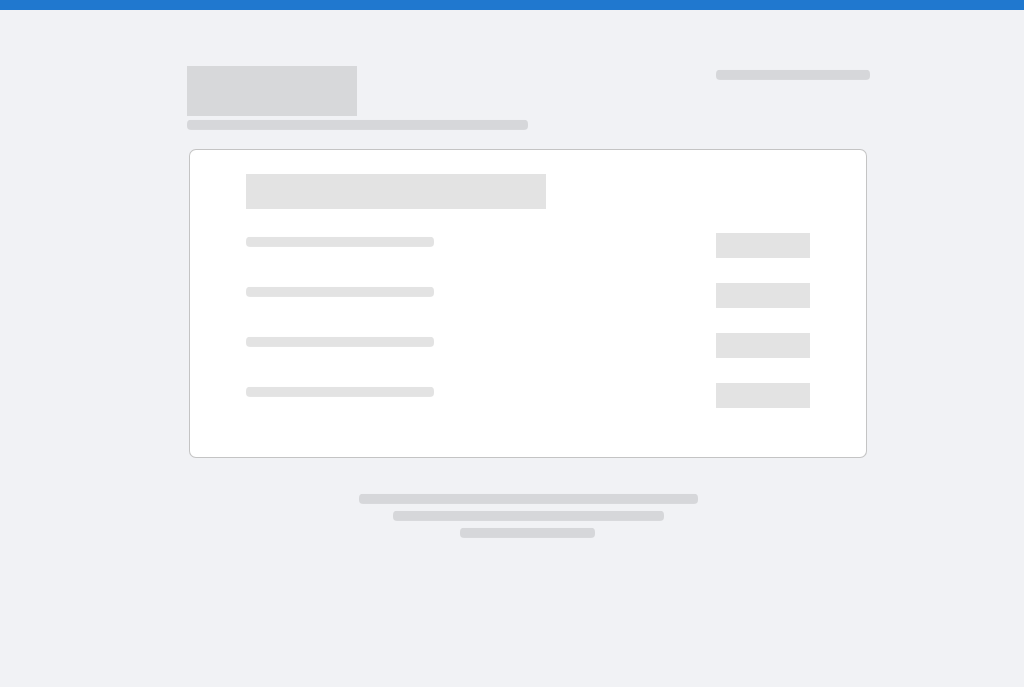 scroll, scrollTop: 0, scrollLeft: 0, axis: both 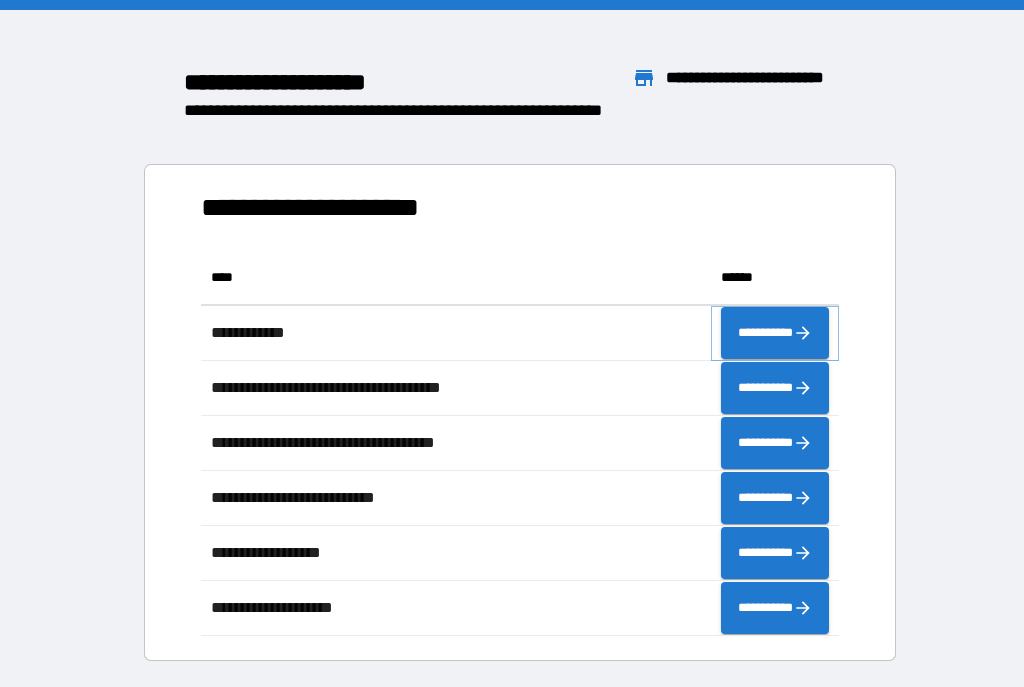 click on "**********" at bounding box center [775, 333] 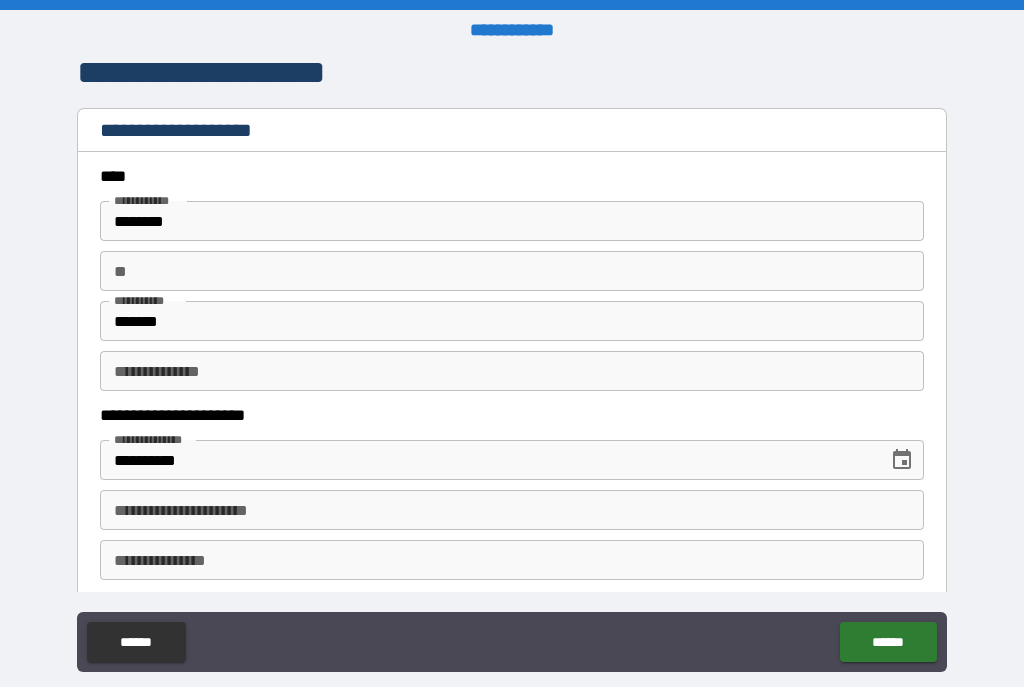 click on "**********" at bounding box center (512, 510) 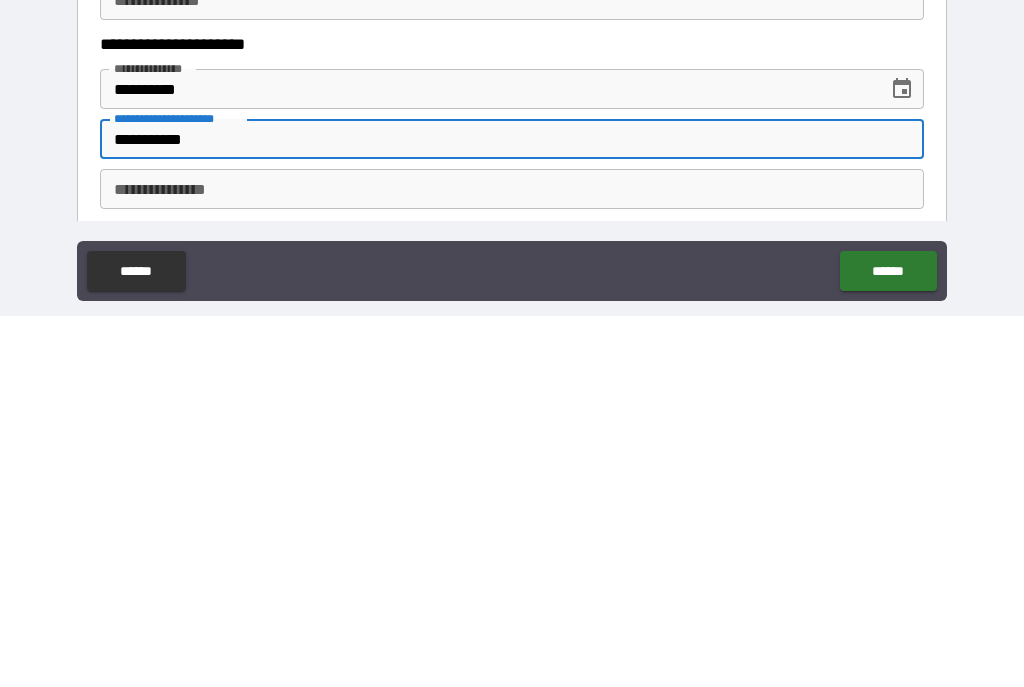 scroll, scrollTop: 36, scrollLeft: 0, axis: vertical 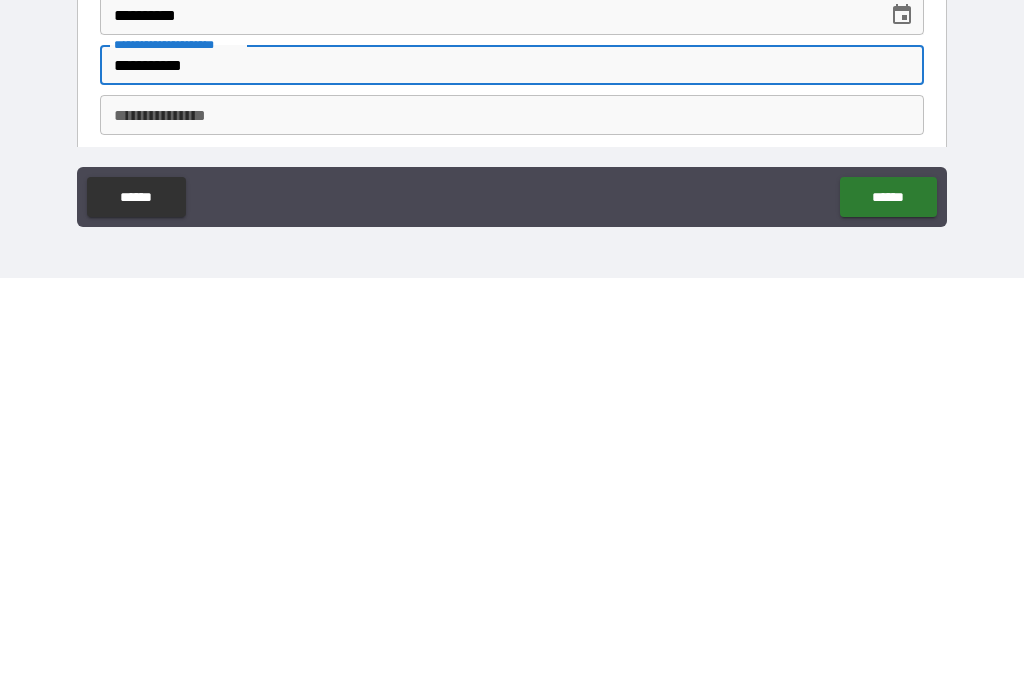 type on "**********" 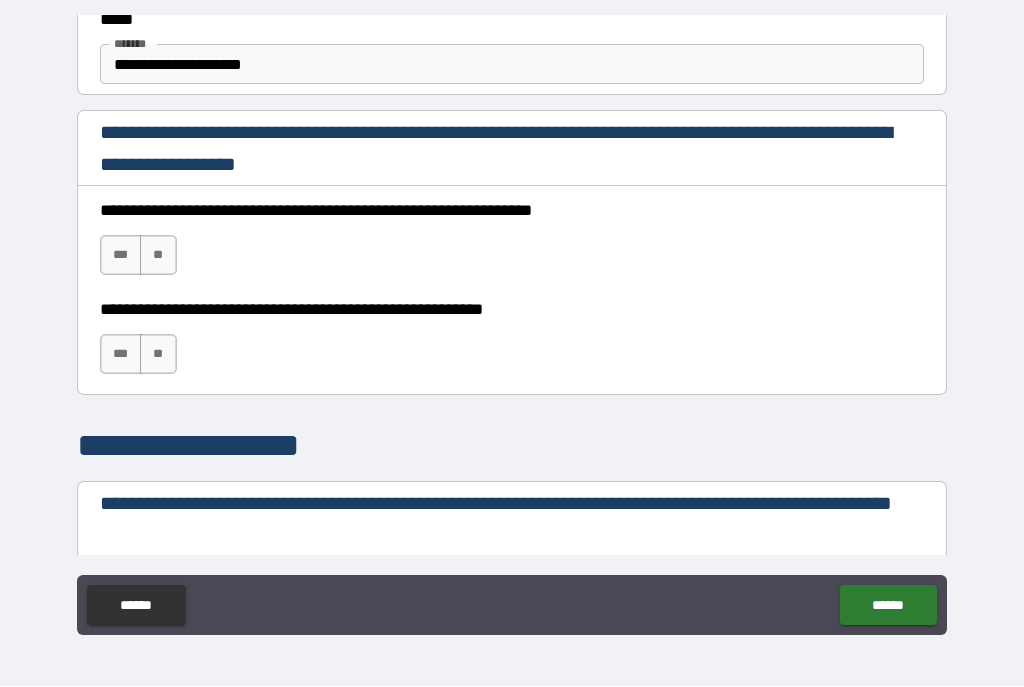 scroll, scrollTop: 1268, scrollLeft: 0, axis: vertical 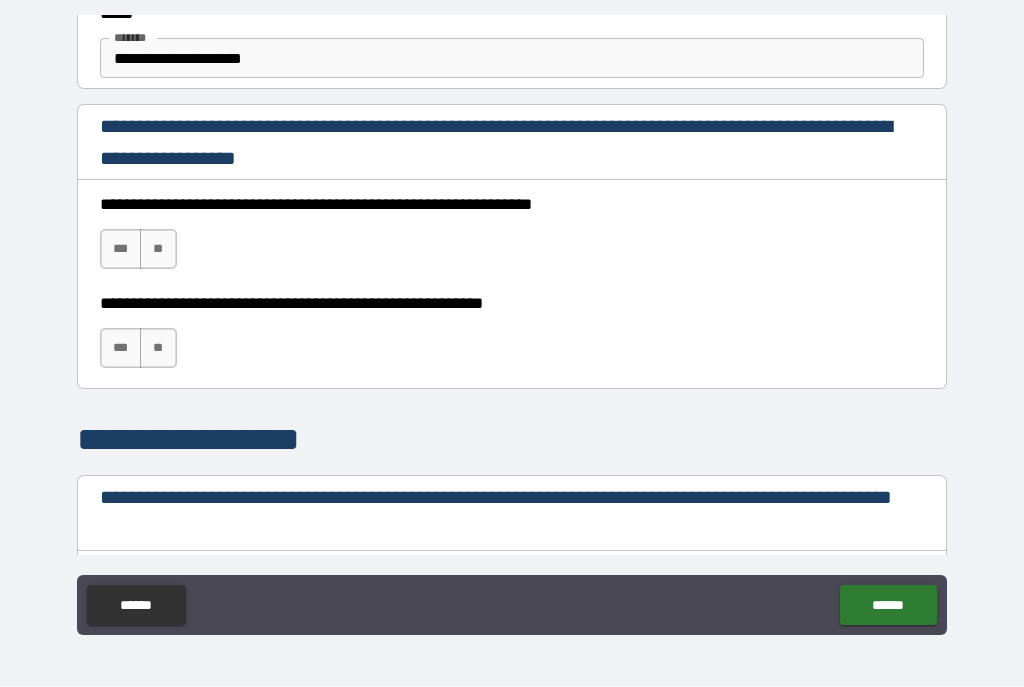 click on "***" at bounding box center (121, 250) 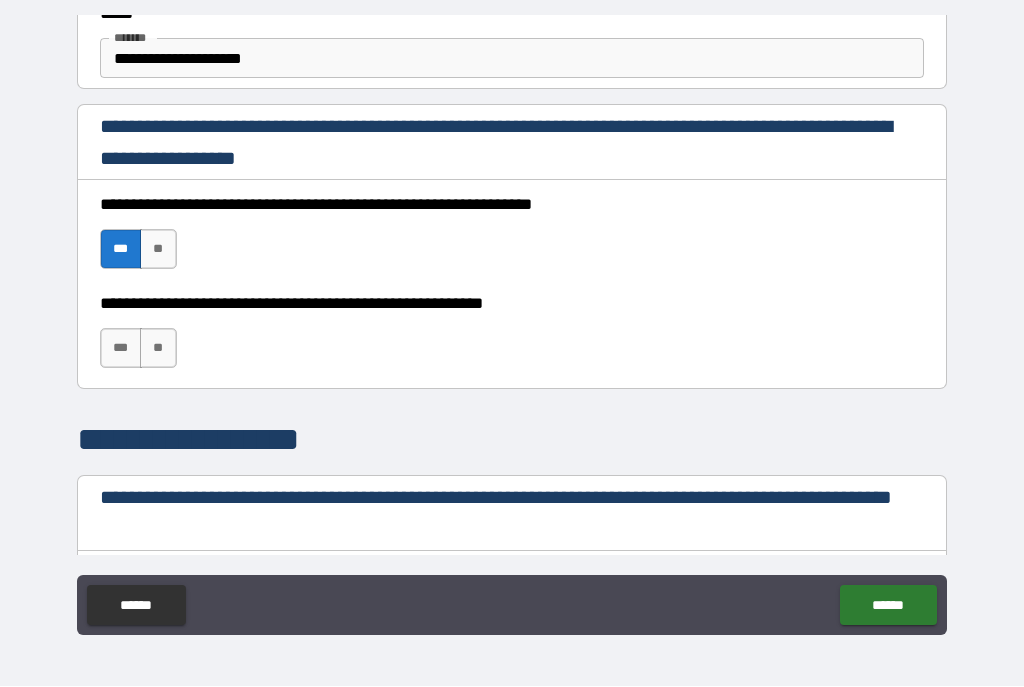 click on "***" at bounding box center (121, 349) 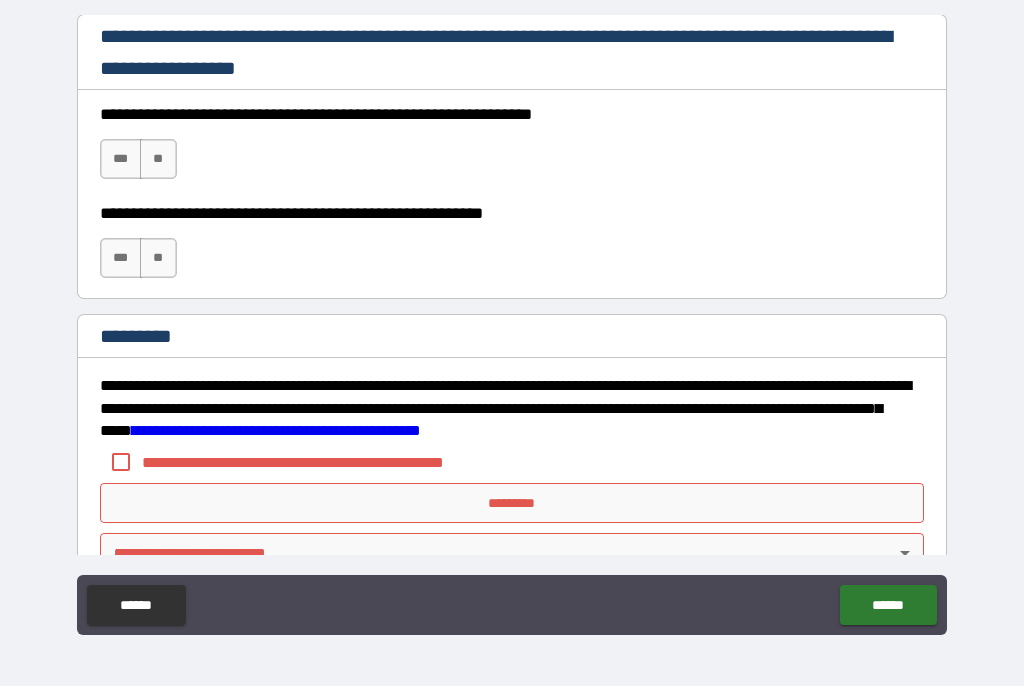 scroll, scrollTop: 2992, scrollLeft: 0, axis: vertical 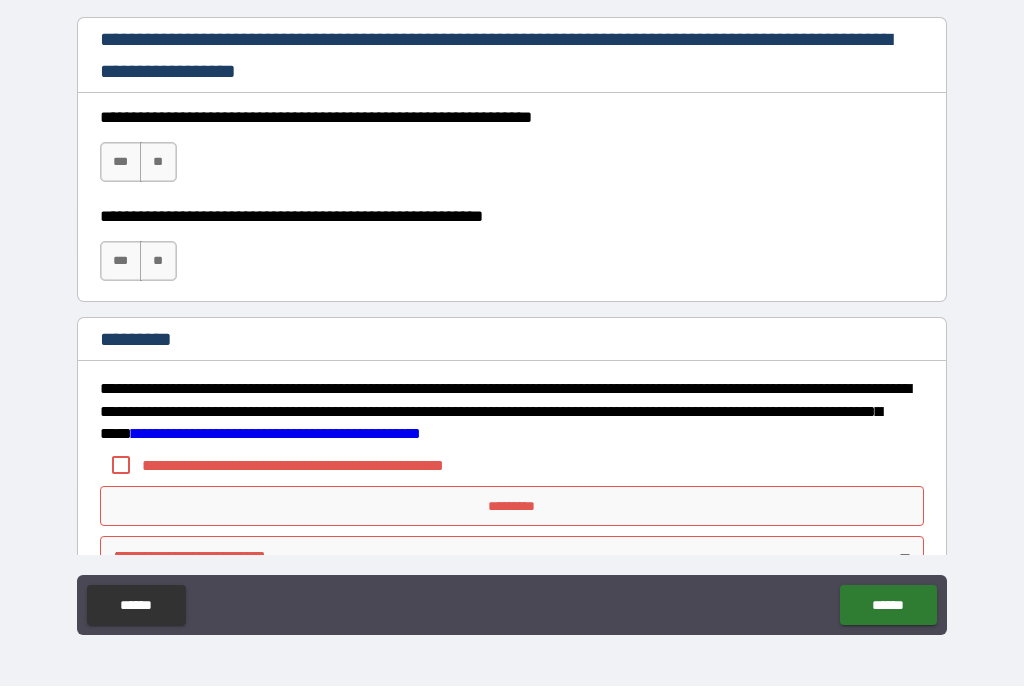 click on "***" at bounding box center (121, 163) 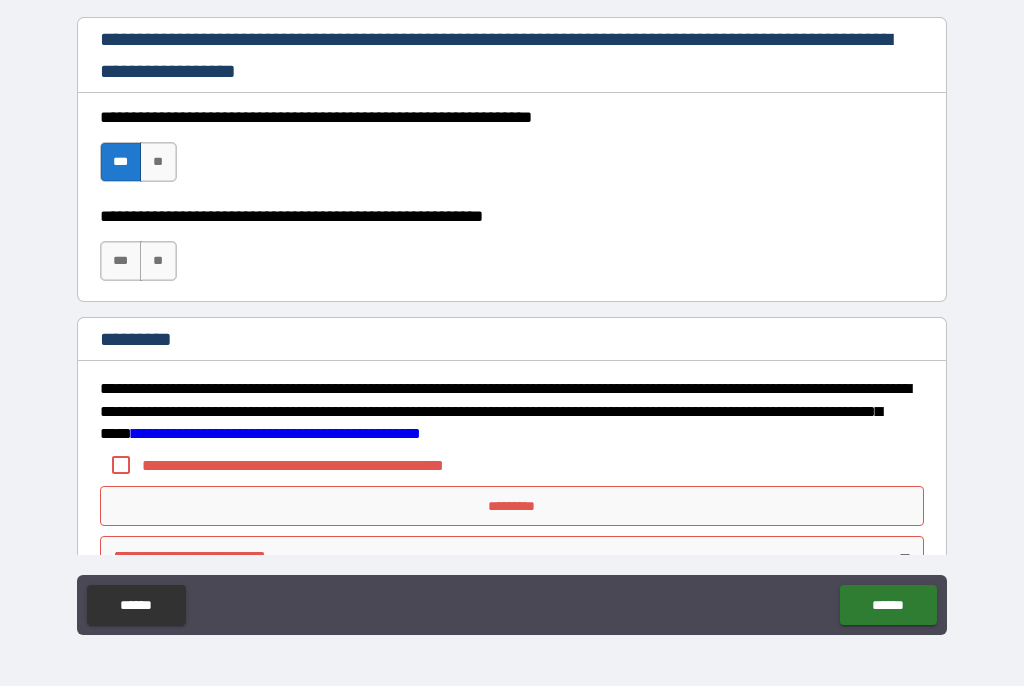 click on "***" at bounding box center (121, 262) 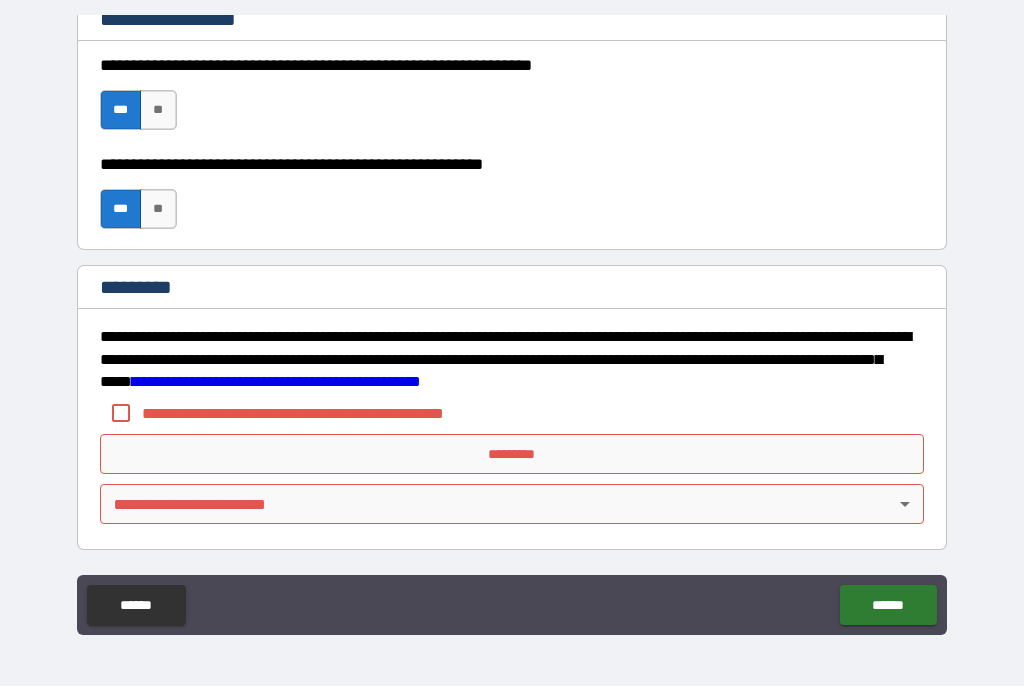 scroll, scrollTop: 3044, scrollLeft: 0, axis: vertical 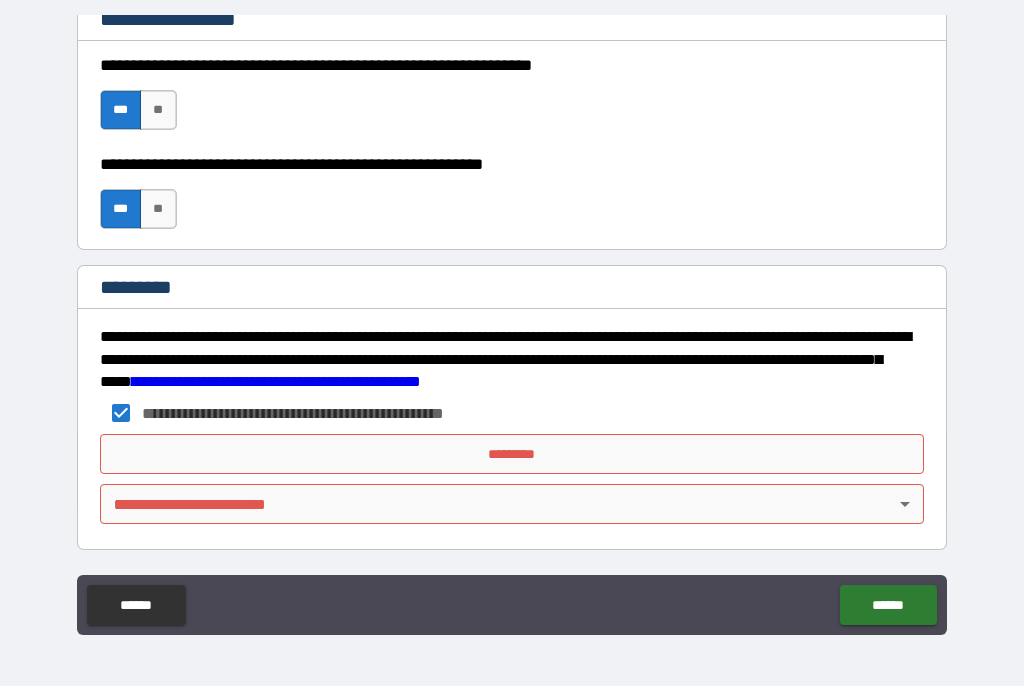 click on "*********" at bounding box center (512, 455) 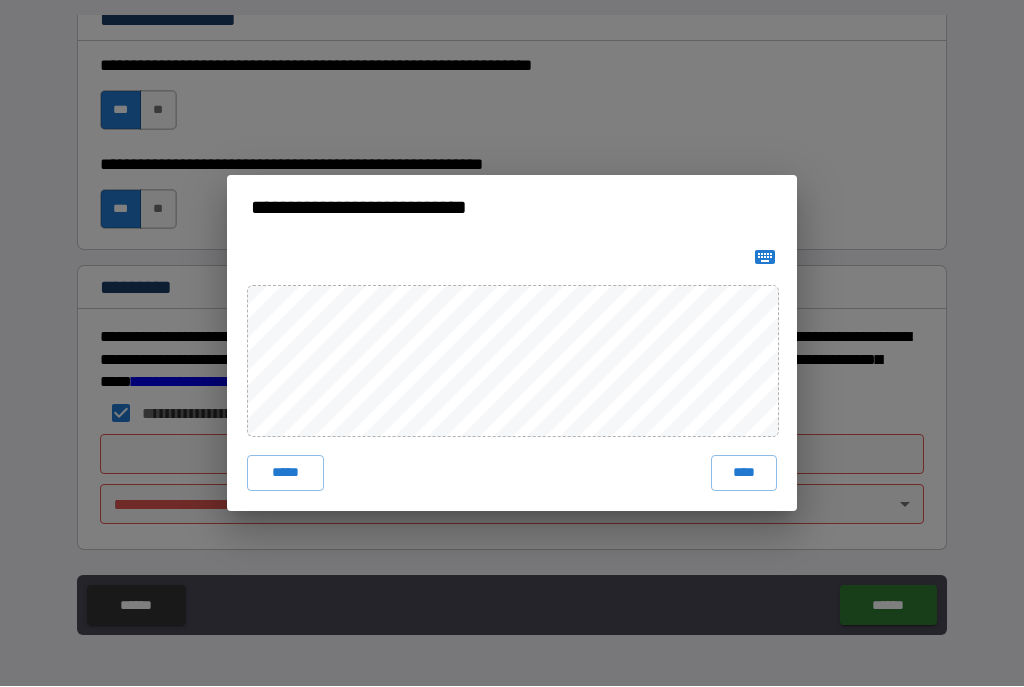 click on "****" at bounding box center [744, 474] 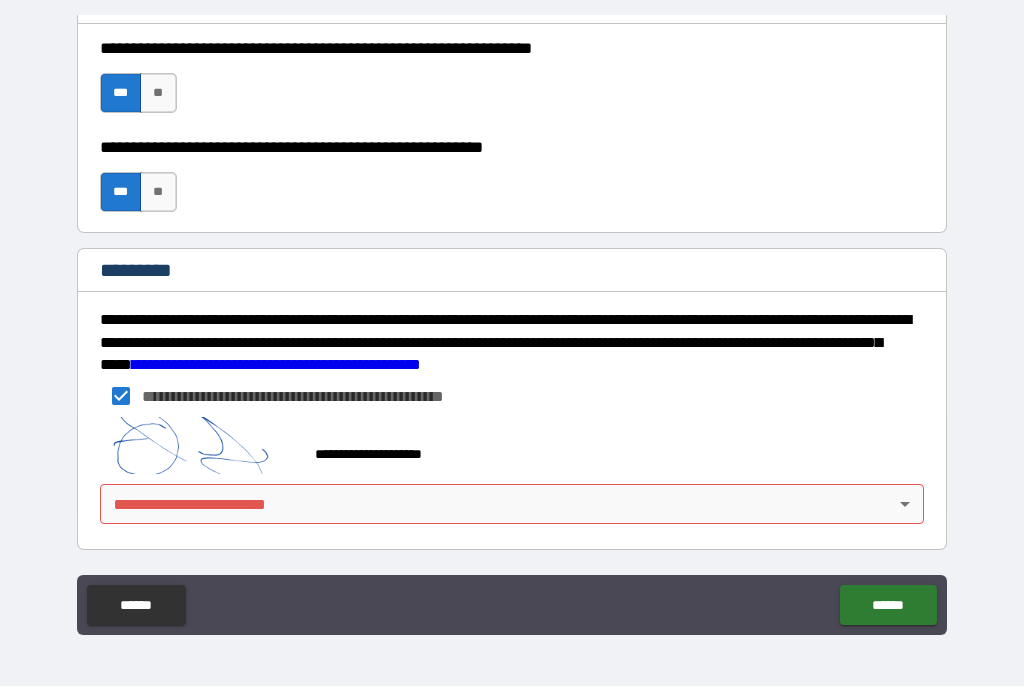 scroll, scrollTop: 3061, scrollLeft: 0, axis: vertical 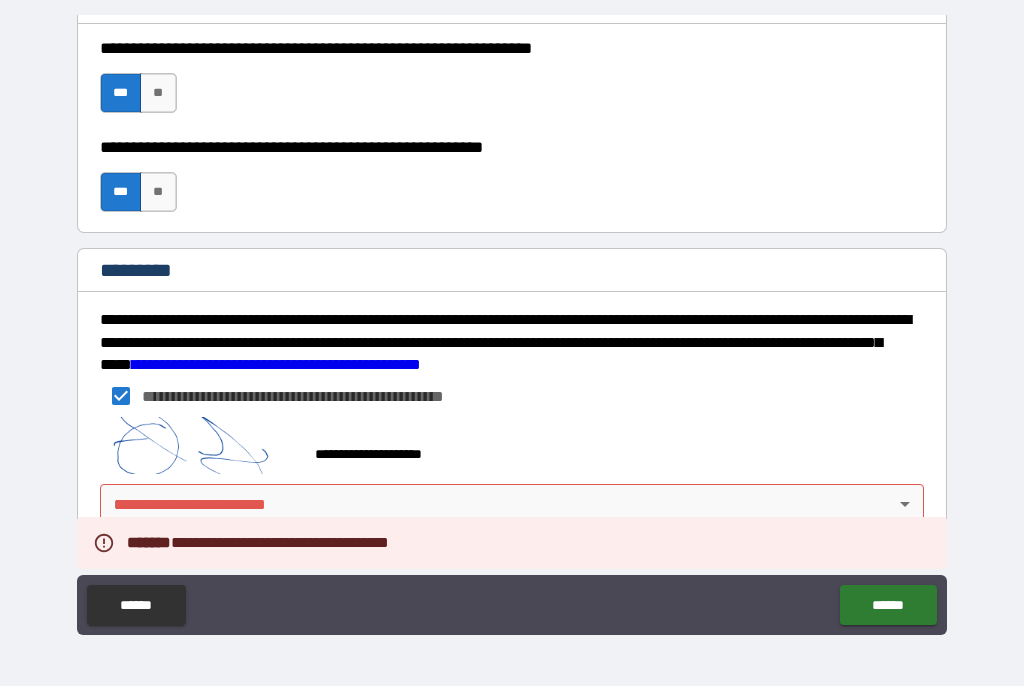 click on "**********" at bounding box center (512, 325) 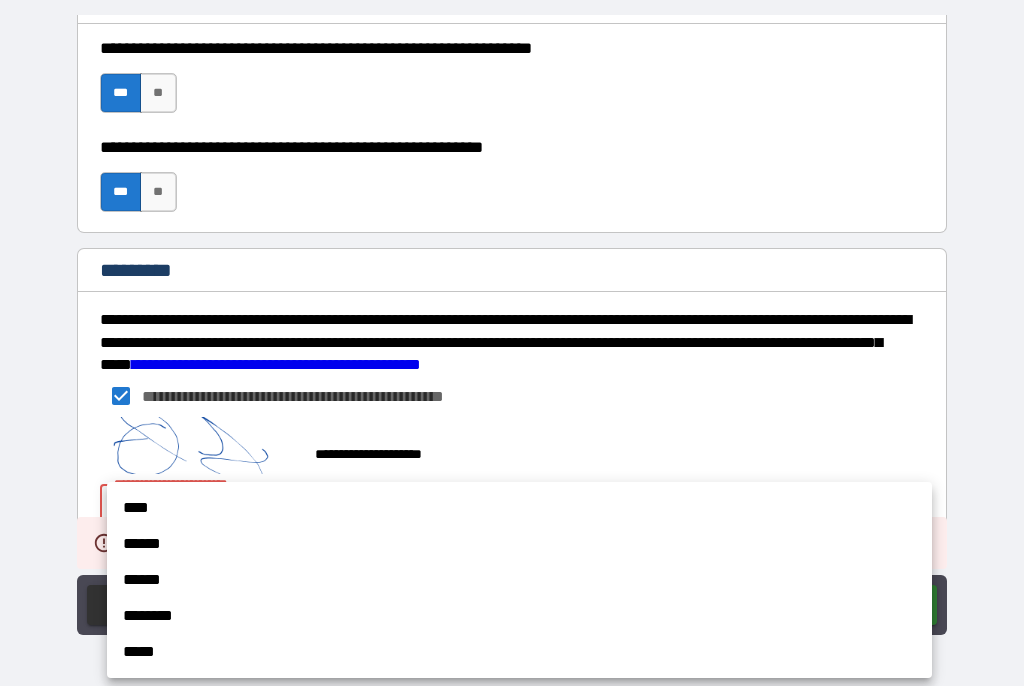 click on "****" at bounding box center (519, 509) 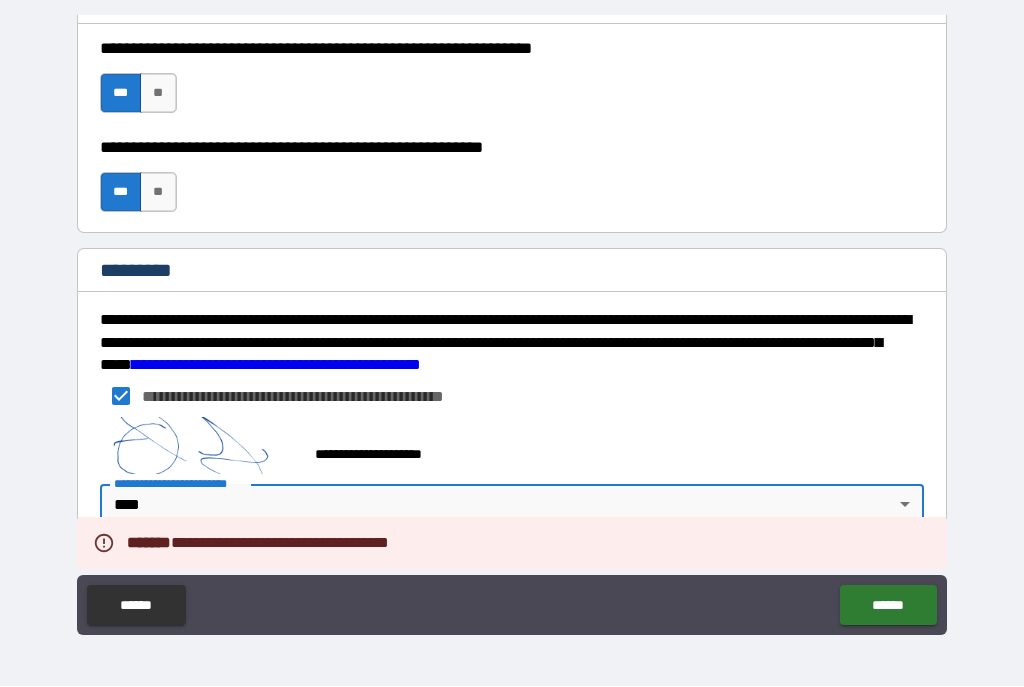 click on "******" at bounding box center (888, 606) 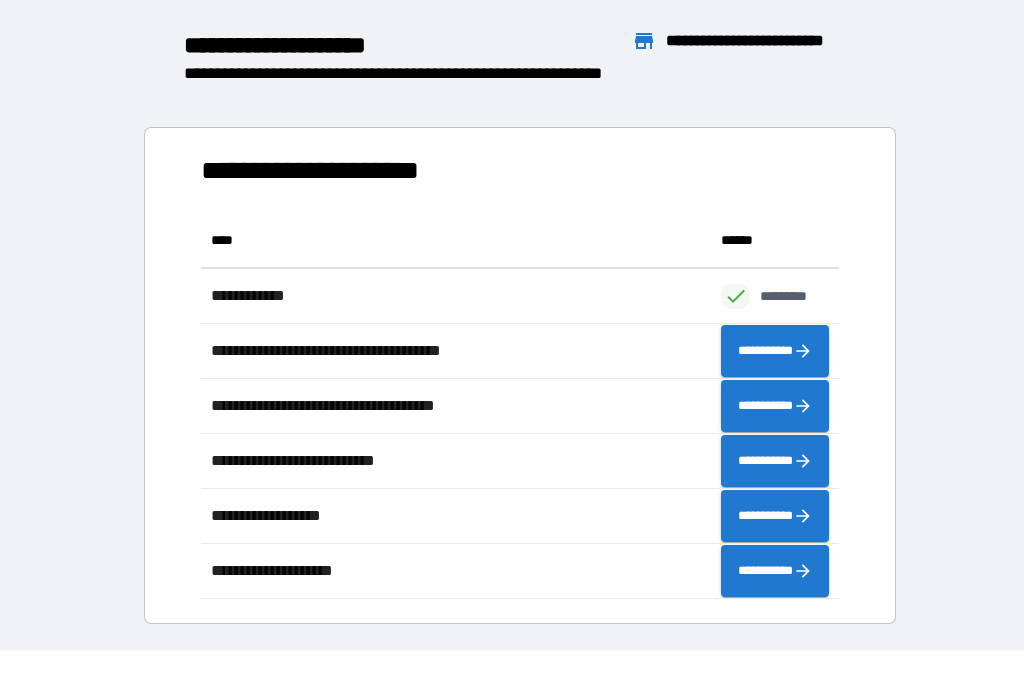 scroll, scrollTop: 1, scrollLeft: 1, axis: both 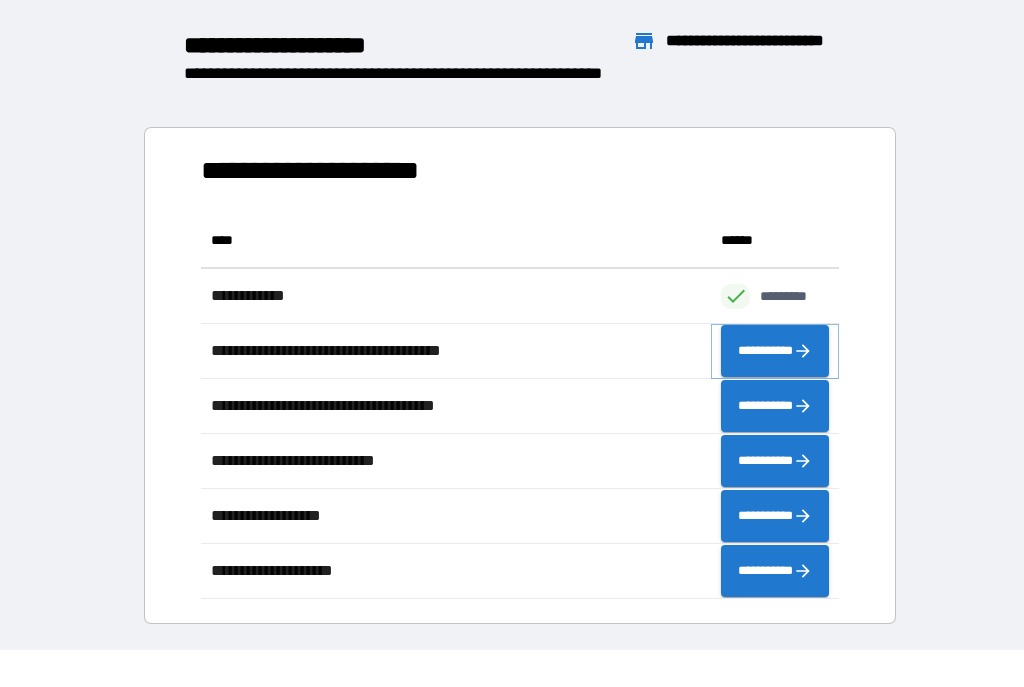click on "**********" at bounding box center (775, 352) 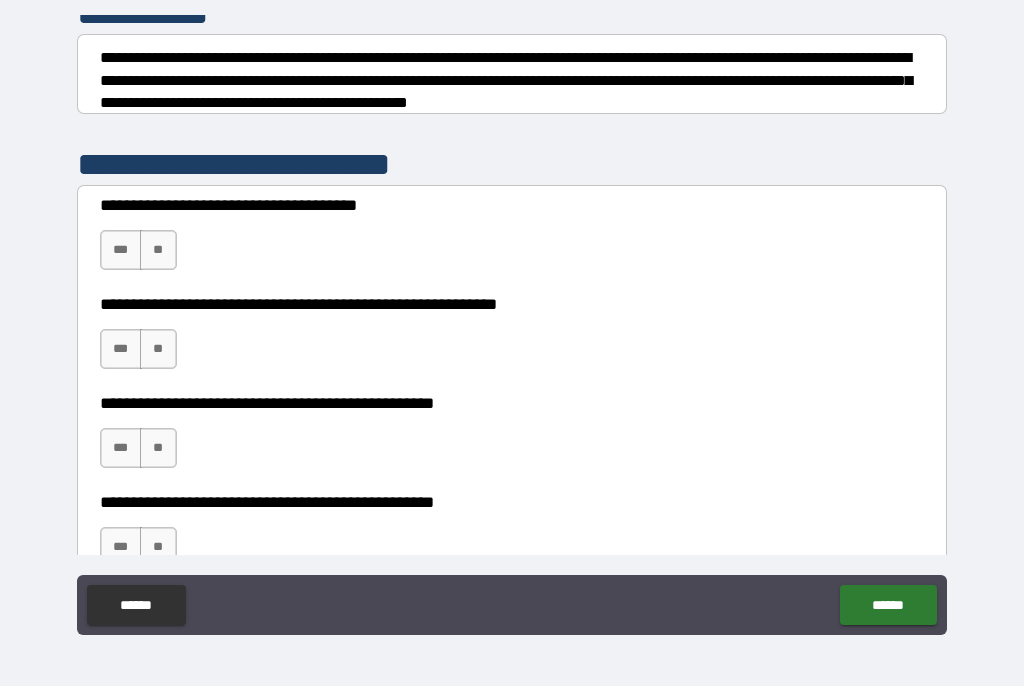 scroll, scrollTop: 302, scrollLeft: 0, axis: vertical 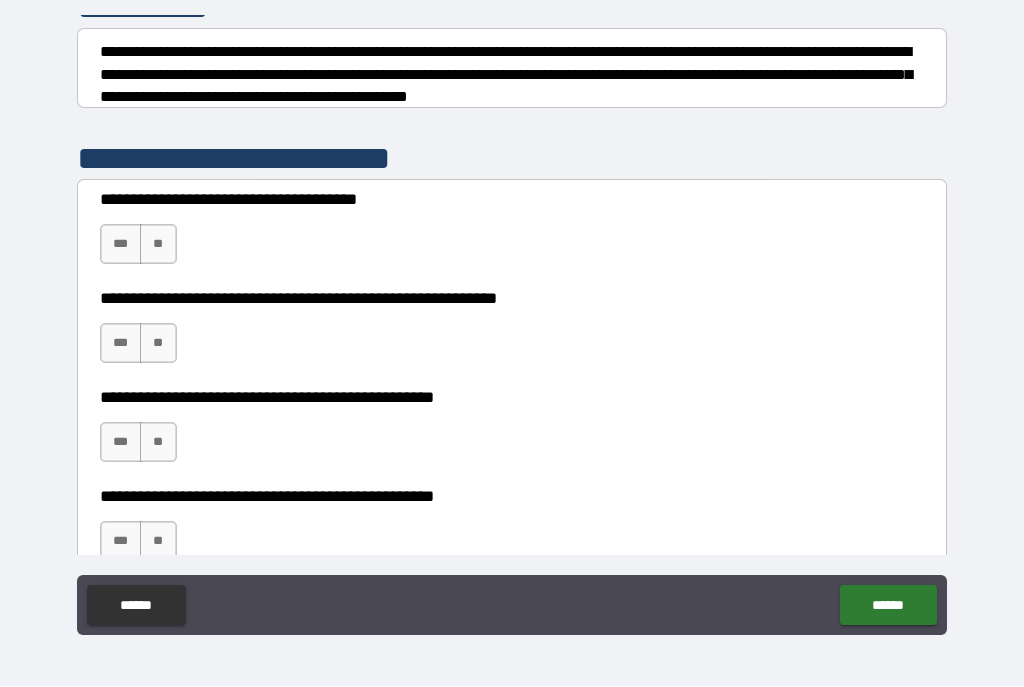 click on "**" at bounding box center [158, 245] 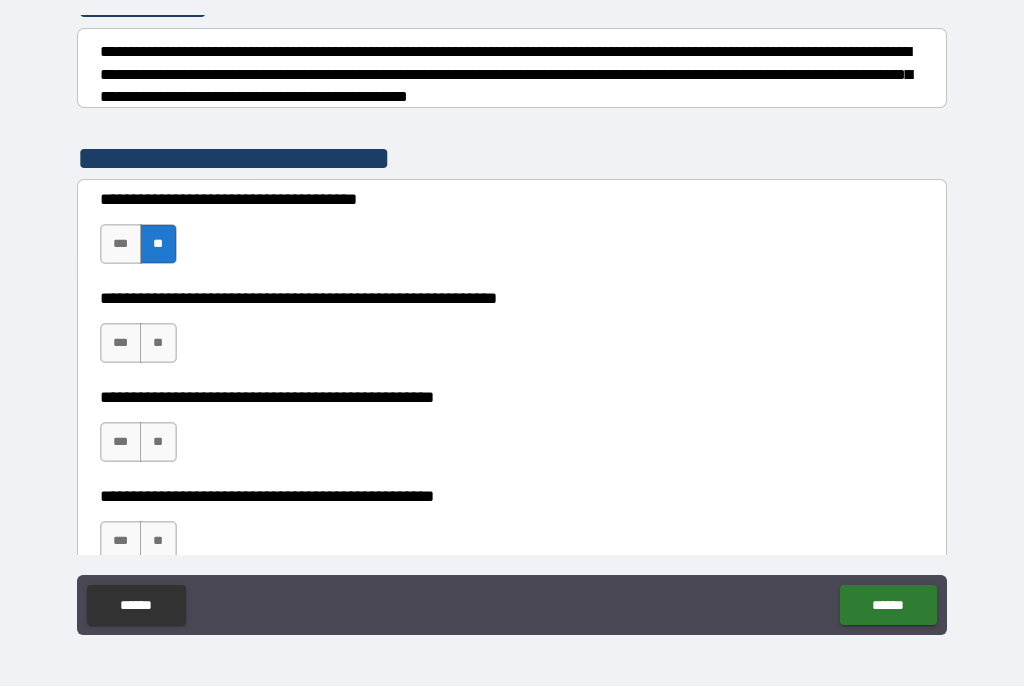 click on "**" at bounding box center (158, 344) 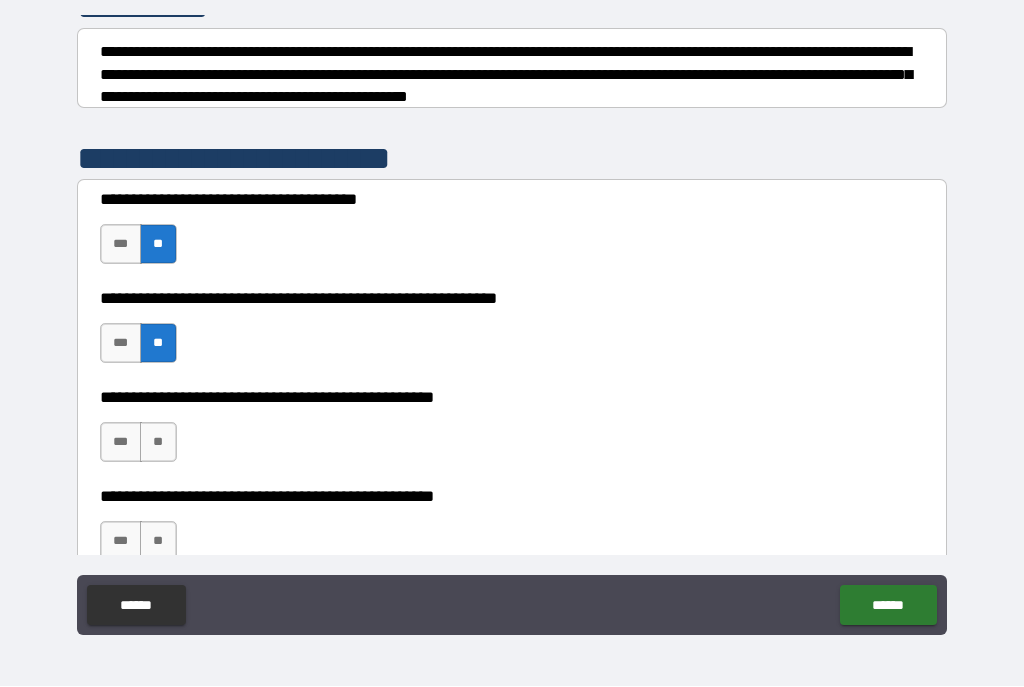 click on "**" at bounding box center [158, 443] 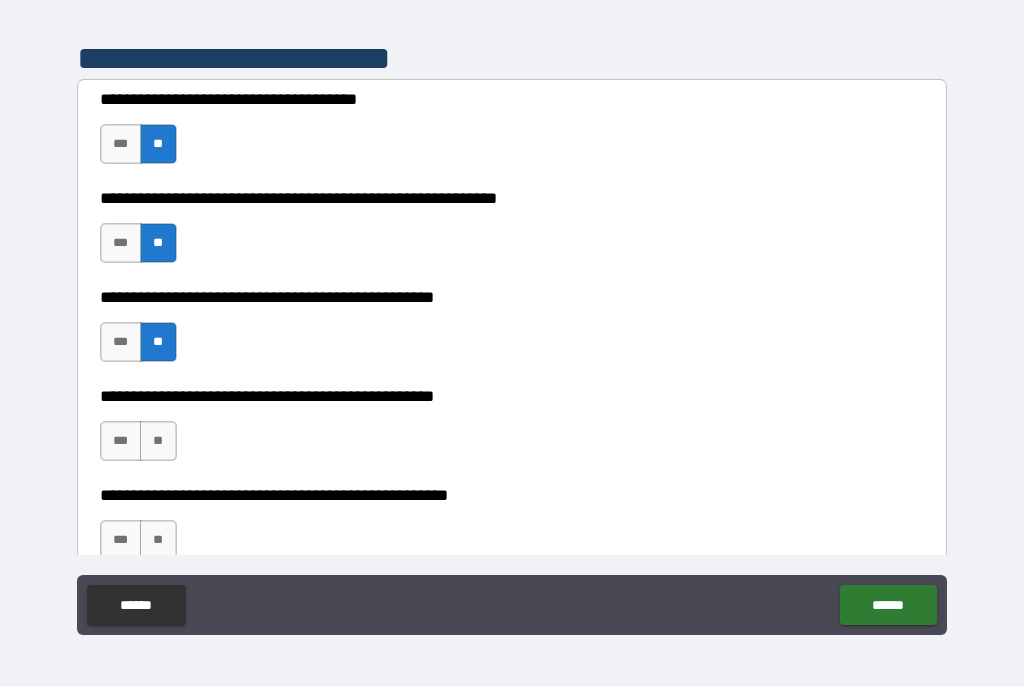 scroll, scrollTop: 420, scrollLeft: 0, axis: vertical 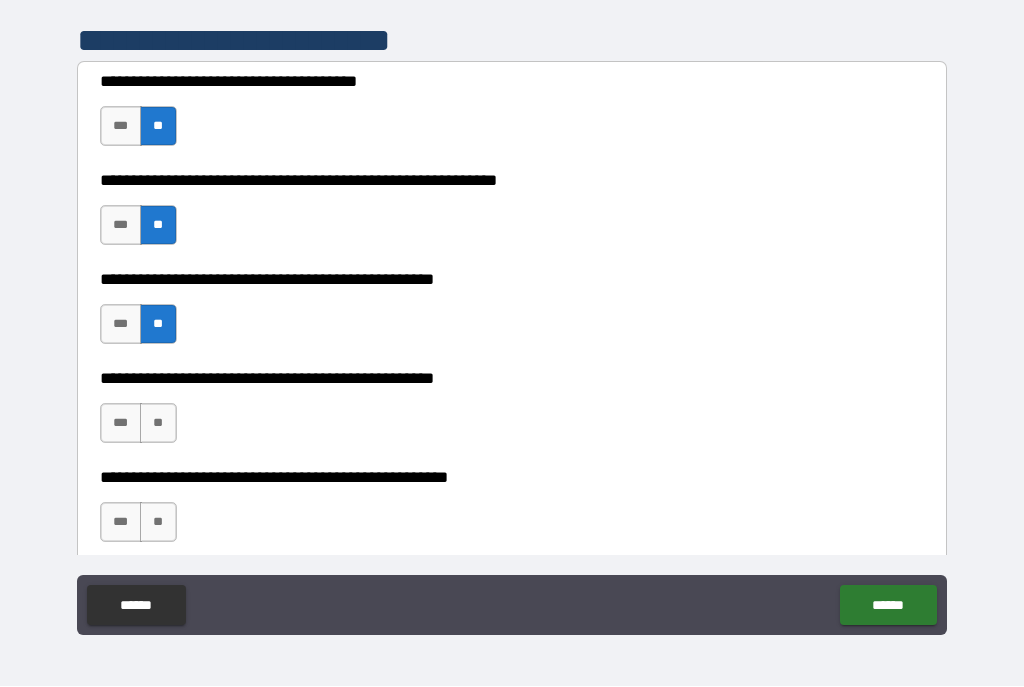 click on "**" at bounding box center (158, 424) 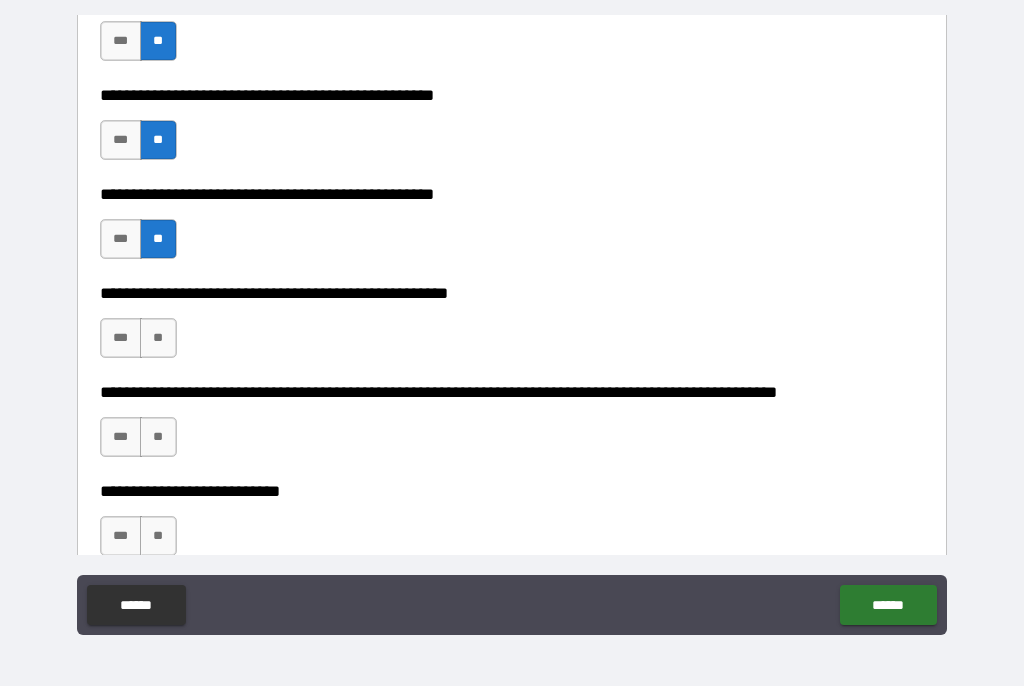 scroll, scrollTop: 610, scrollLeft: 0, axis: vertical 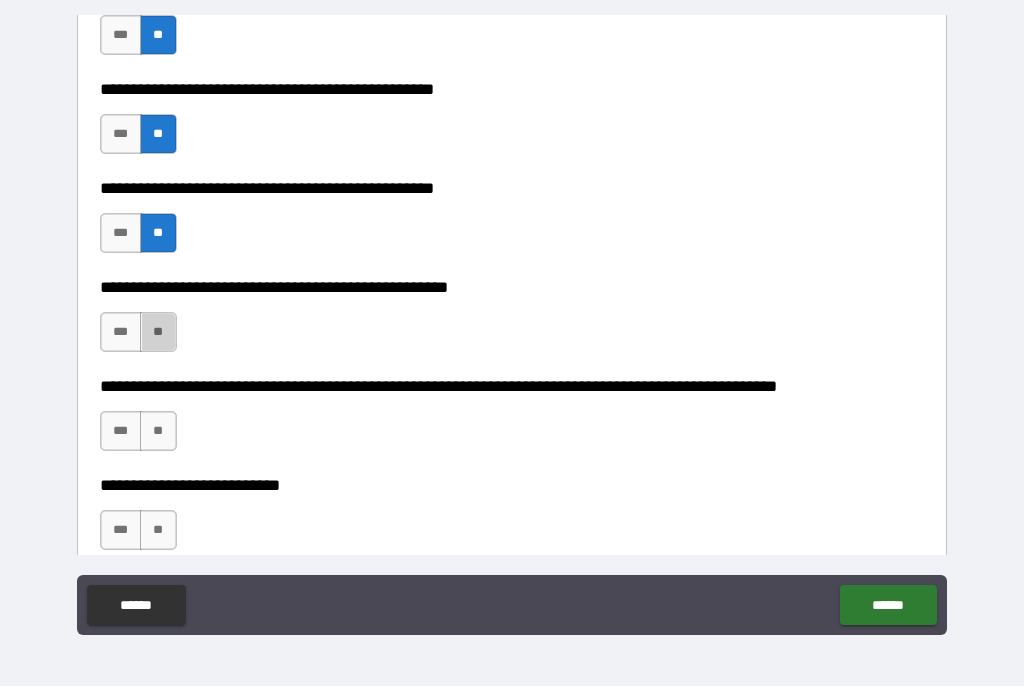 click on "**" at bounding box center [158, 333] 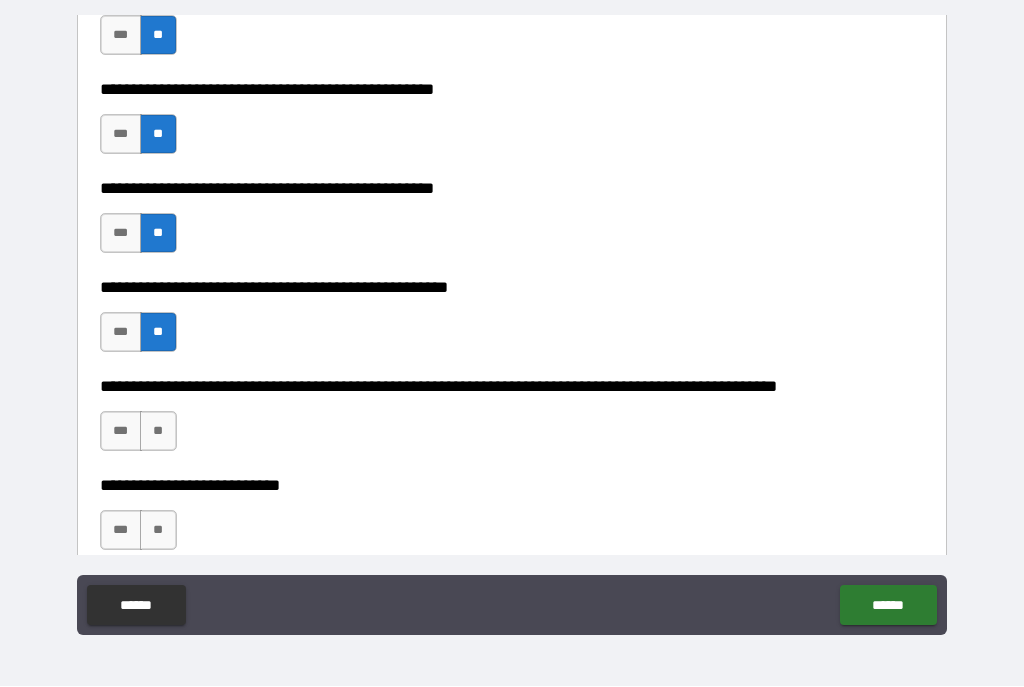 click on "**" at bounding box center [158, 432] 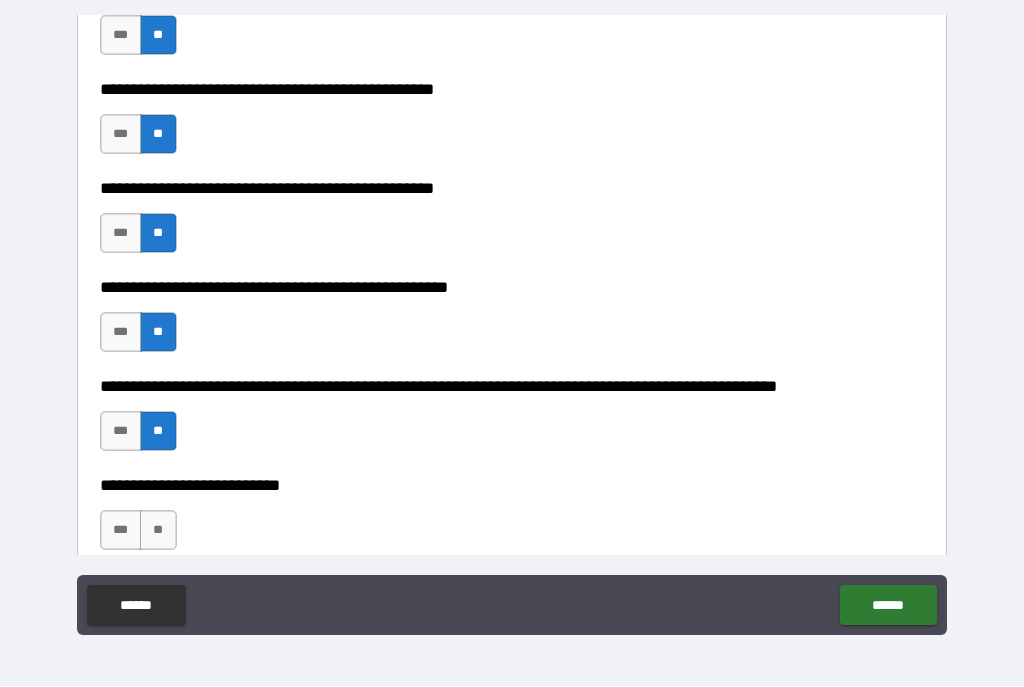 click on "**" at bounding box center (158, 531) 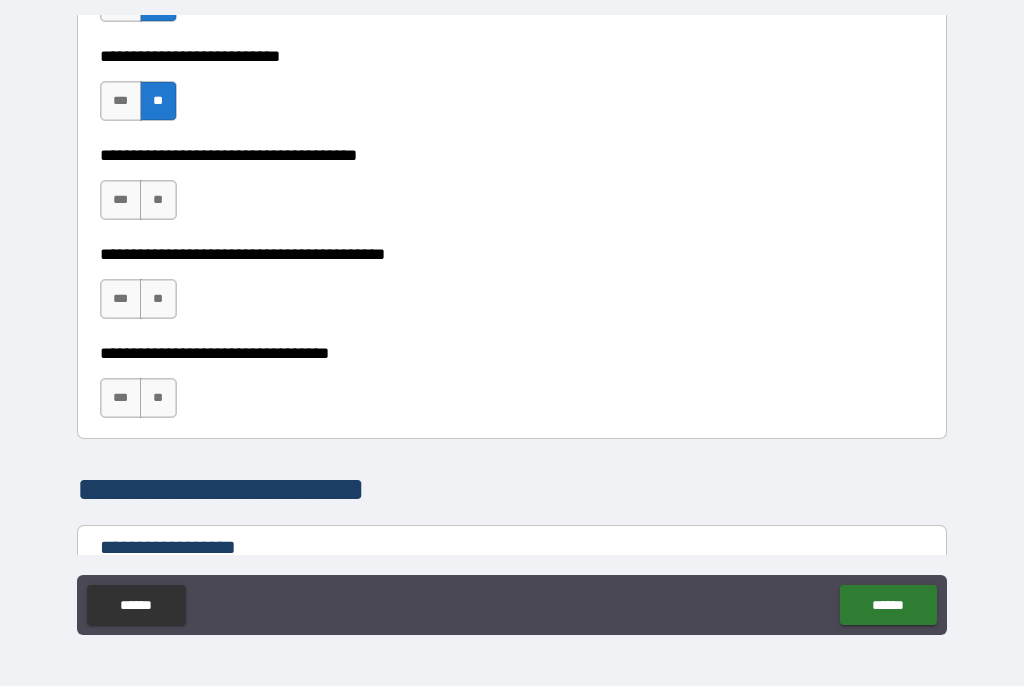 scroll, scrollTop: 1040, scrollLeft: 0, axis: vertical 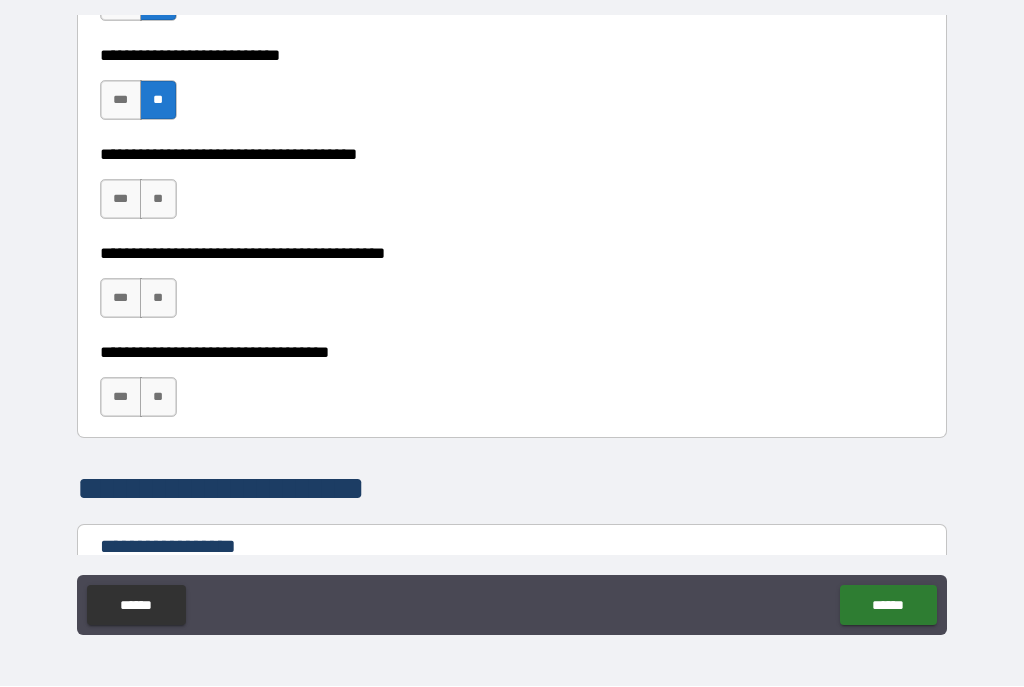 click on "**" at bounding box center (158, 200) 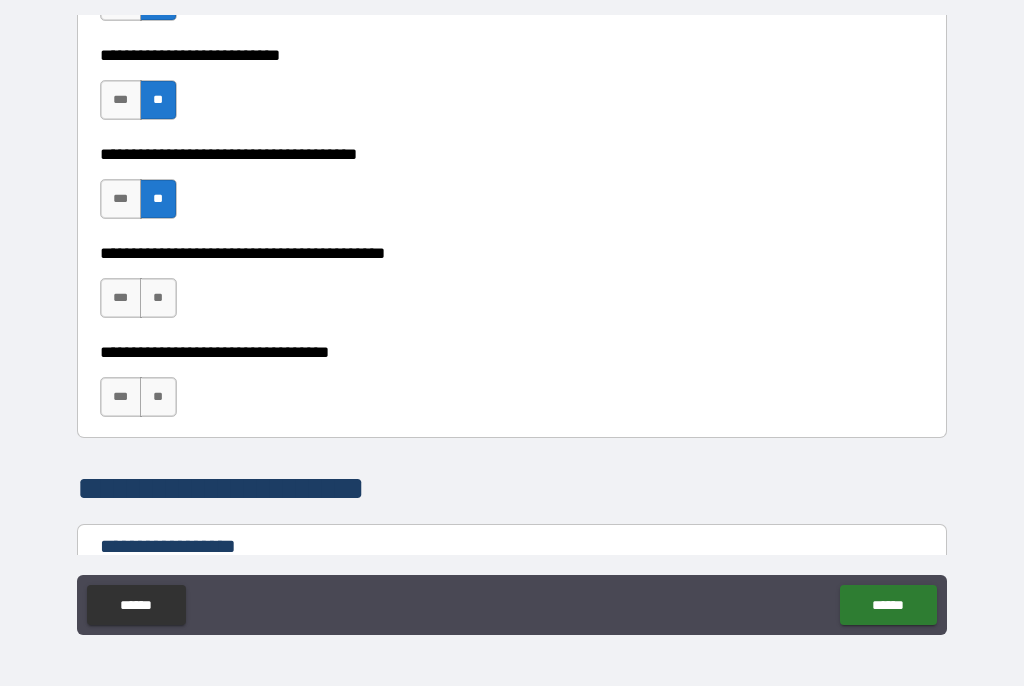 click on "**" at bounding box center [158, 299] 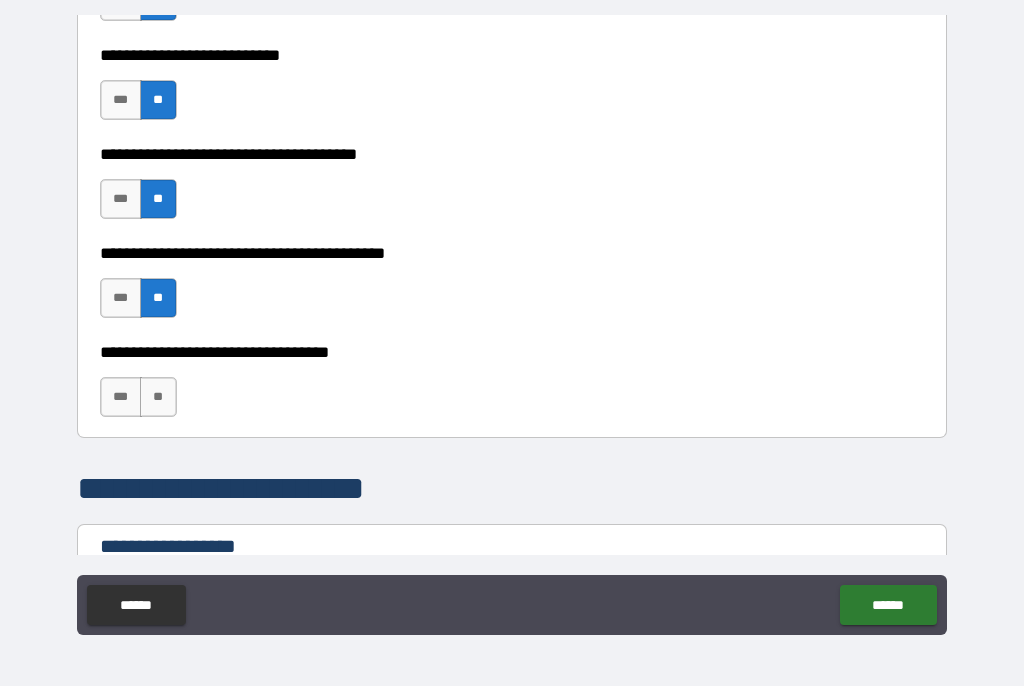 click on "**" at bounding box center (158, 398) 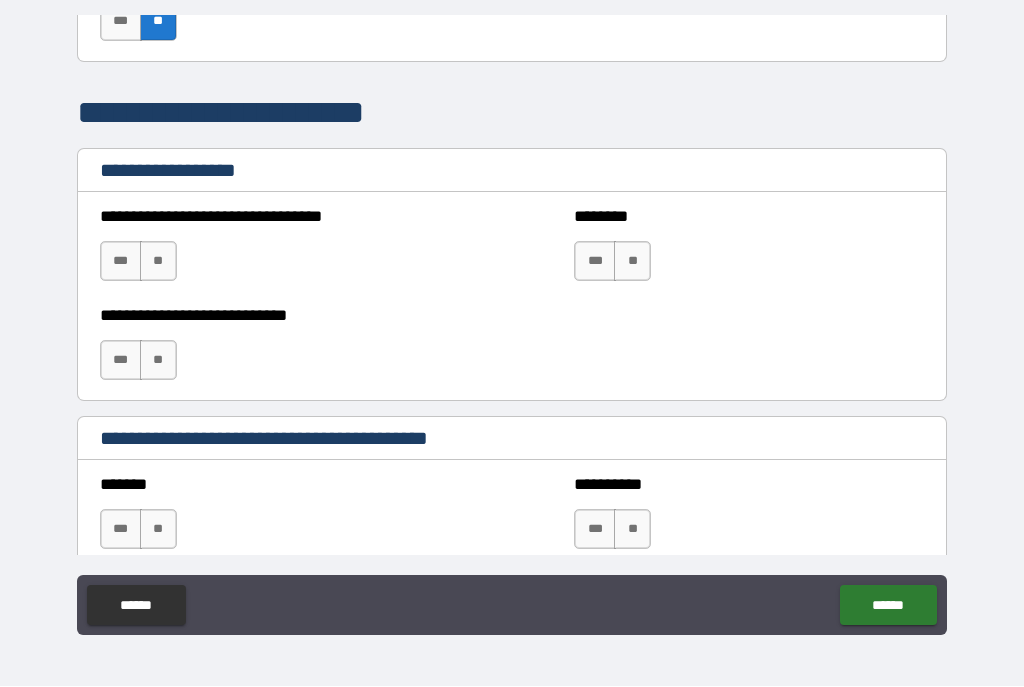scroll, scrollTop: 1421, scrollLeft: 0, axis: vertical 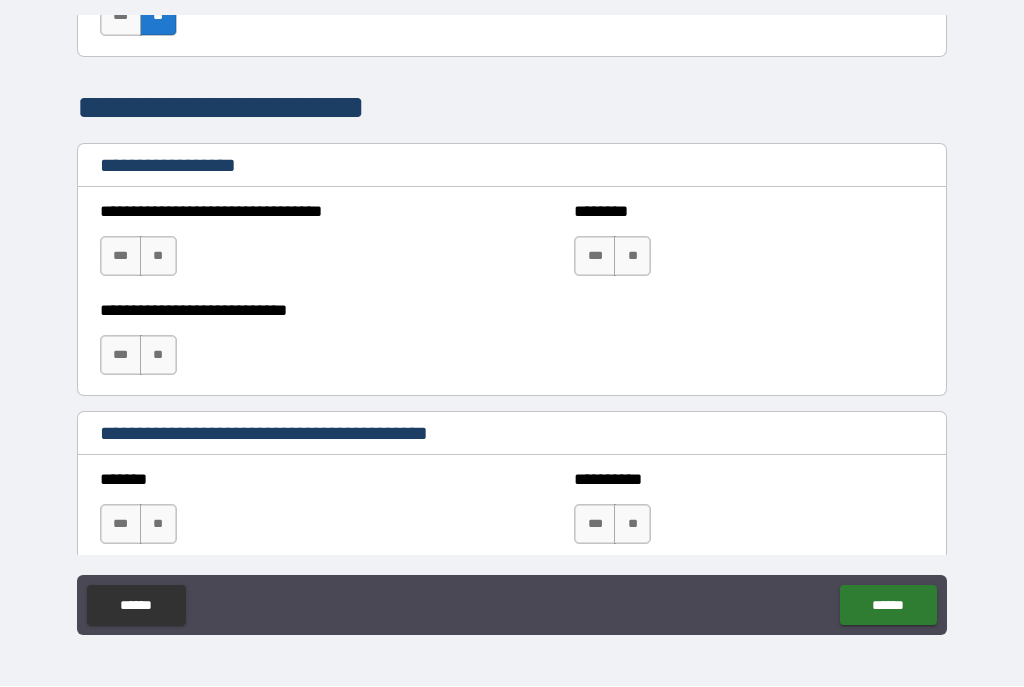 click on "**" at bounding box center [158, 257] 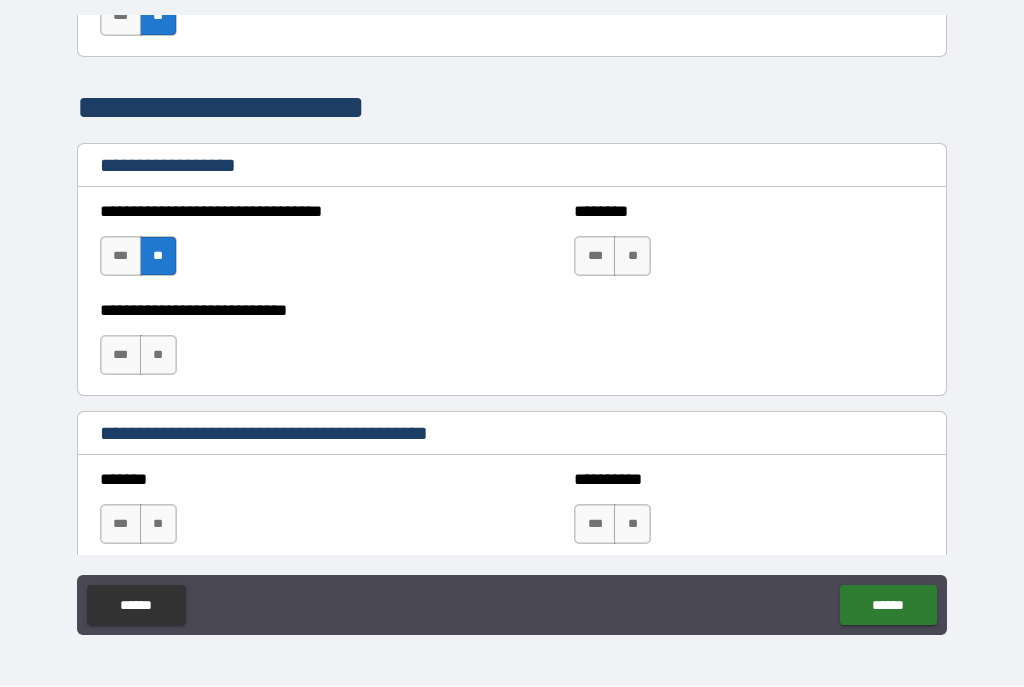 click on "**" at bounding box center [632, 257] 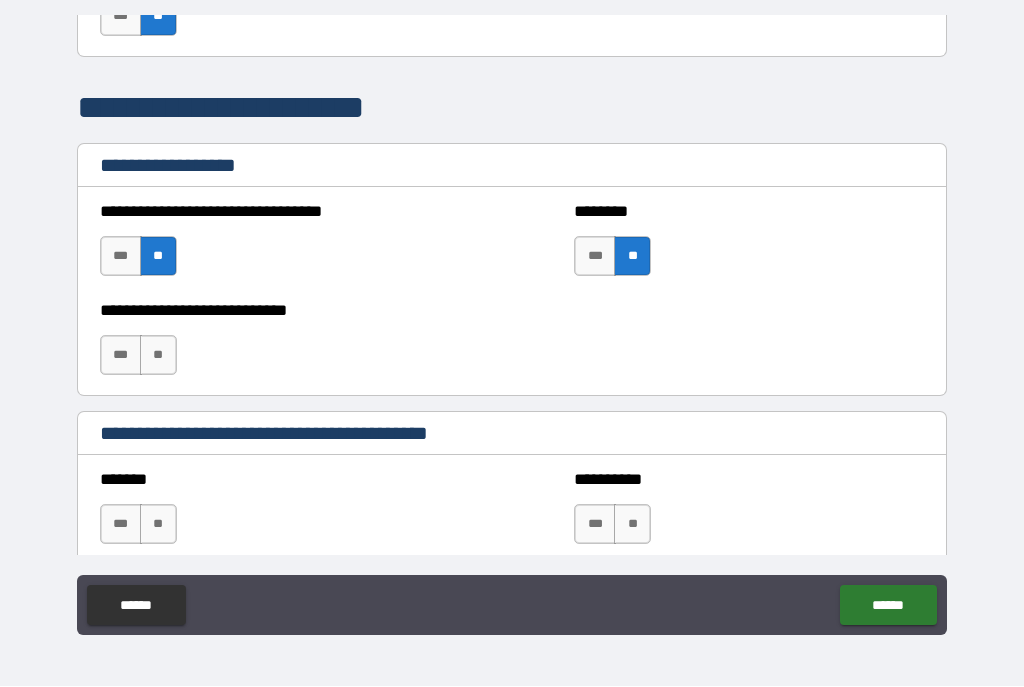 click on "**" at bounding box center [158, 356] 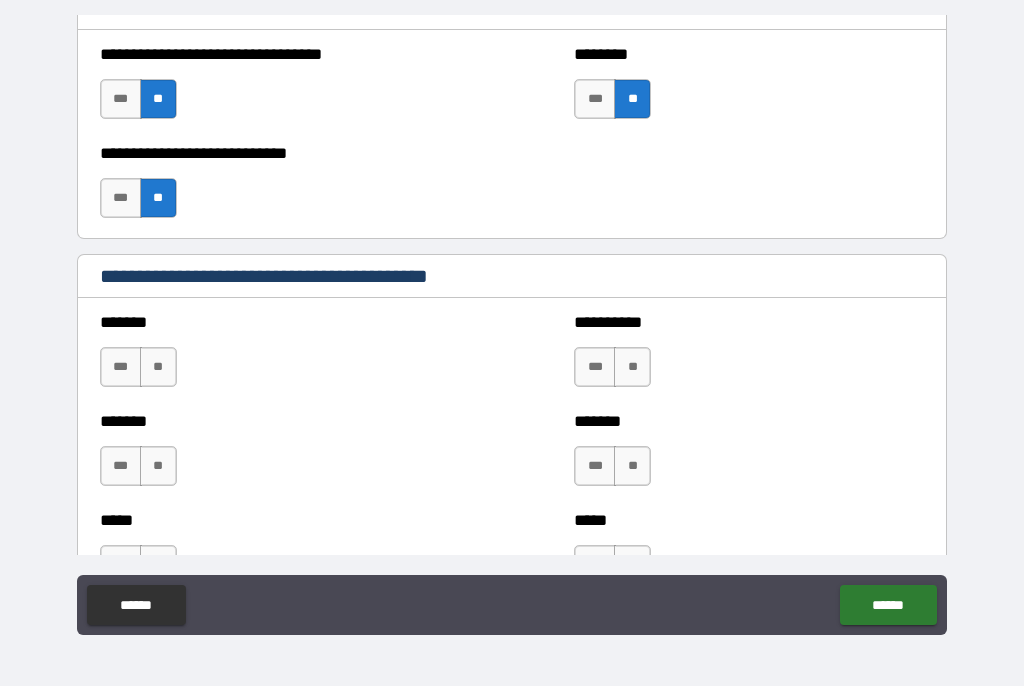 scroll, scrollTop: 1575, scrollLeft: 0, axis: vertical 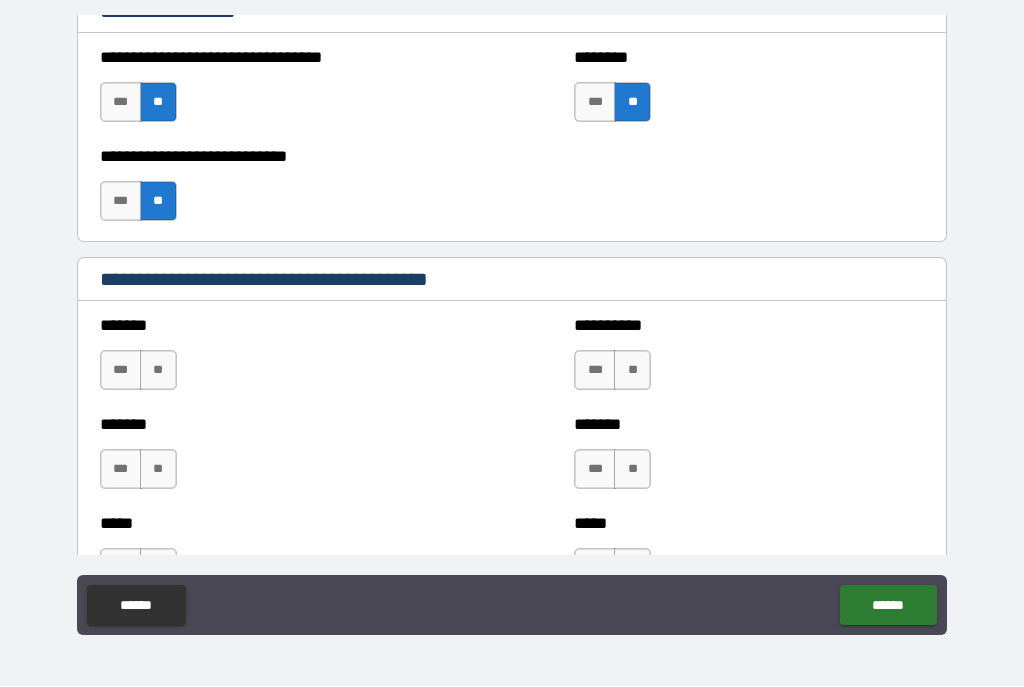 click on "**" at bounding box center (158, 371) 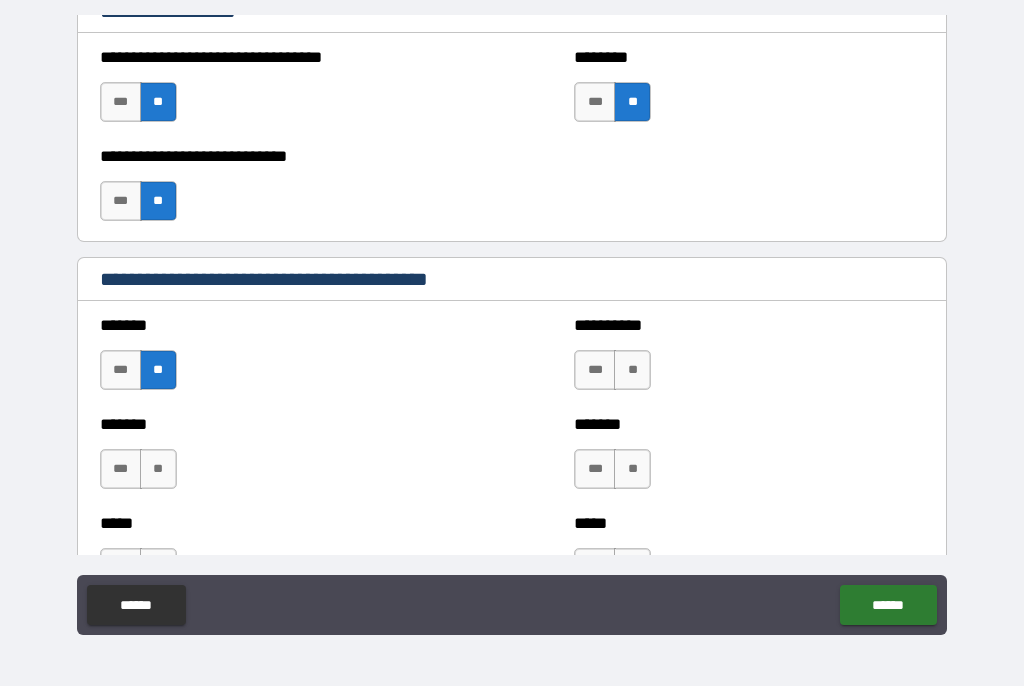 click on "**" at bounding box center [158, 470] 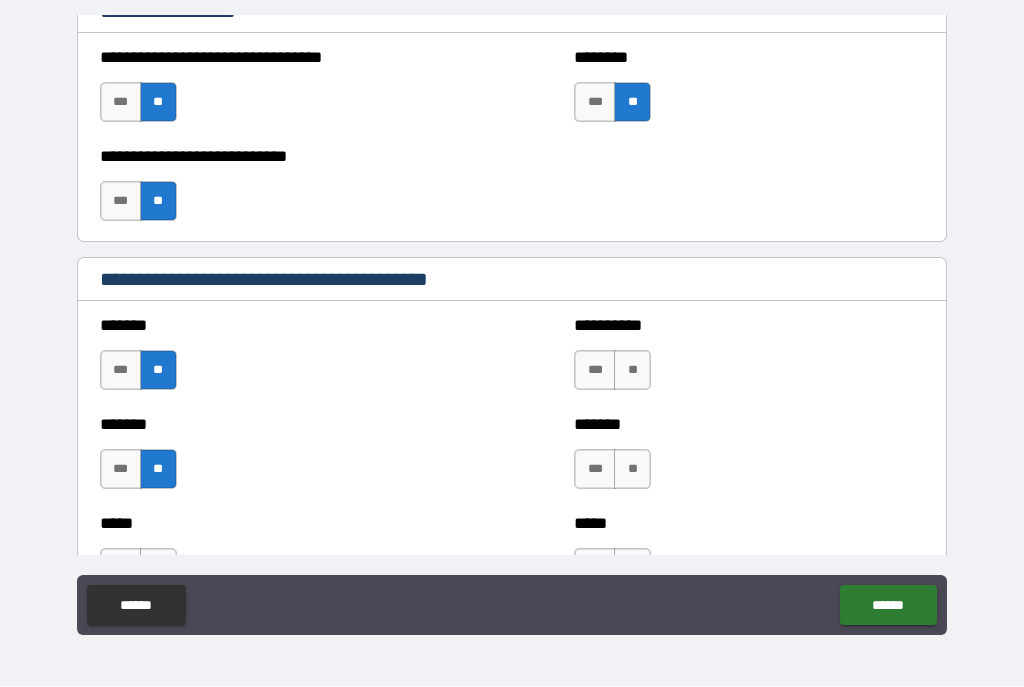 click on "**" at bounding box center [632, 470] 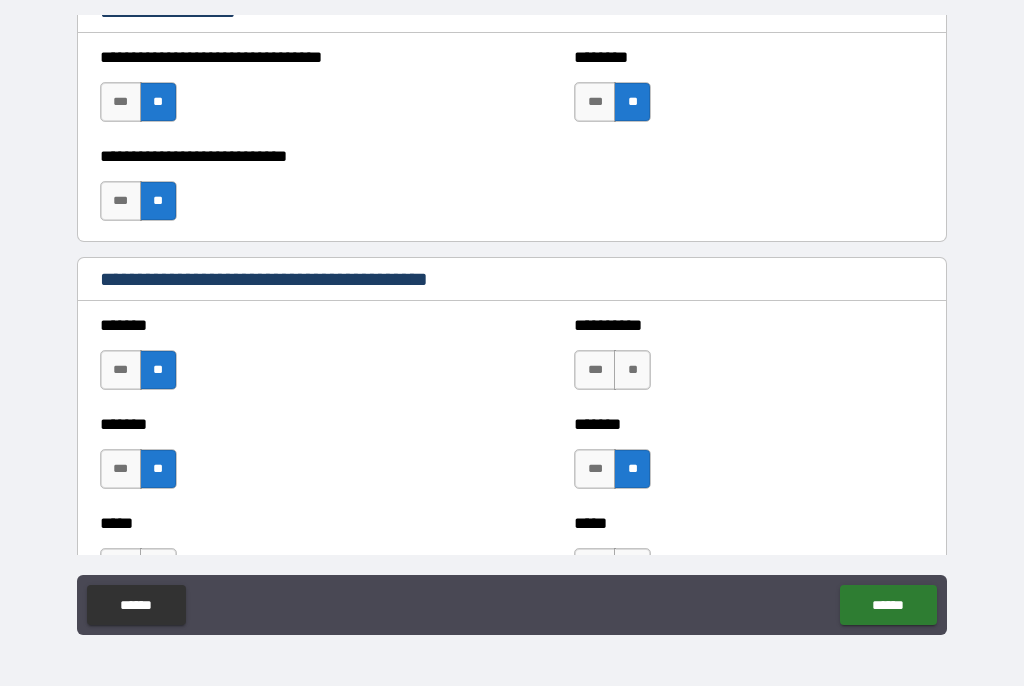 click on "**********" at bounding box center [749, 361] 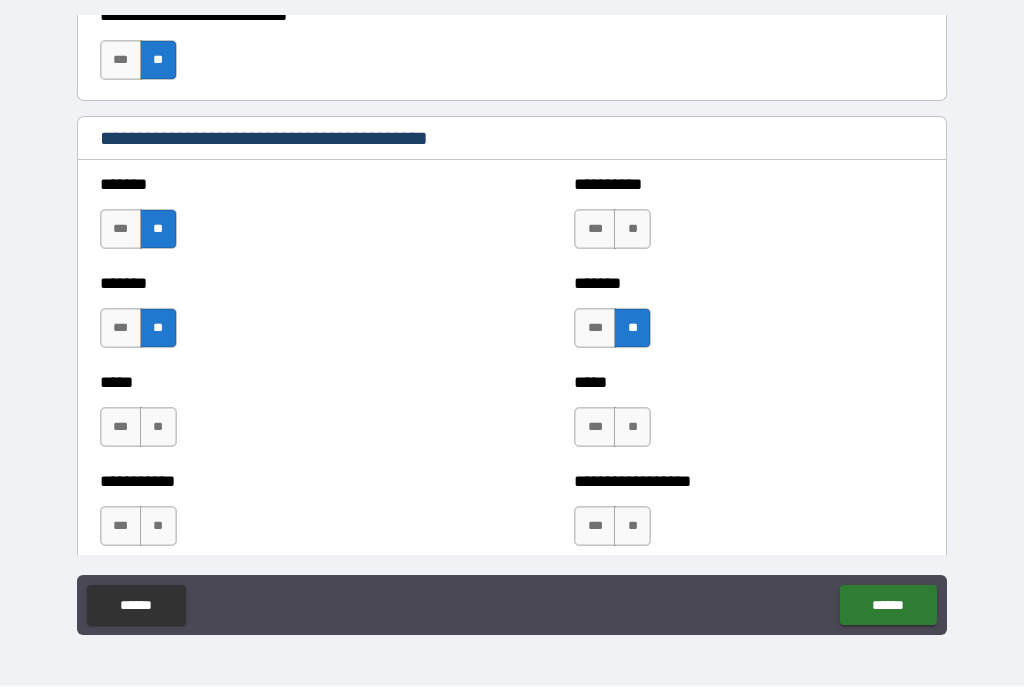 scroll, scrollTop: 1720, scrollLeft: 0, axis: vertical 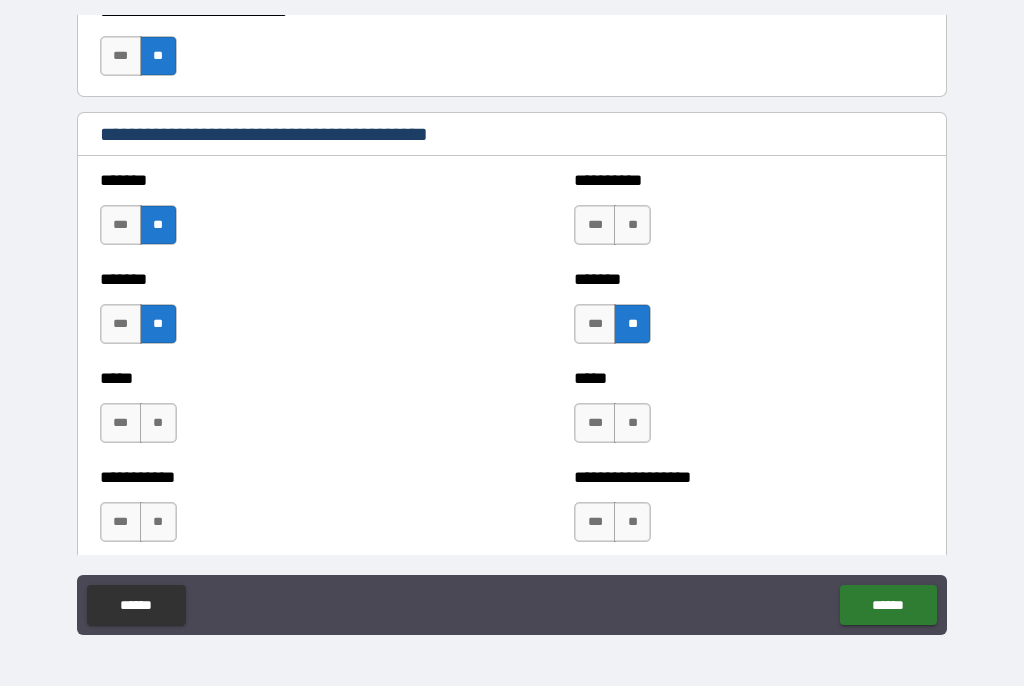 click on "**" at bounding box center (632, 226) 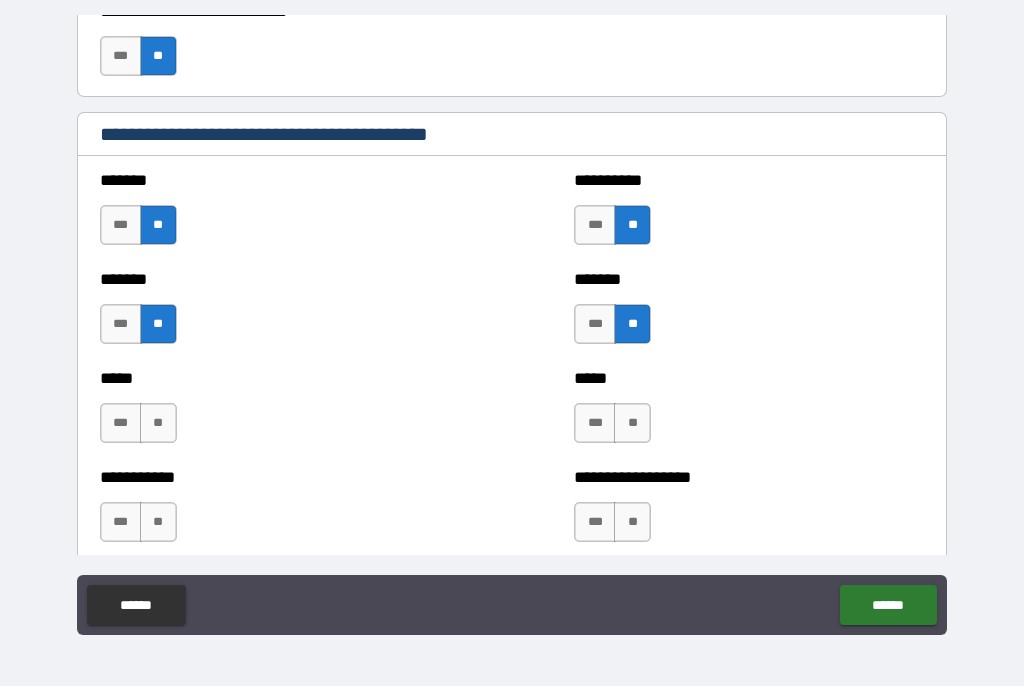 click on "**" at bounding box center [158, 424] 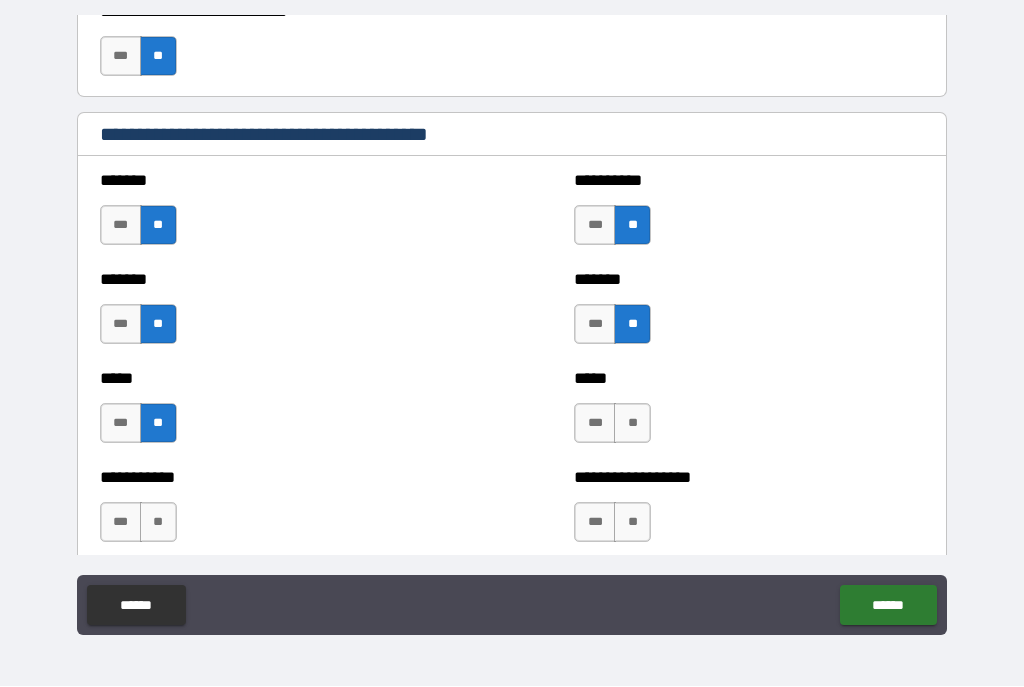 click on "***** *** **" at bounding box center (749, 414) 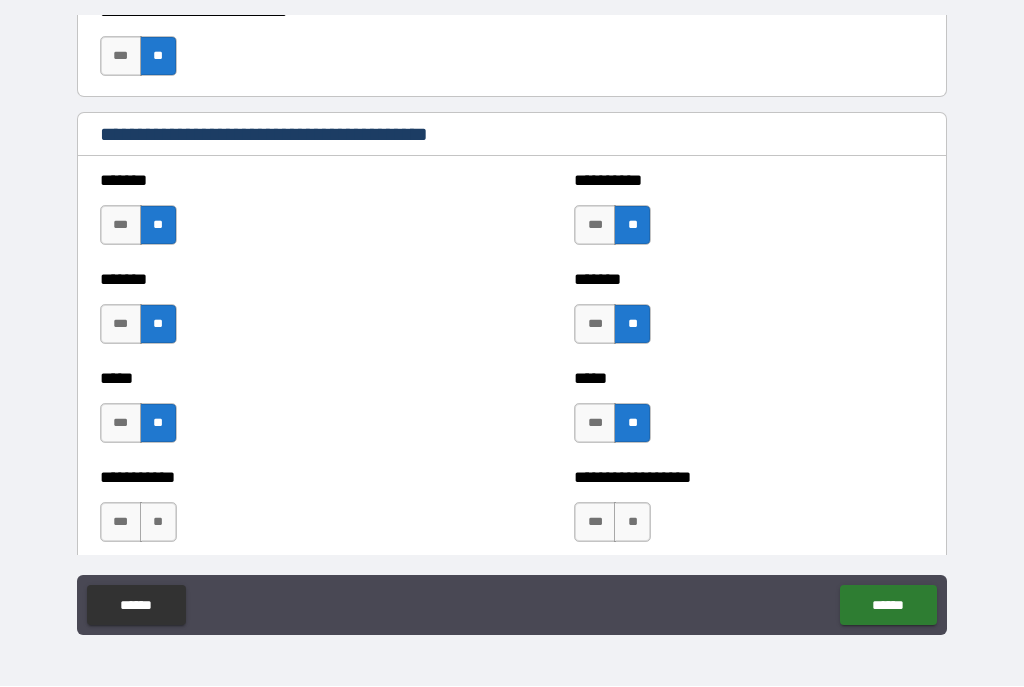 click on "**" at bounding box center [158, 523] 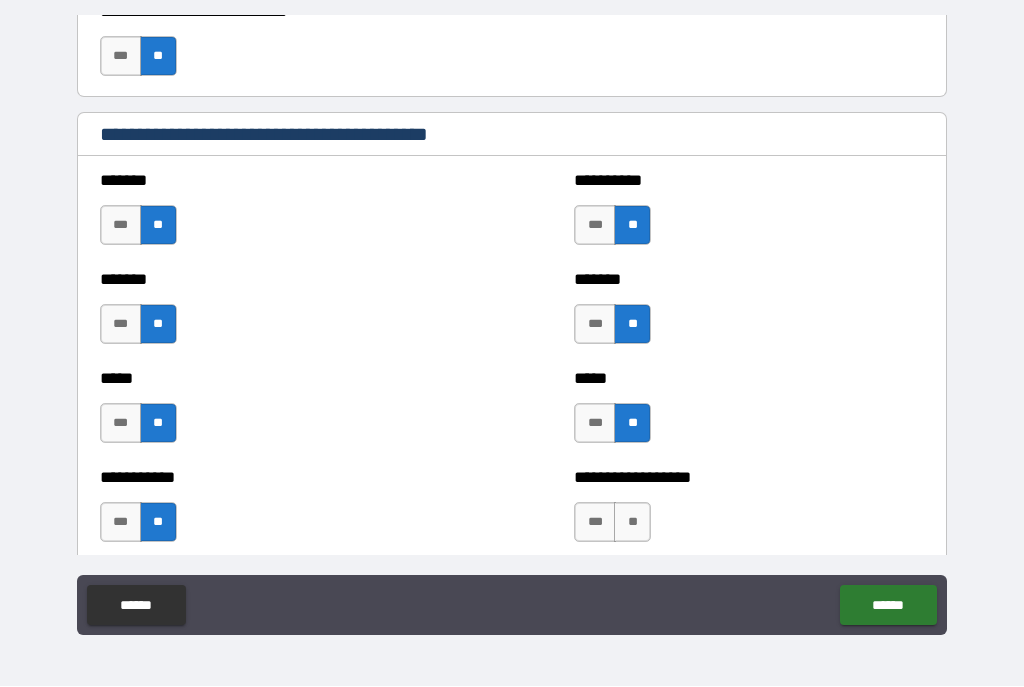 click on "**" at bounding box center [632, 523] 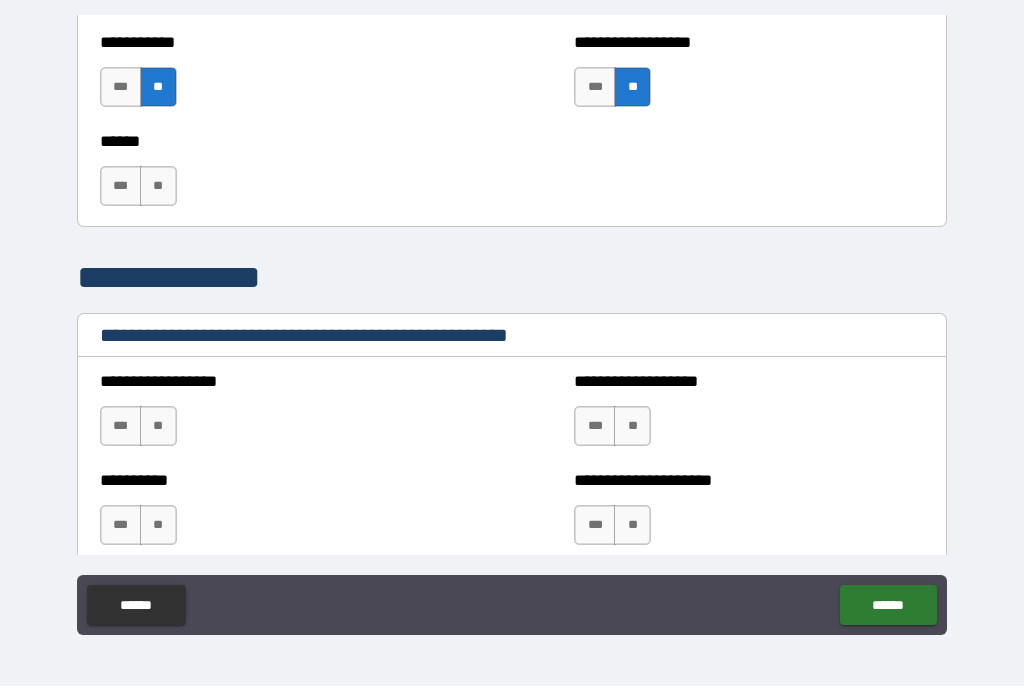 scroll, scrollTop: 2158, scrollLeft: 0, axis: vertical 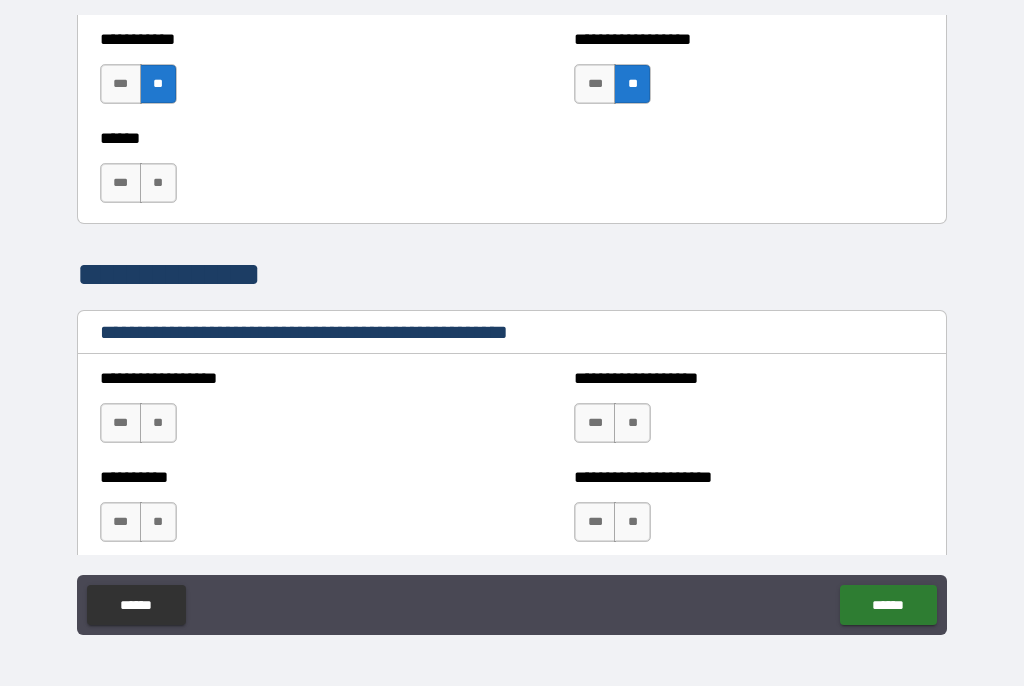 click on "**" at bounding box center [158, 184] 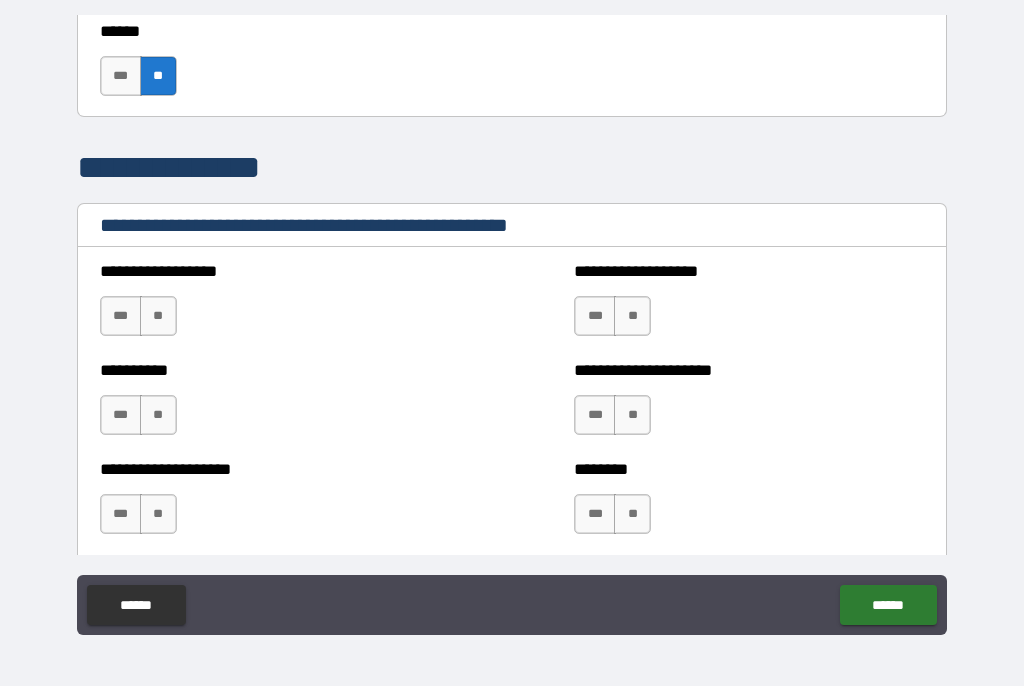 scroll, scrollTop: 2271, scrollLeft: 0, axis: vertical 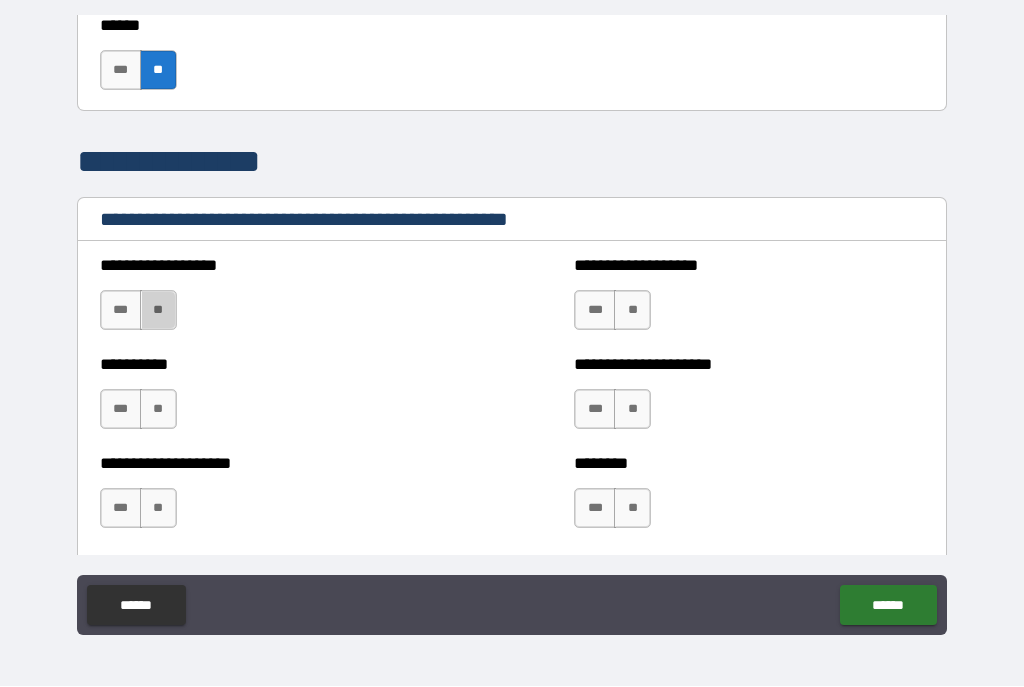click on "**" at bounding box center [158, 311] 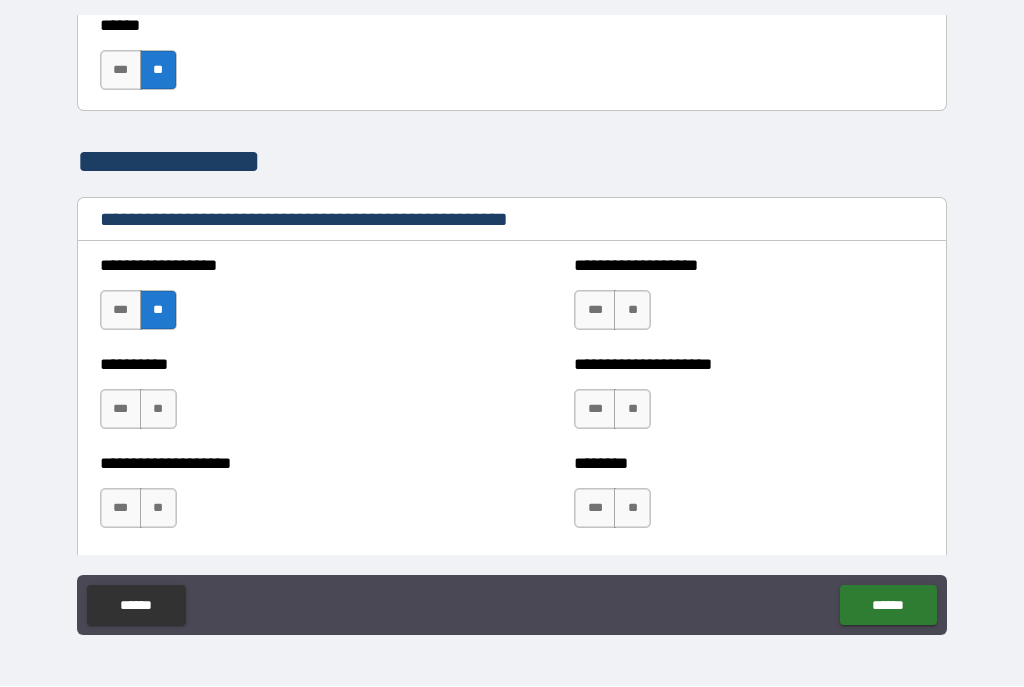 click on "**" at bounding box center (158, 410) 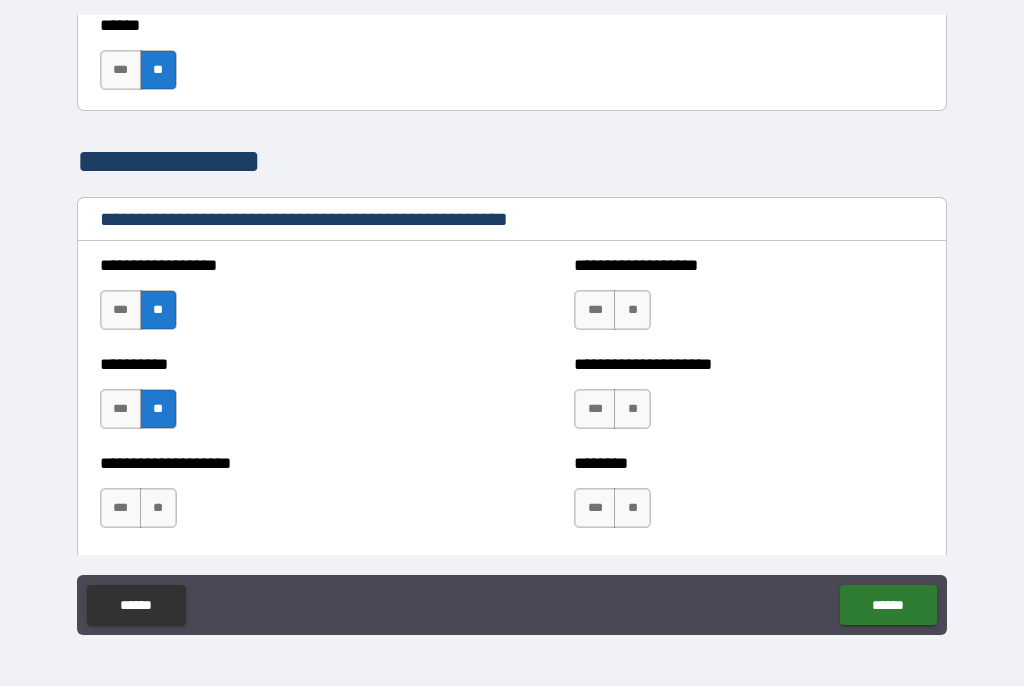 click on "**" at bounding box center (158, 509) 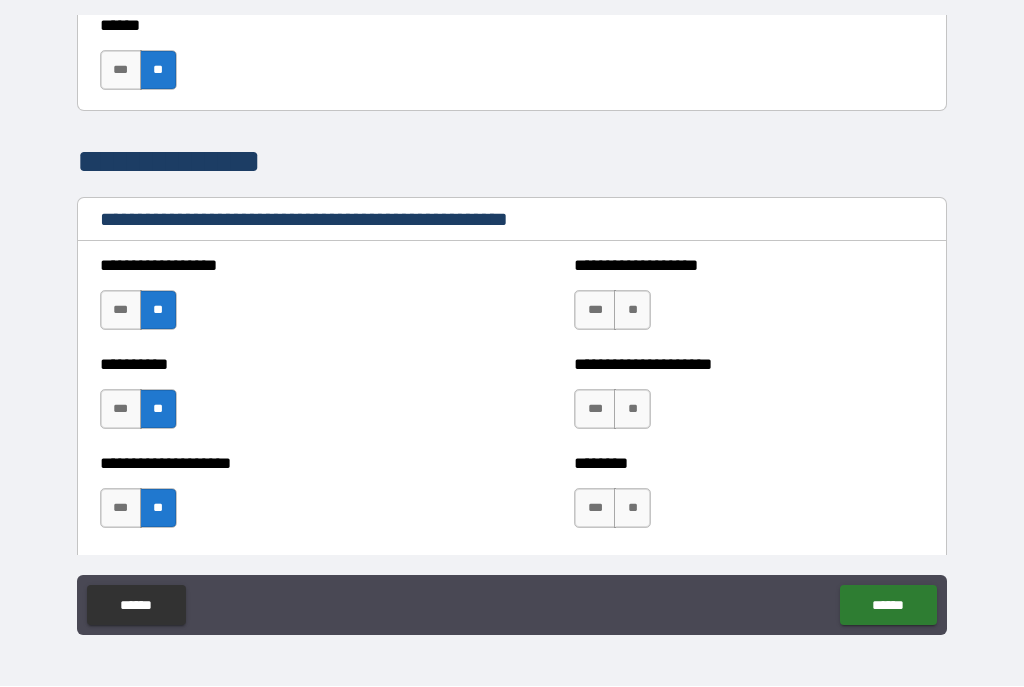 click on "**" at bounding box center [632, 311] 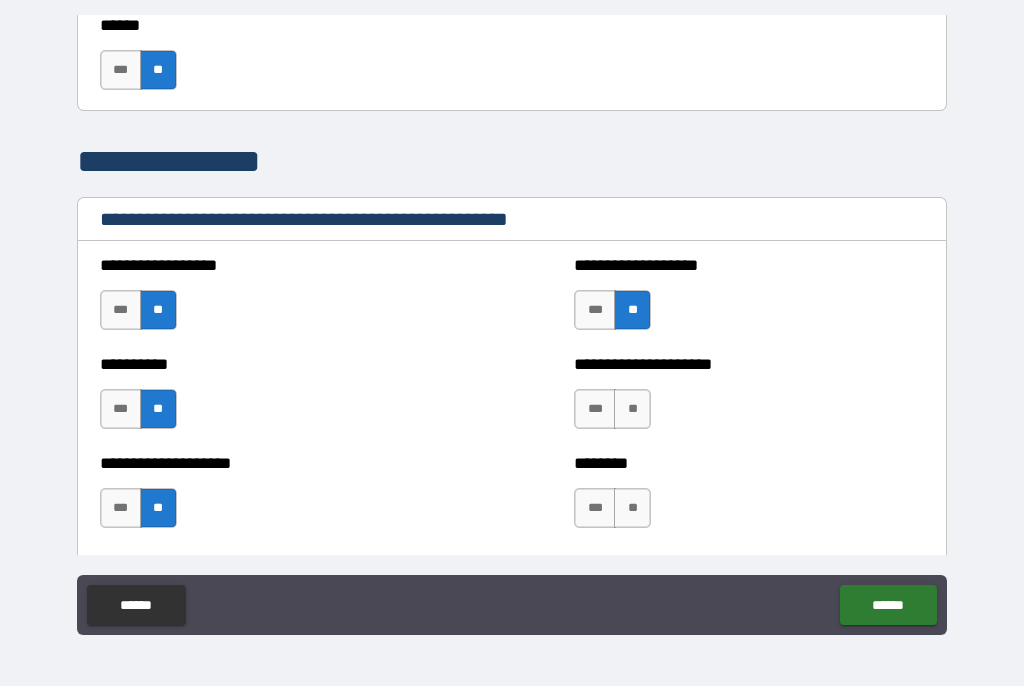 click on "**" at bounding box center [632, 410] 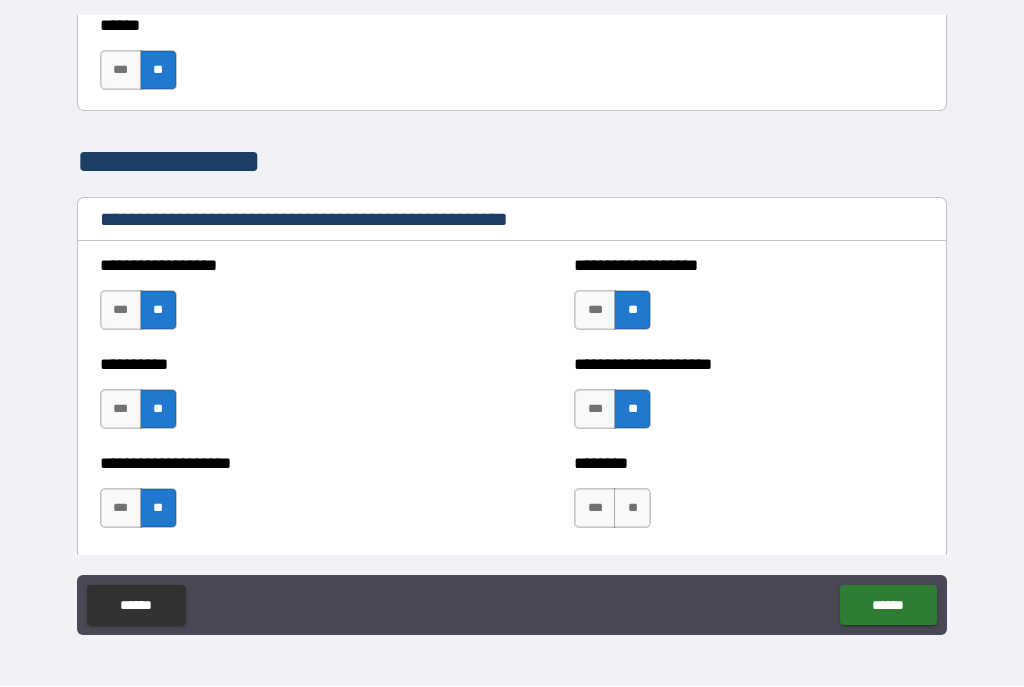 click on "**" at bounding box center [632, 509] 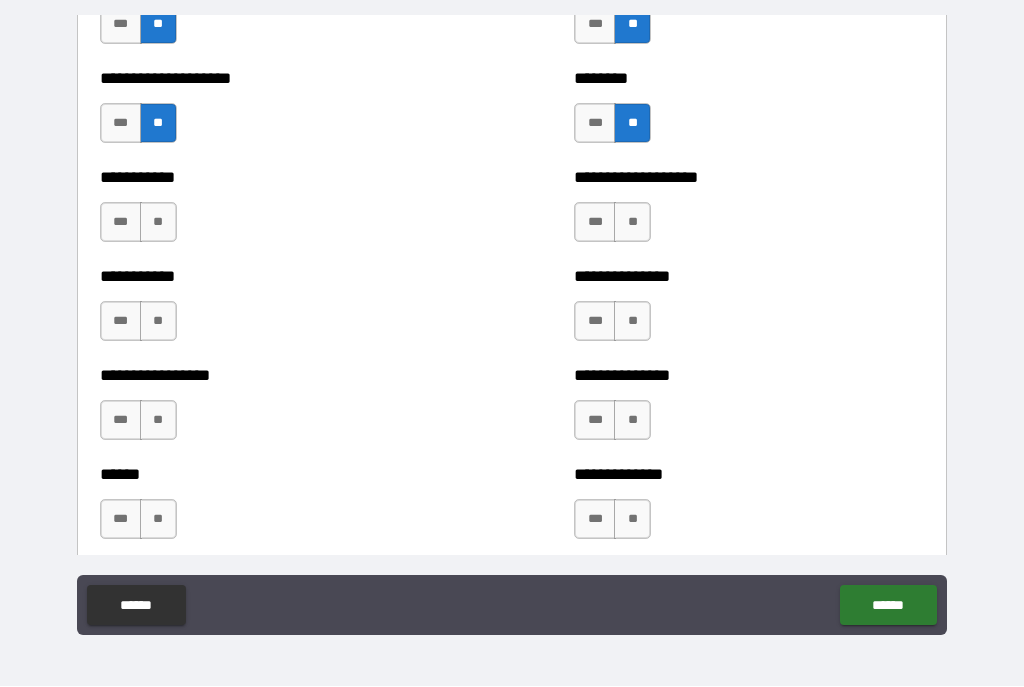 scroll, scrollTop: 2668, scrollLeft: 0, axis: vertical 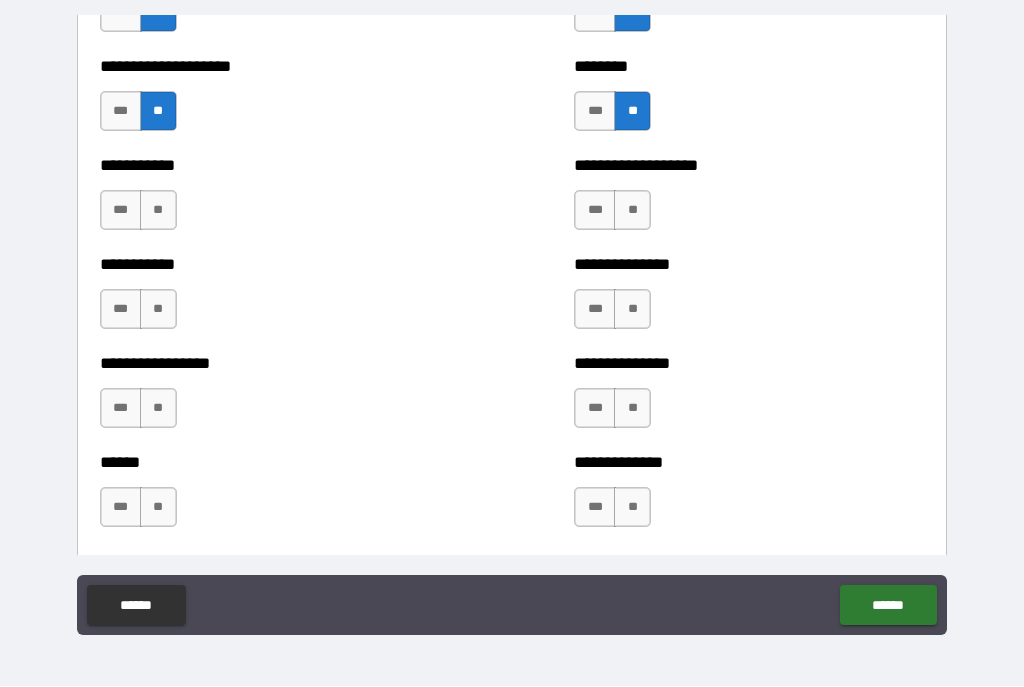 click on "**" at bounding box center [158, 211] 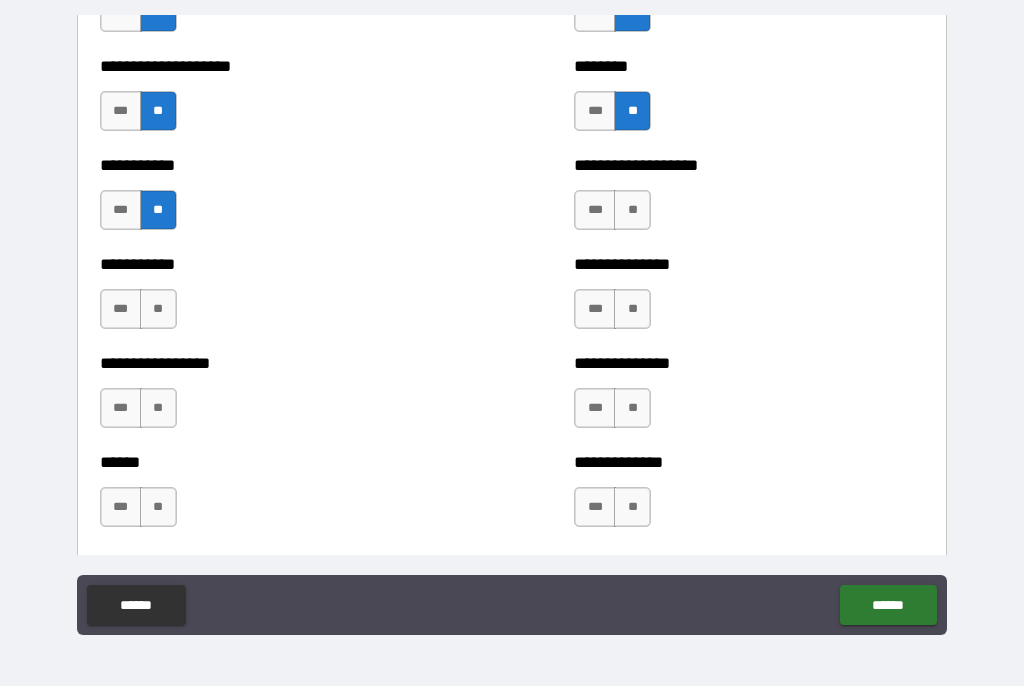 click on "**" at bounding box center (158, 310) 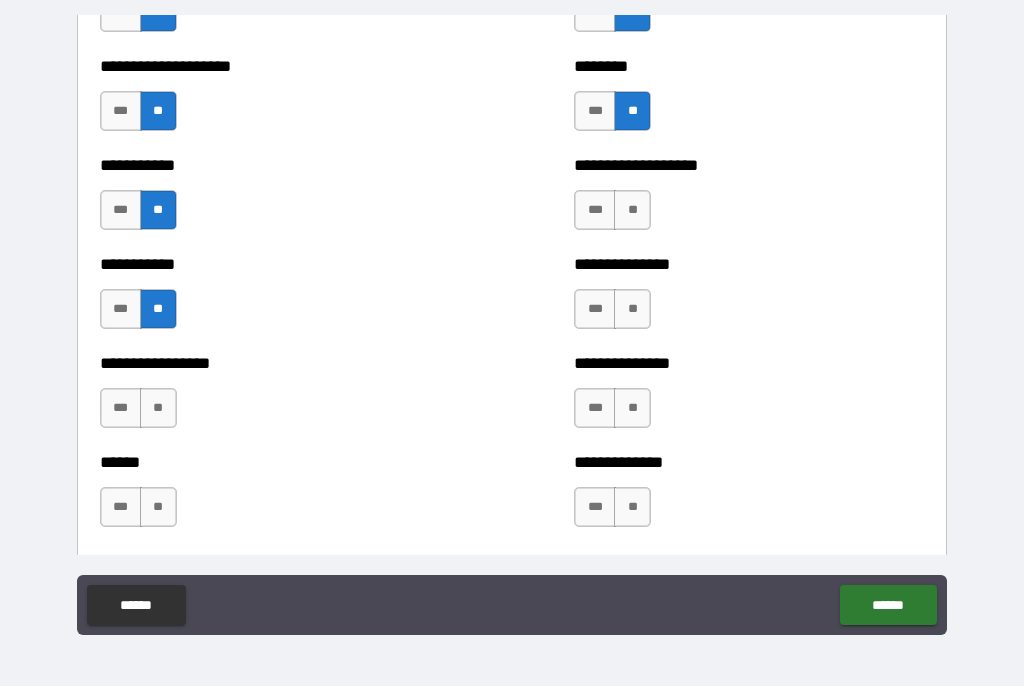 click on "**" at bounding box center [158, 409] 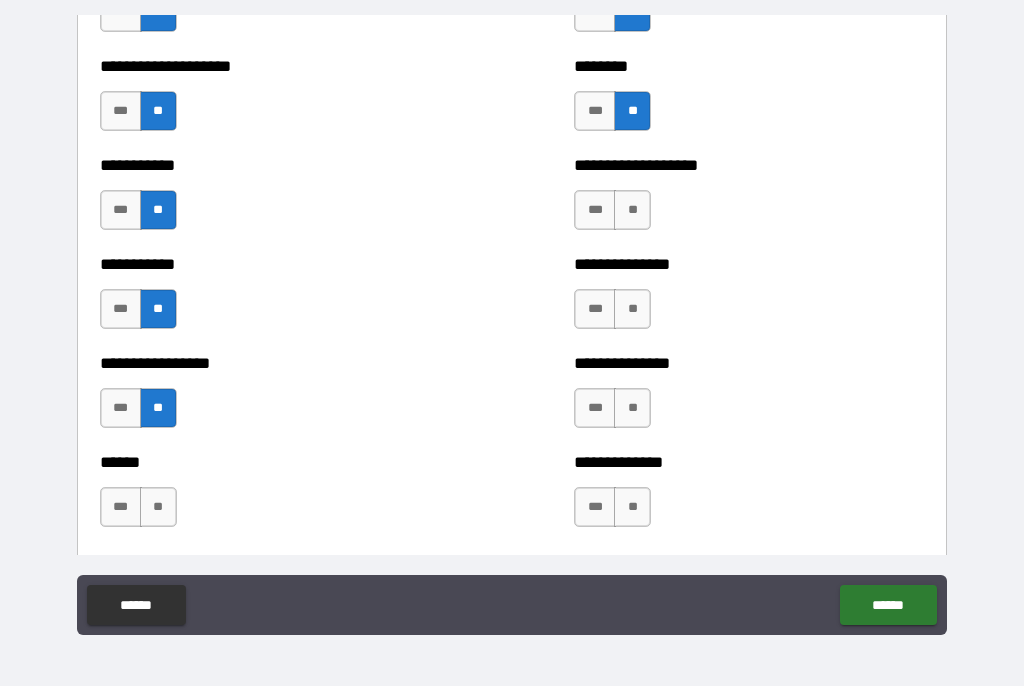 click on "**" at bounding box center [158, 508] 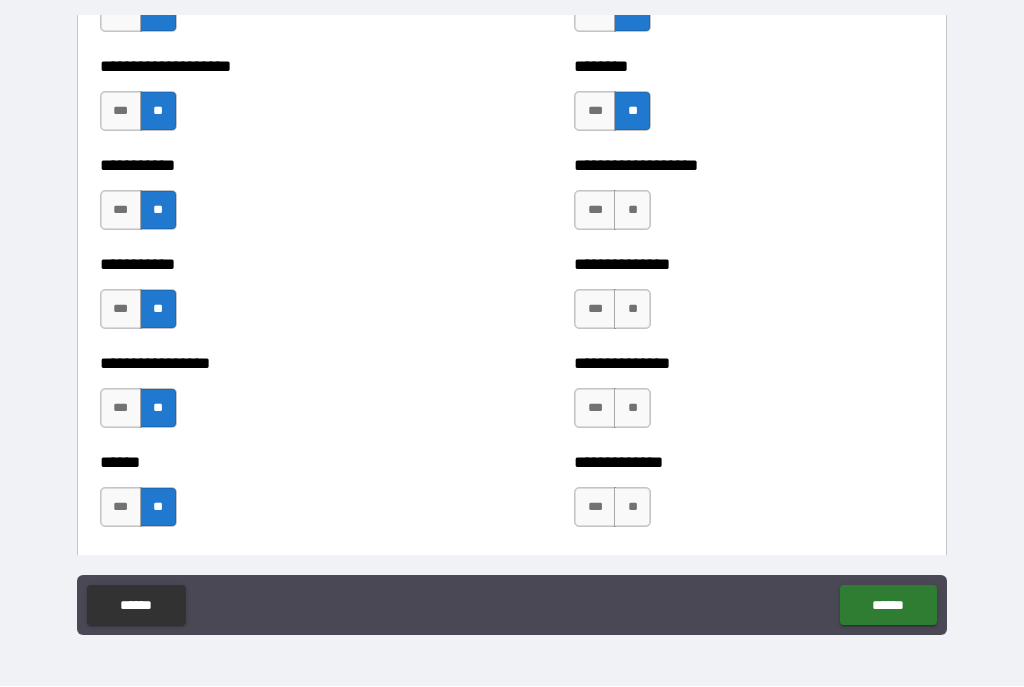 click on "**" at bounding box center [632, 508] 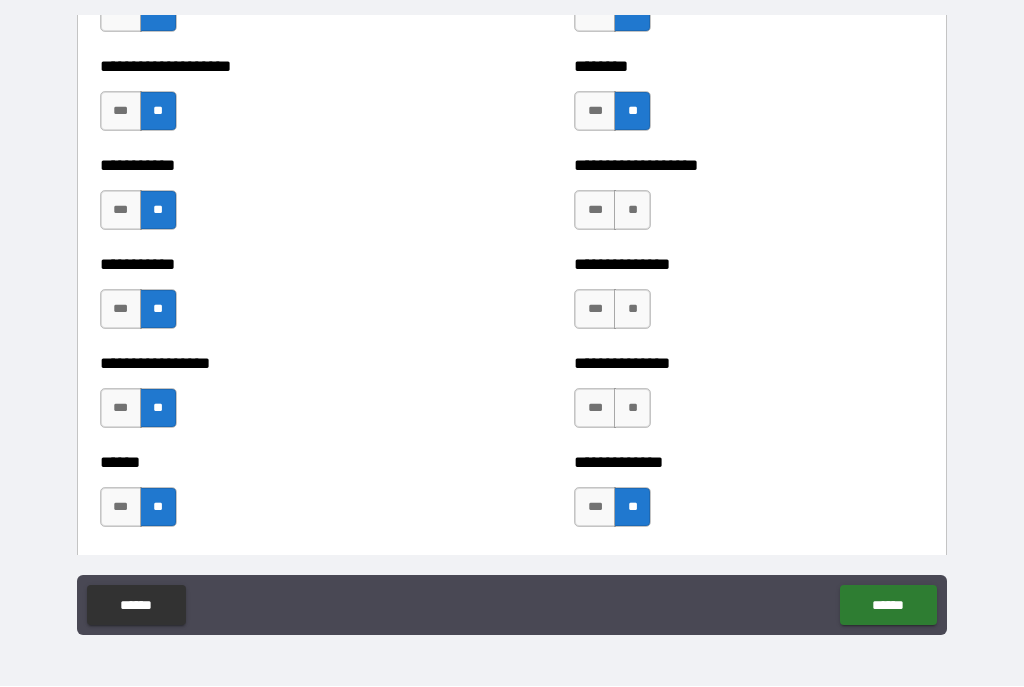click on "**" at bounding box center (632, 409) 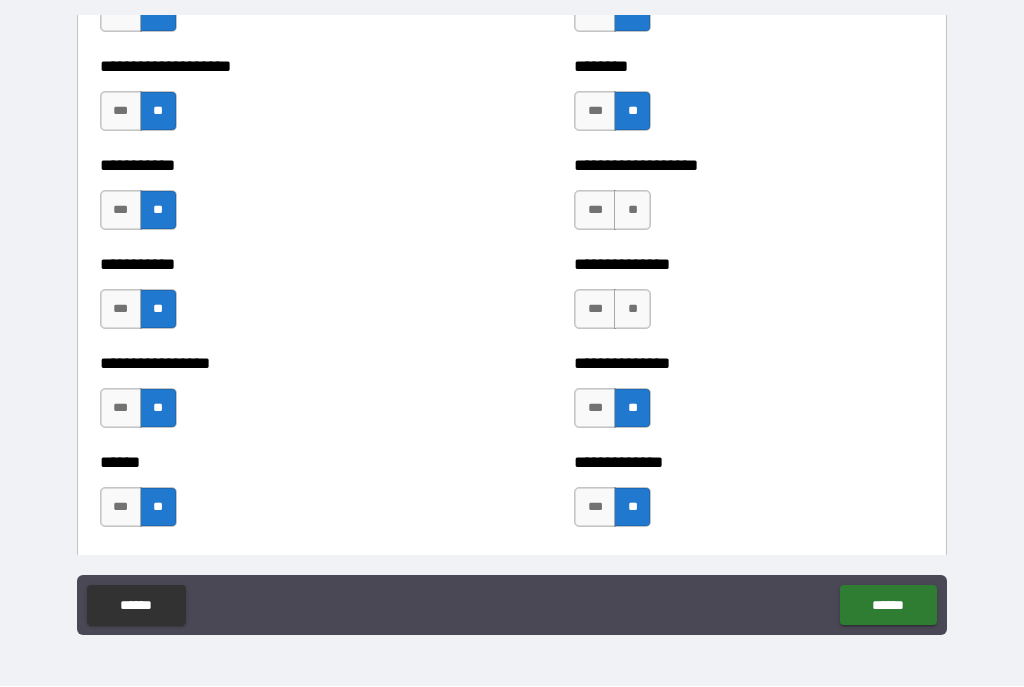 click on "**" at bounding box center [632, 310] 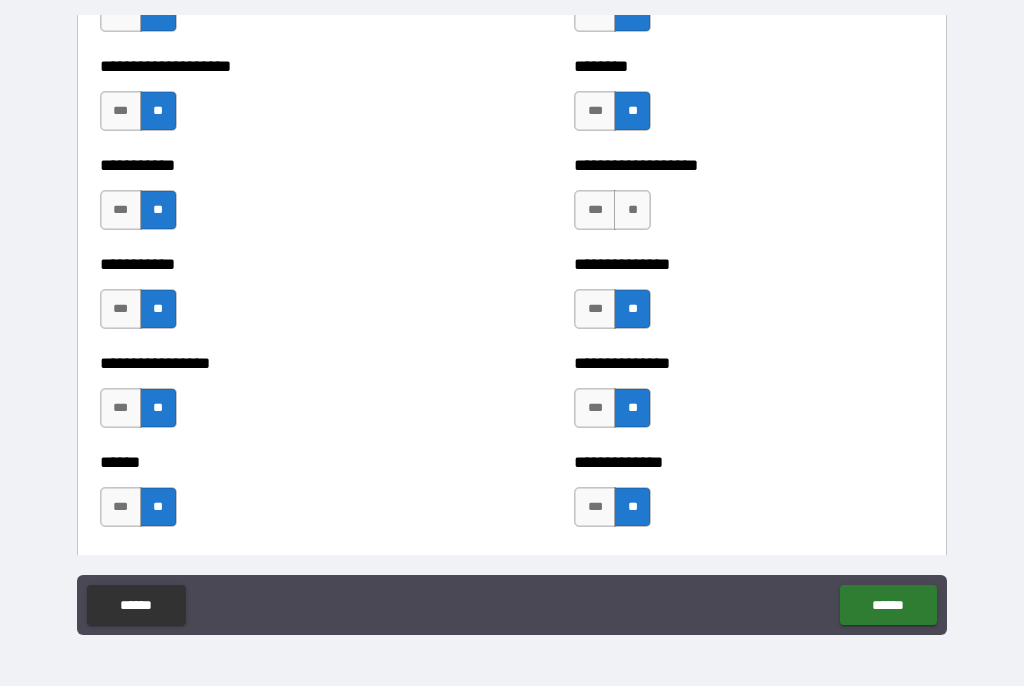 click on "**" at bounding box center [632, 211] 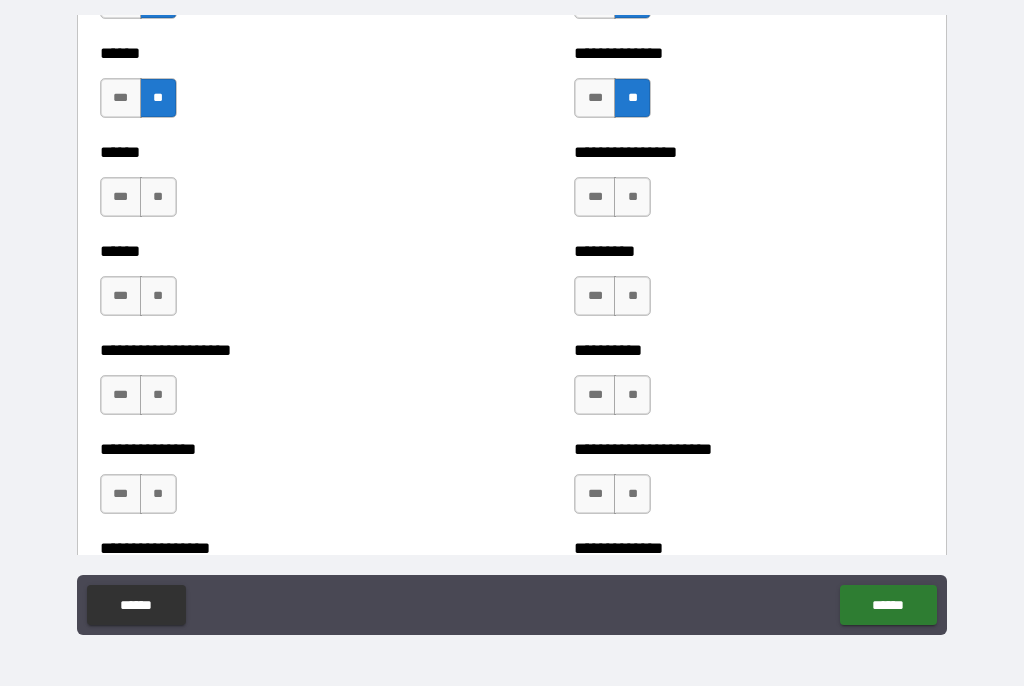 scroll, scrollTop: 3110, scrollLeft: 0, axis: vertical 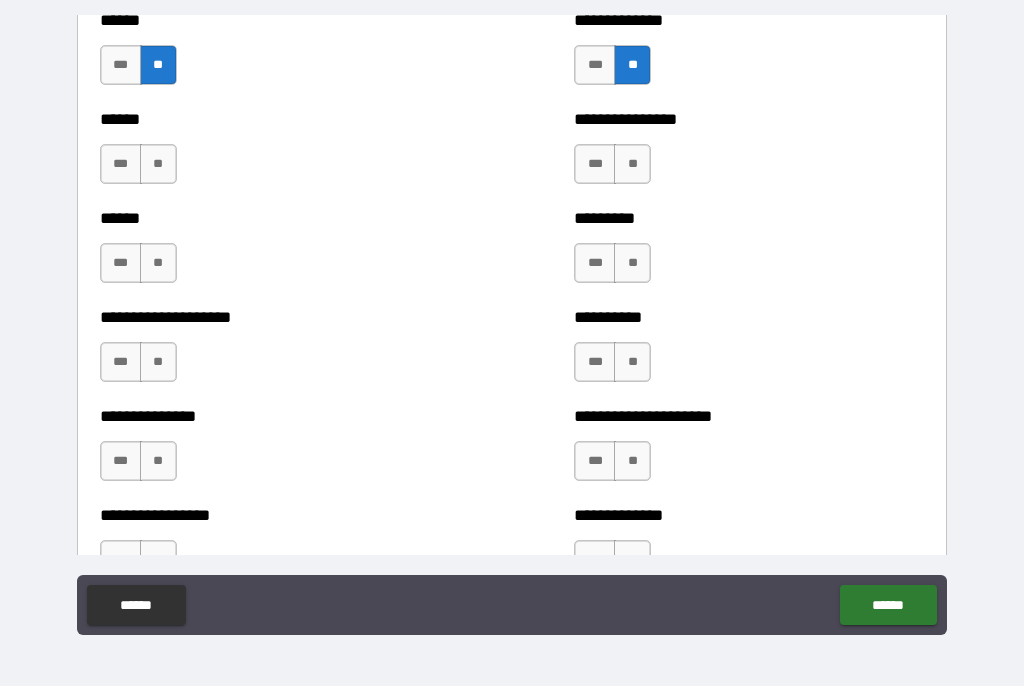 click on "**" at bounding box center [158, 165] 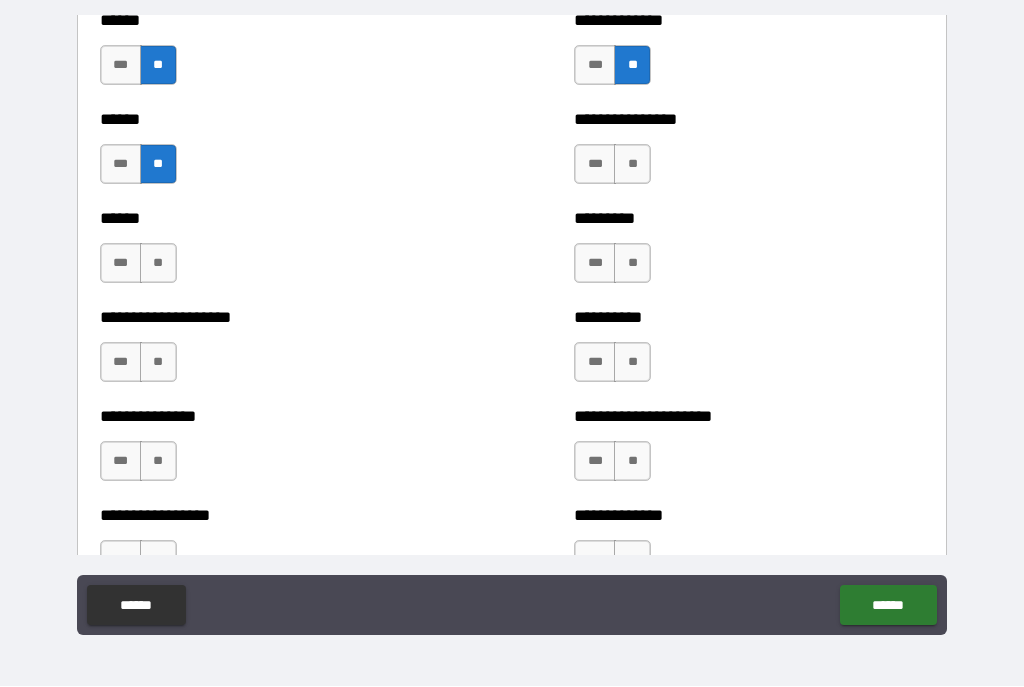 click on "**" at bounding box center (158, 264) 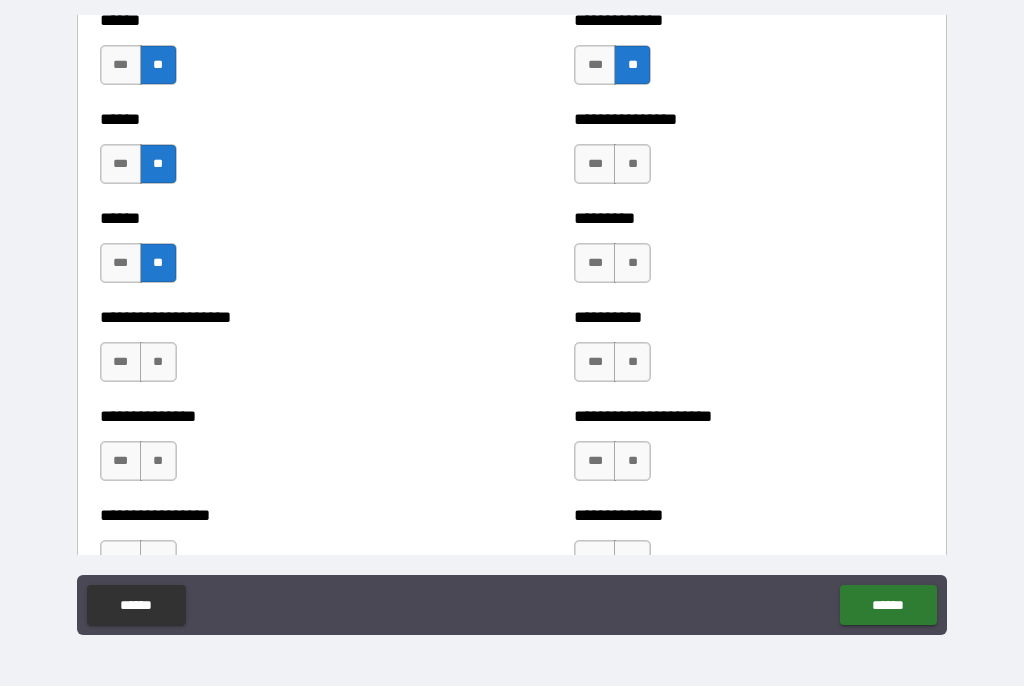 click on "**" at bounding box center (158, 363) 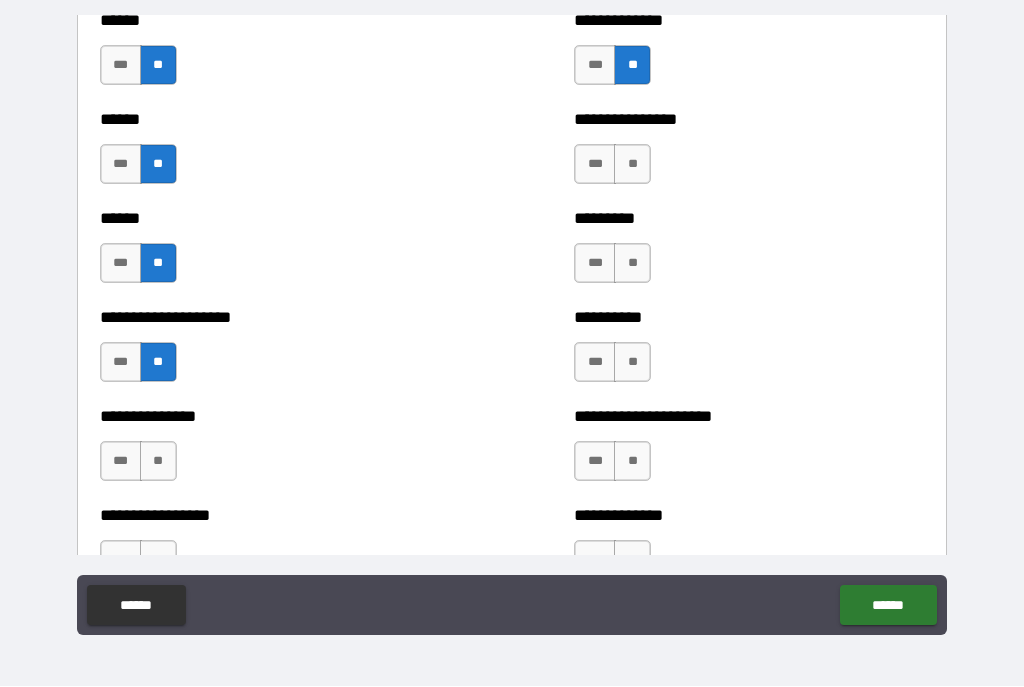 click on "**" at bounding box center (632, 165) 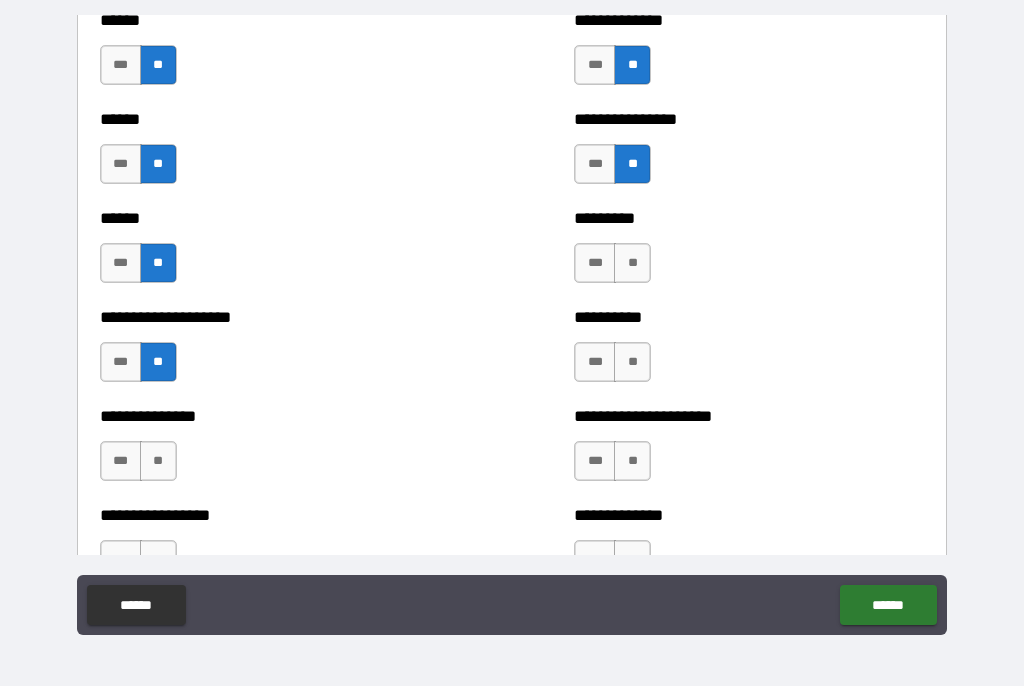 click on "**" at bounding box center [632, 264] 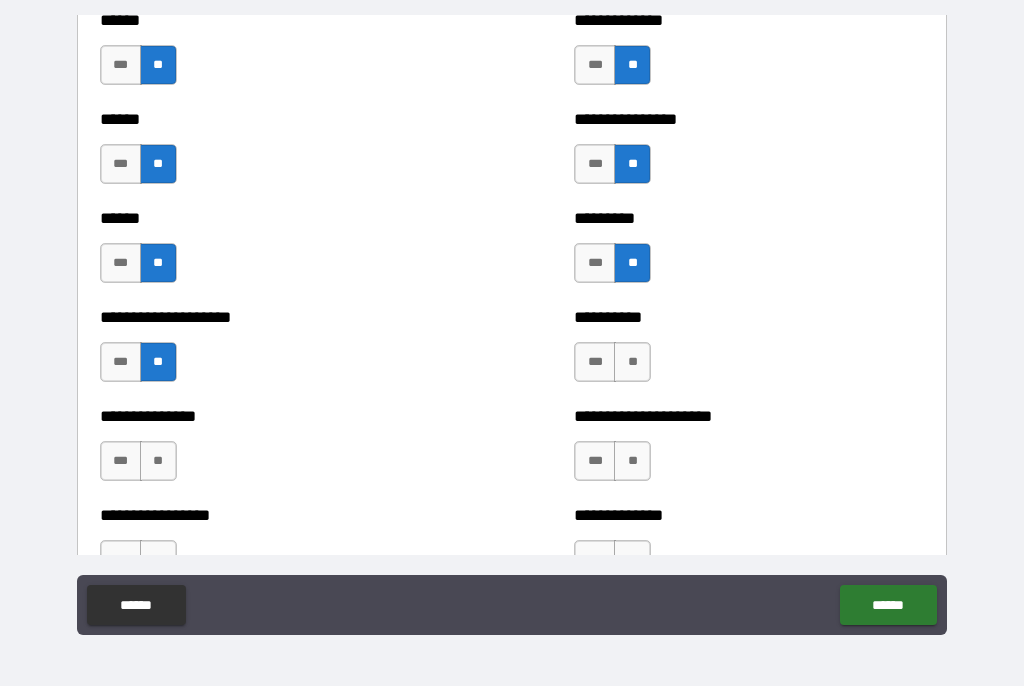click on "**" at bounding box center (632, 363) 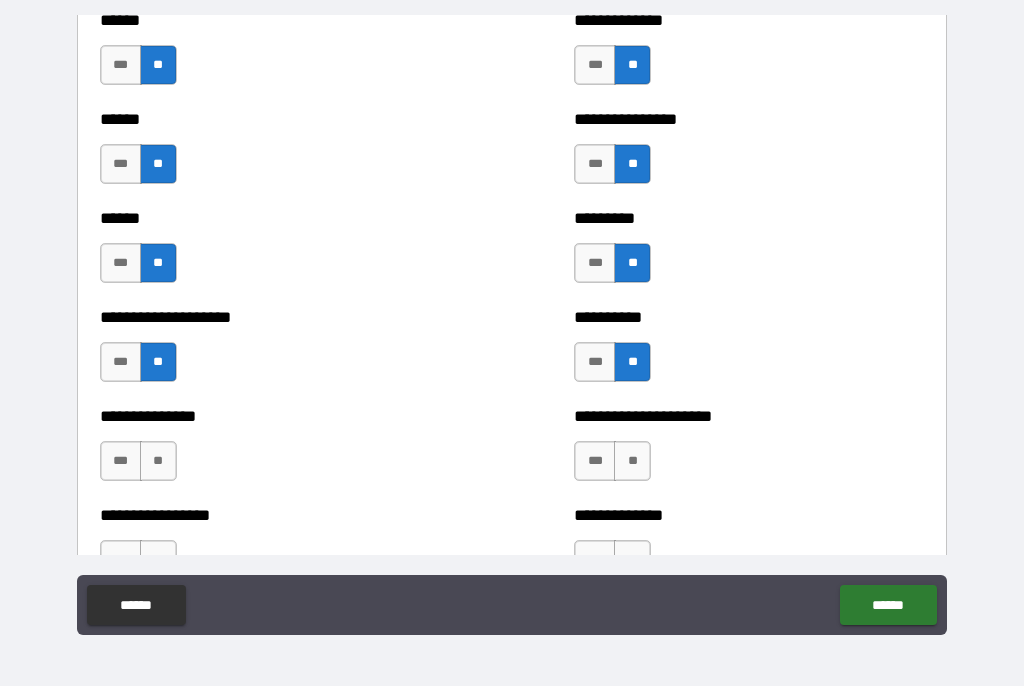 click on "**" at bounding box center [158, 462] 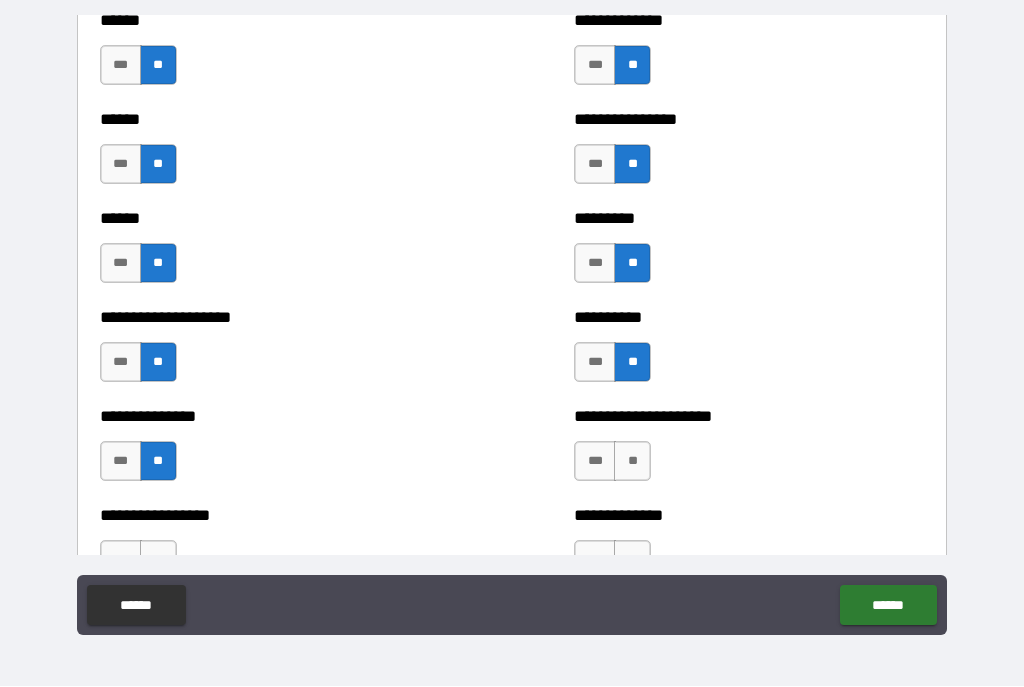 click on "**" at bounding box center [632, 462] 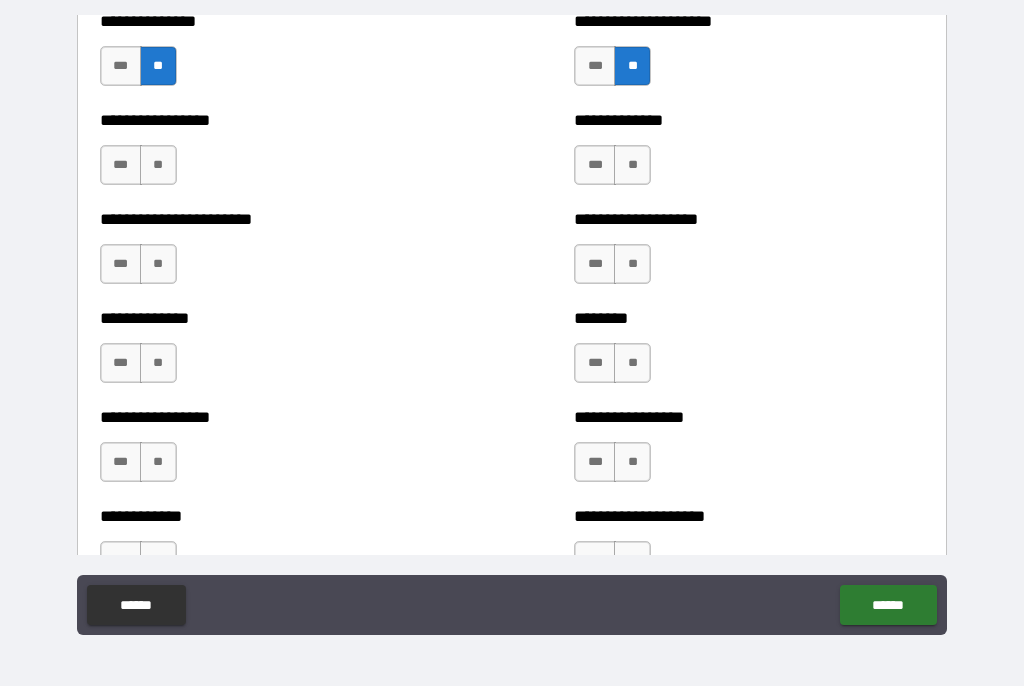 scroll, scrollTop: 3508, scrollLeft: 0, axis: vertical 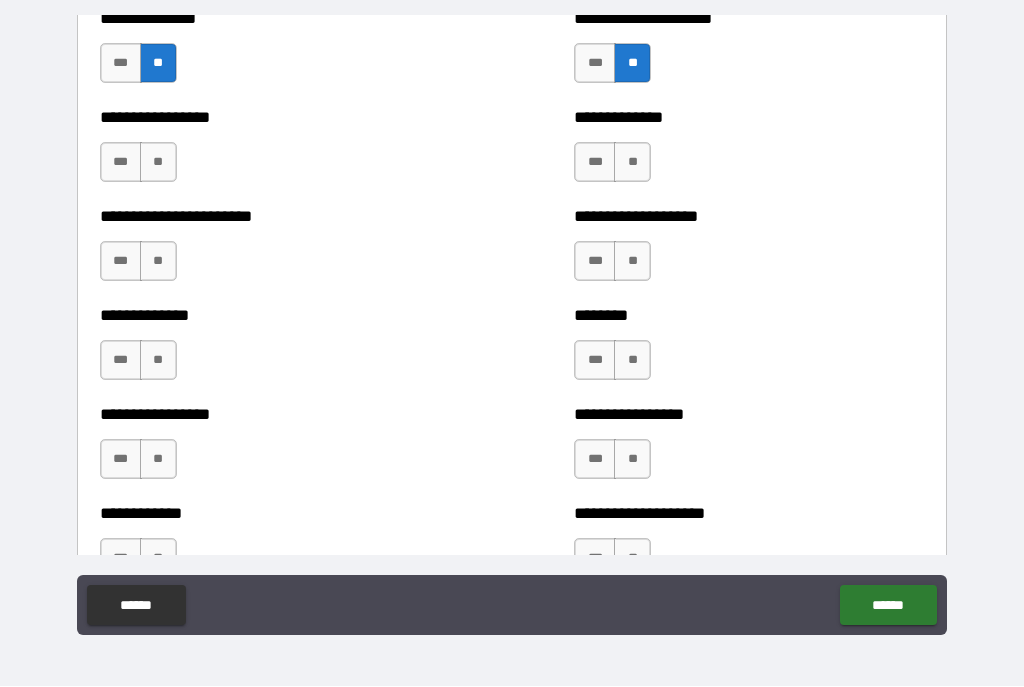 click on "**" at bounding box center (158, 163) 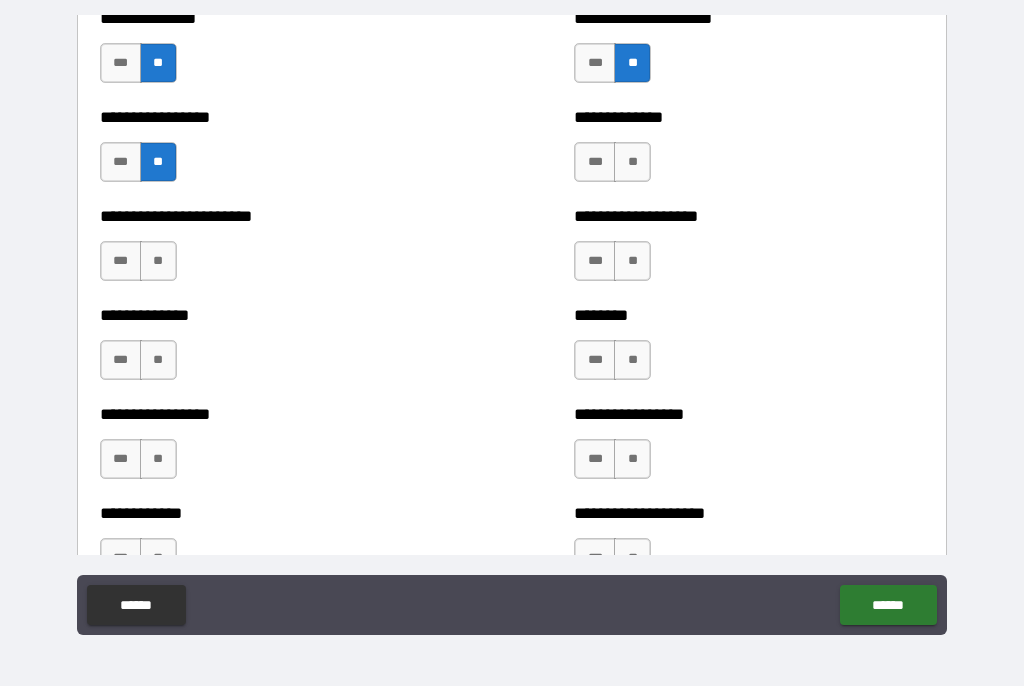 click on "**" at bounding box center (158, 262) 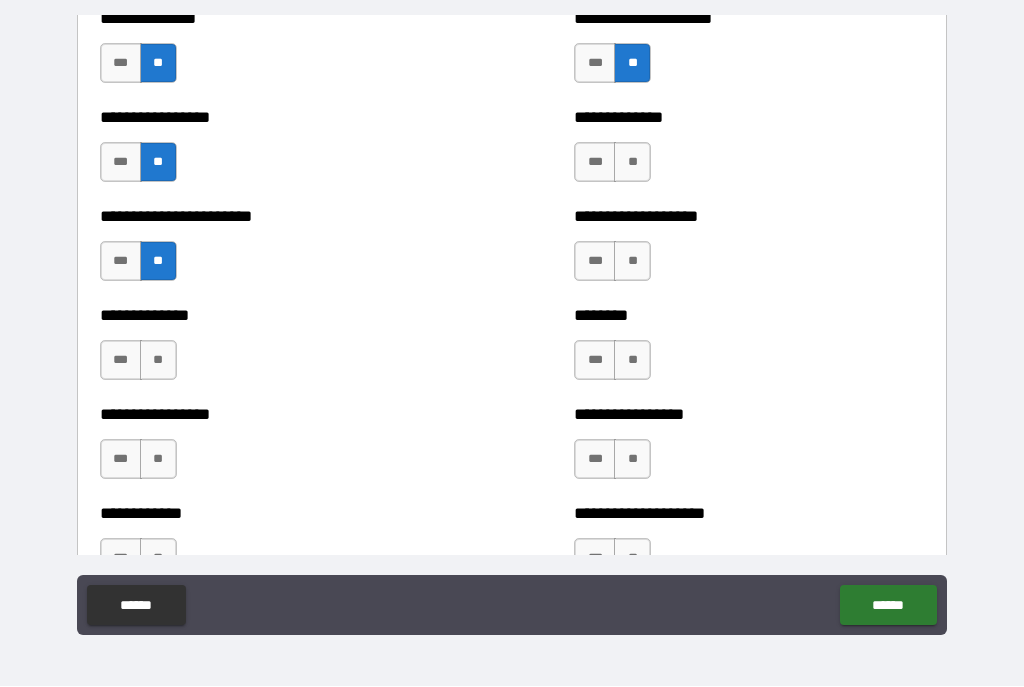 click on "**" at bounding box center [158, 361] 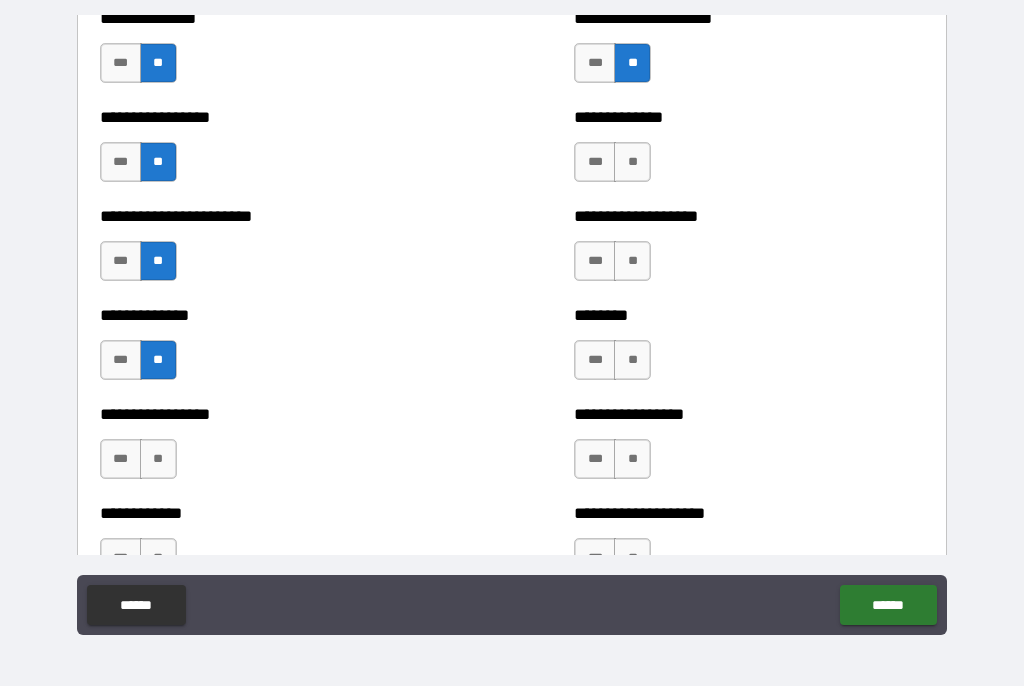 click on "**" at bounding box center [158, 460] 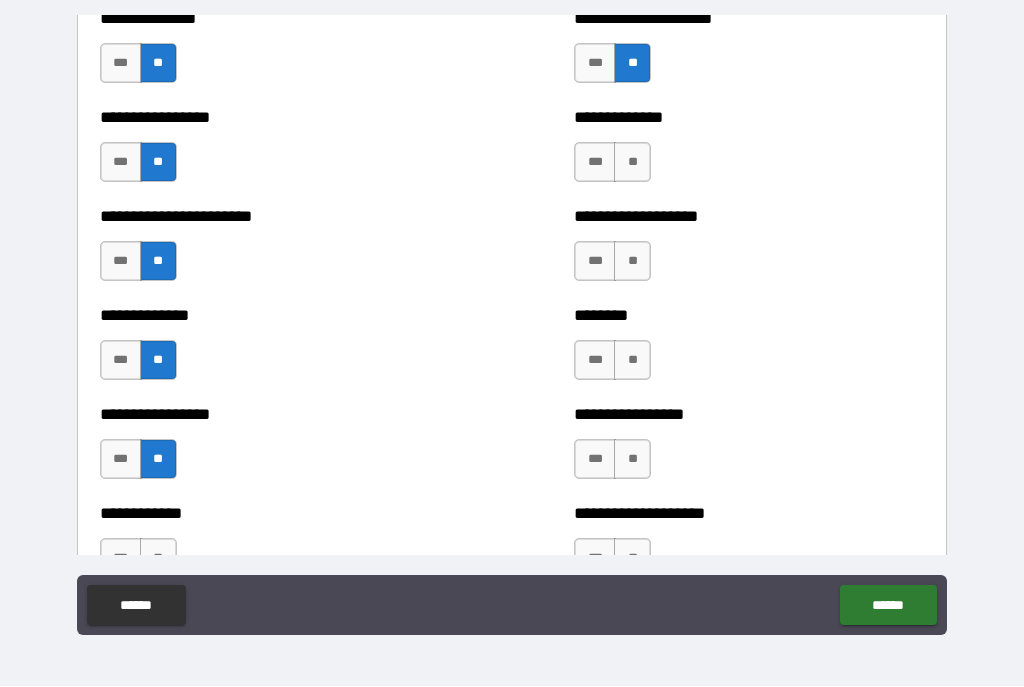click on "**" at bounding box center [632, 262] 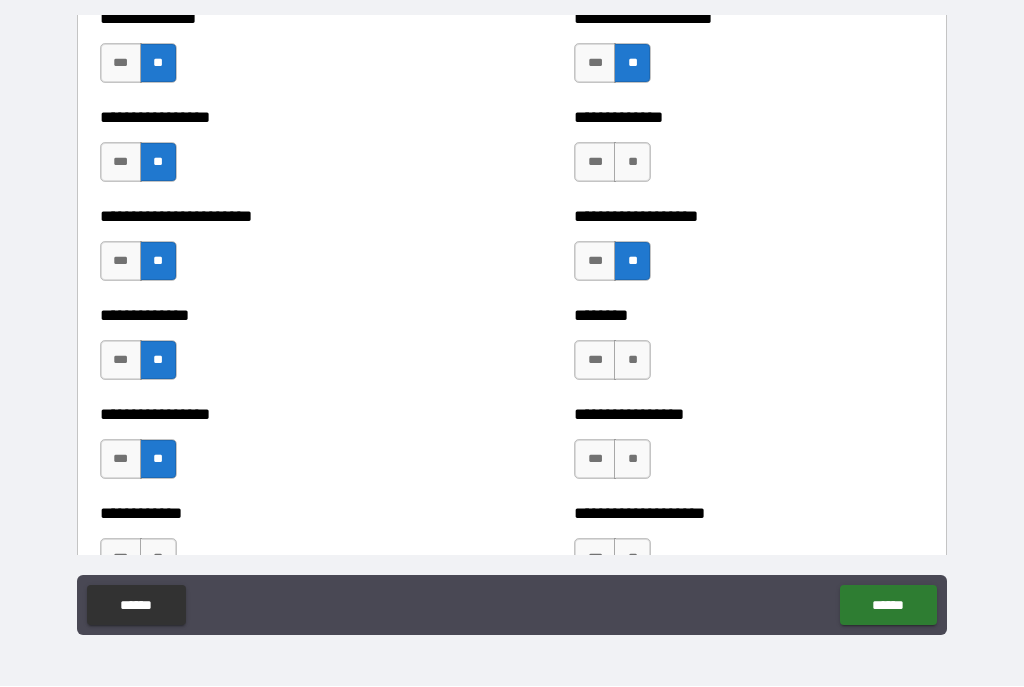 click on "**" at bounding box center (632, 361) 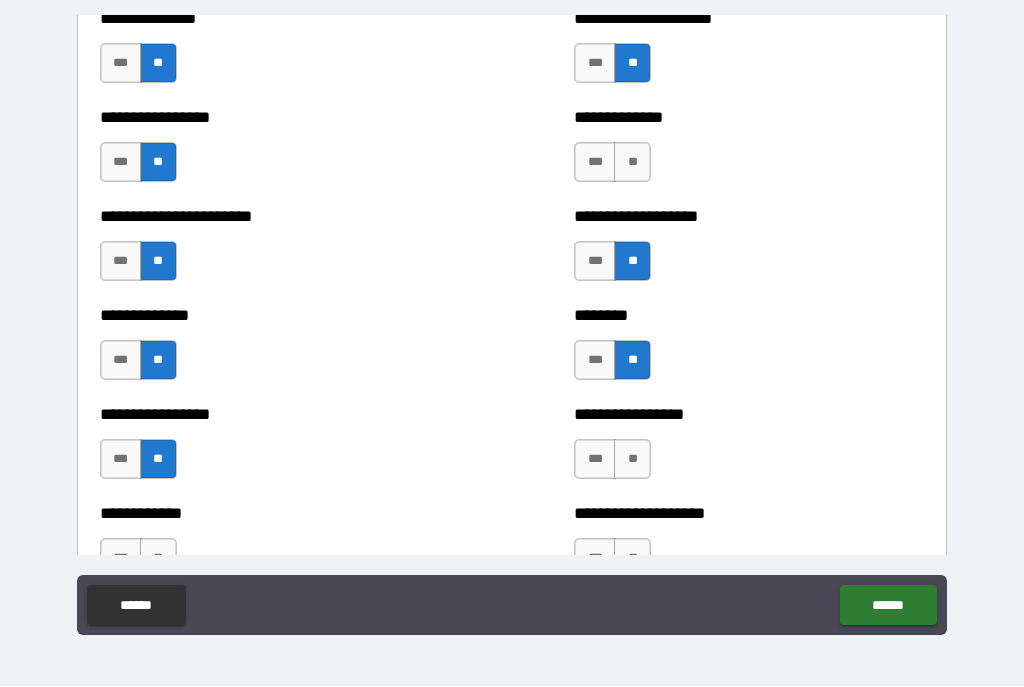 click on "**" at bounding box center (632, 460) 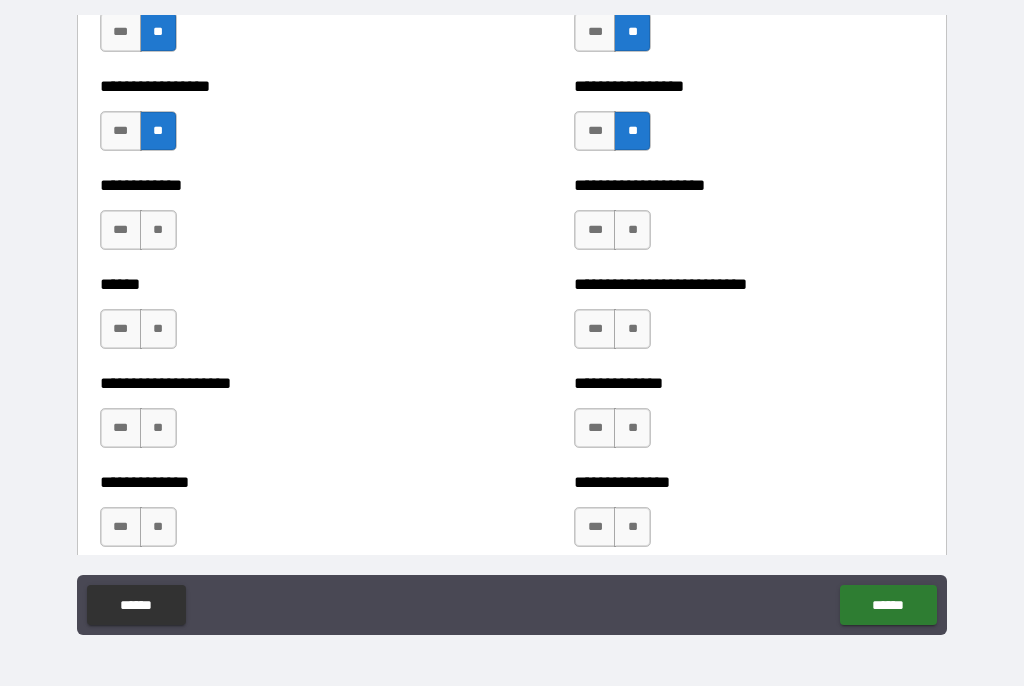 scroll, scrollTop: 3842, scrollLeft: 0, axis: vertical 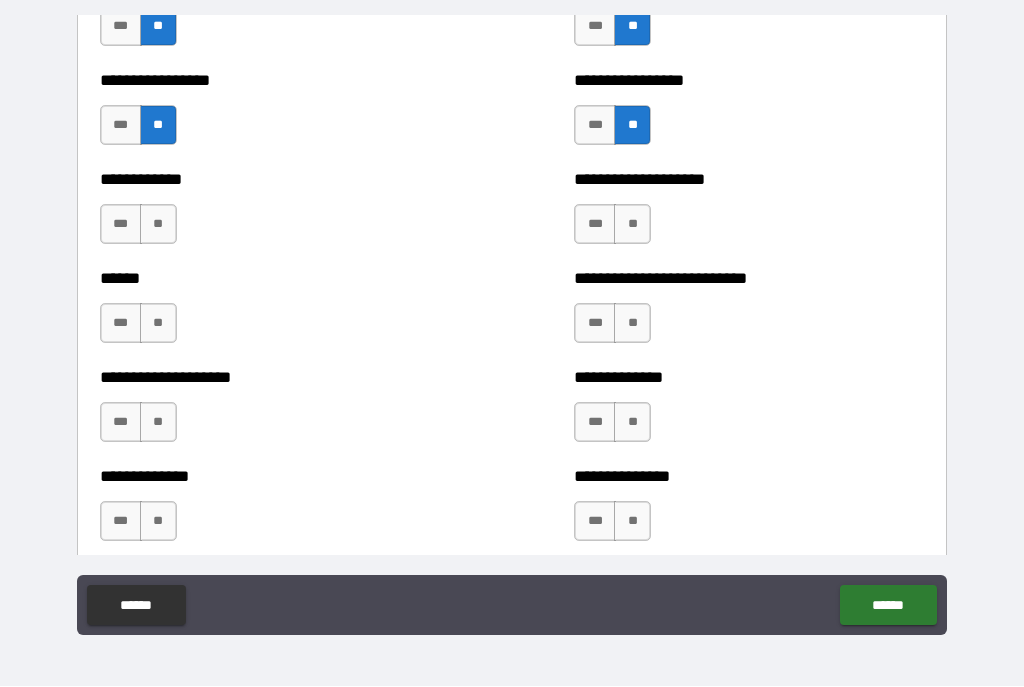 click on "**" at bounding box center (158, 225) 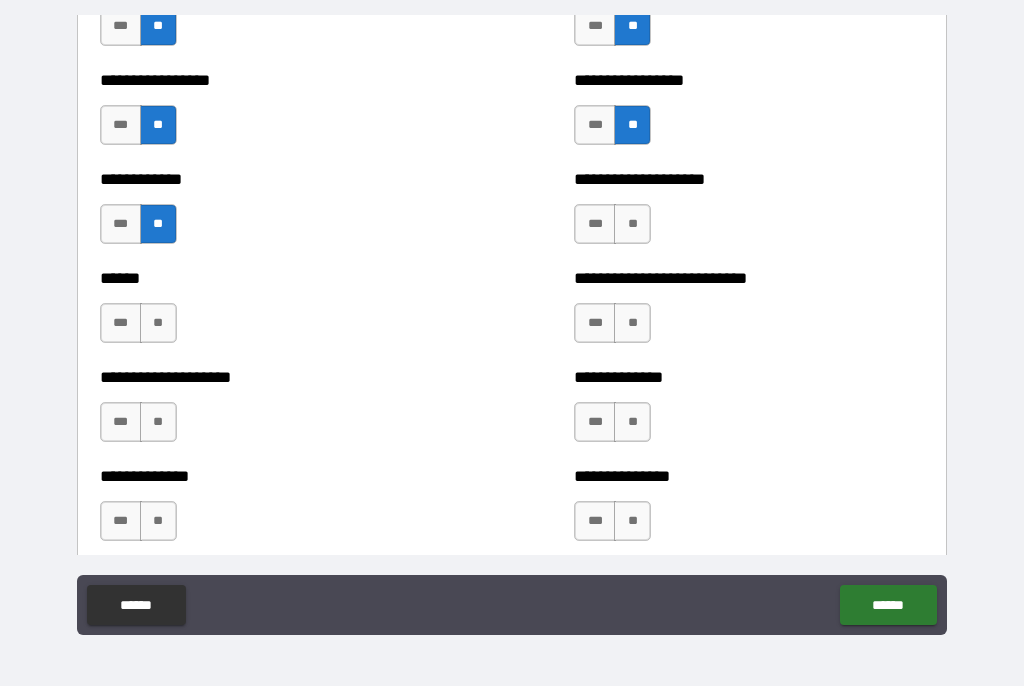 click on "**" at bounding box center (158, 324) 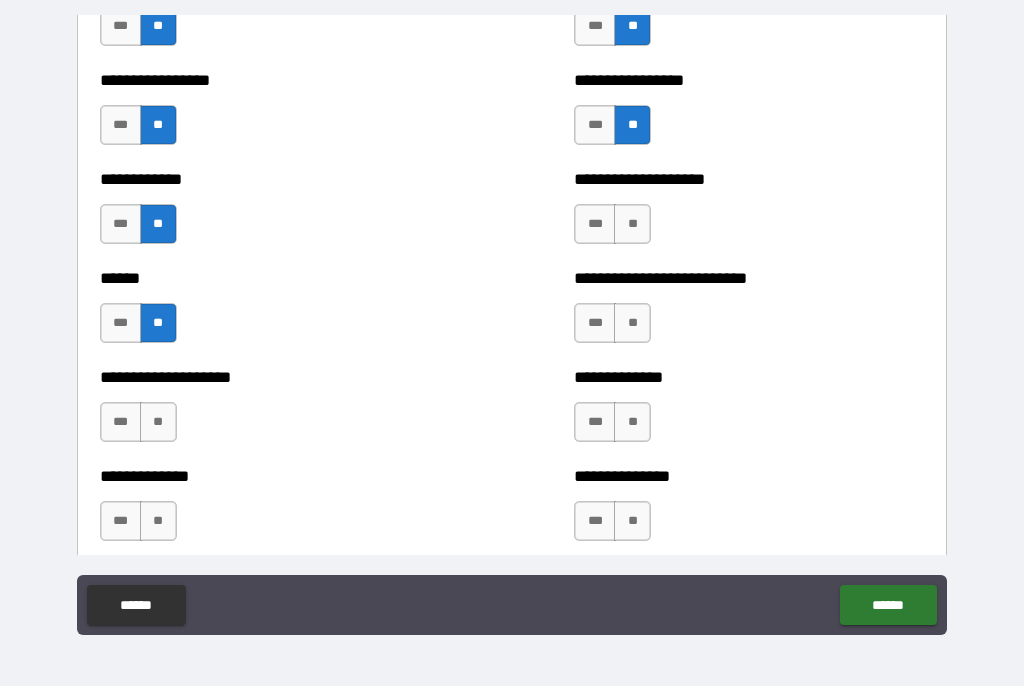 click on "**" at bounding box center (158, 423) 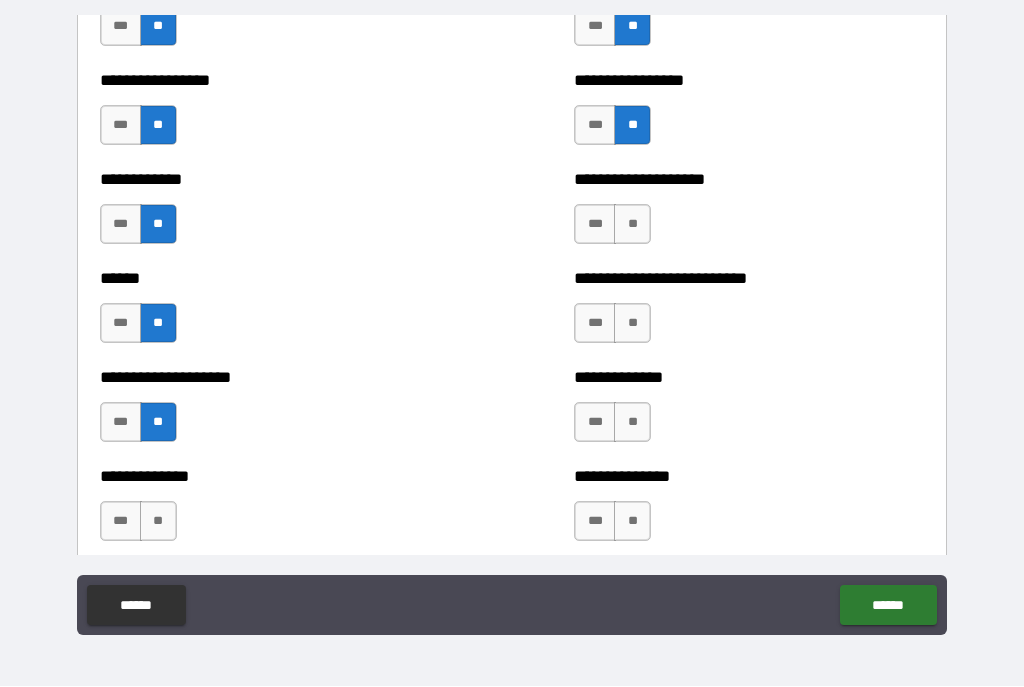 click on "**" at bounding box center [632, 324] 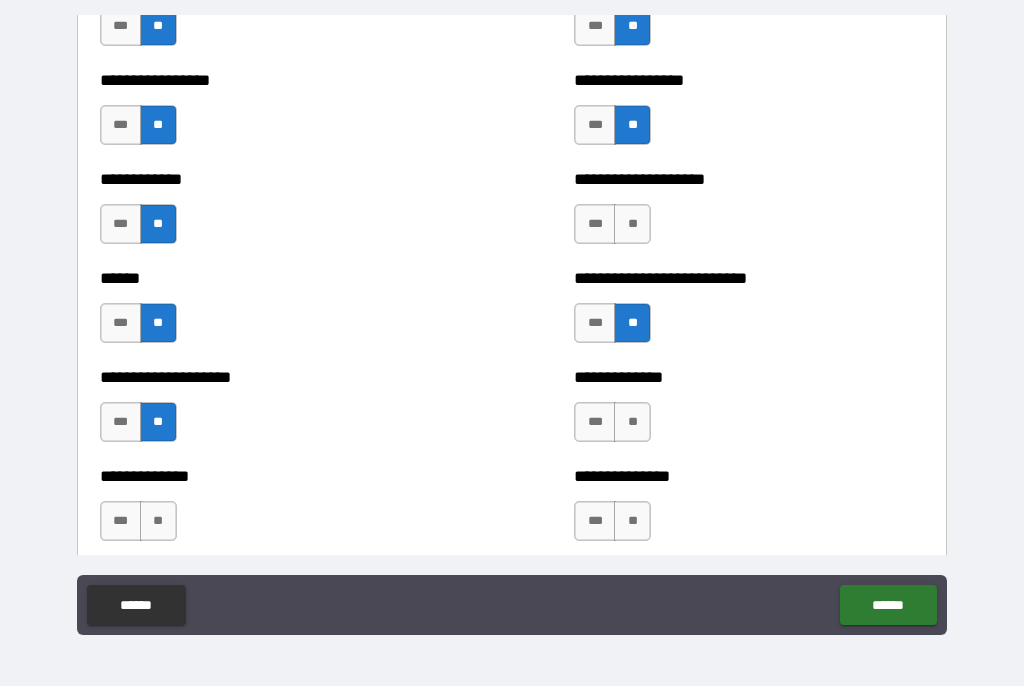 click on "**" at bounding box center (632, 225) 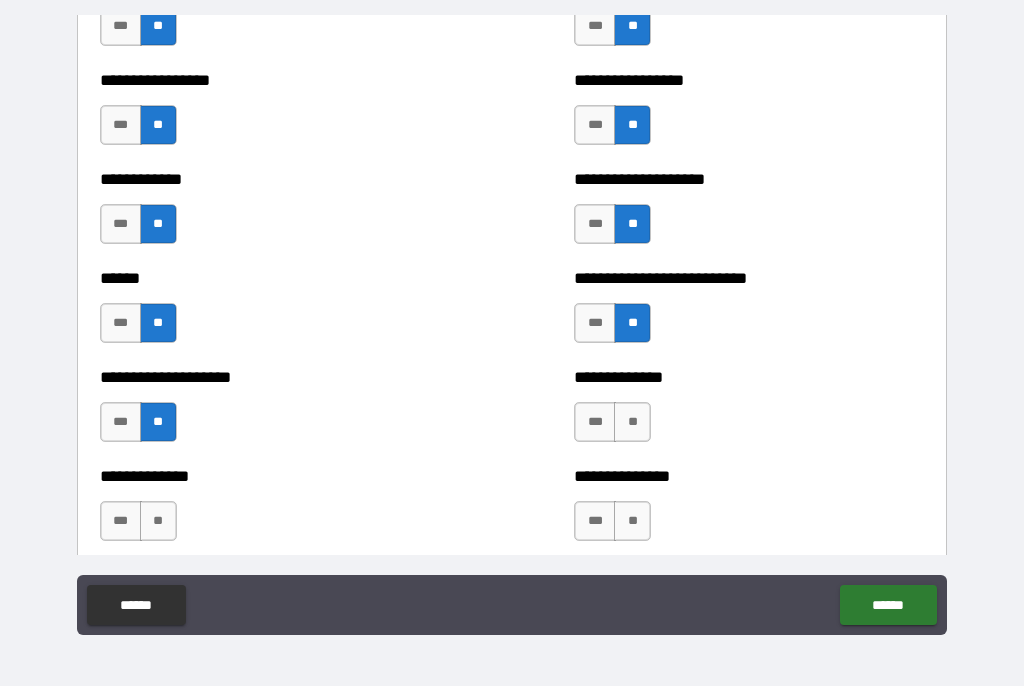 click on "**" at bounding box center [632, 423] 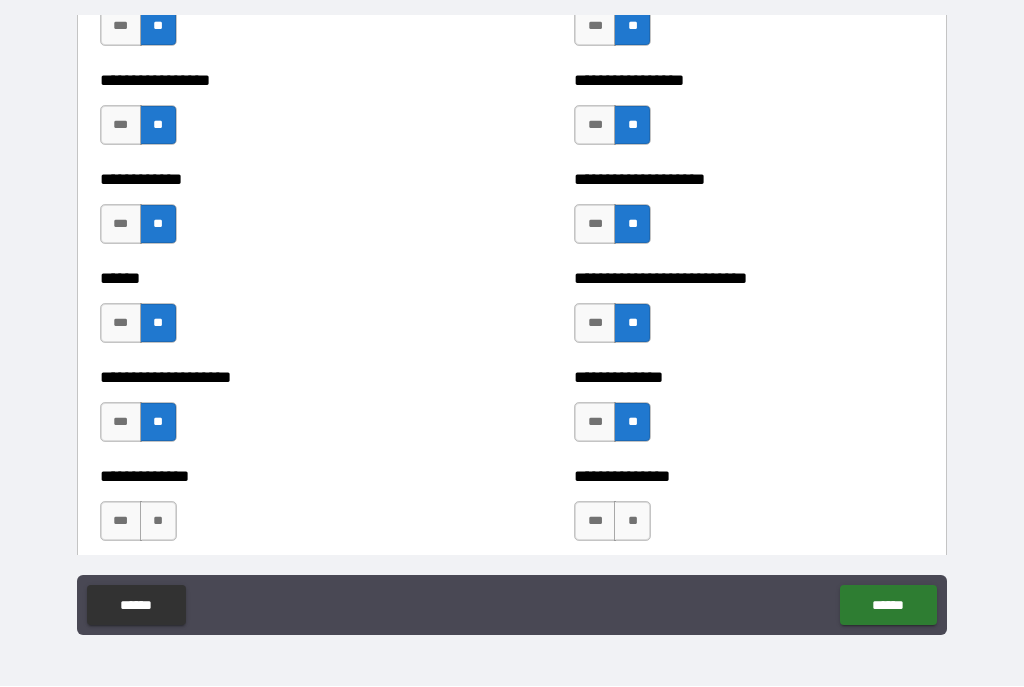 click on "**" at bounding box center [632, 522] 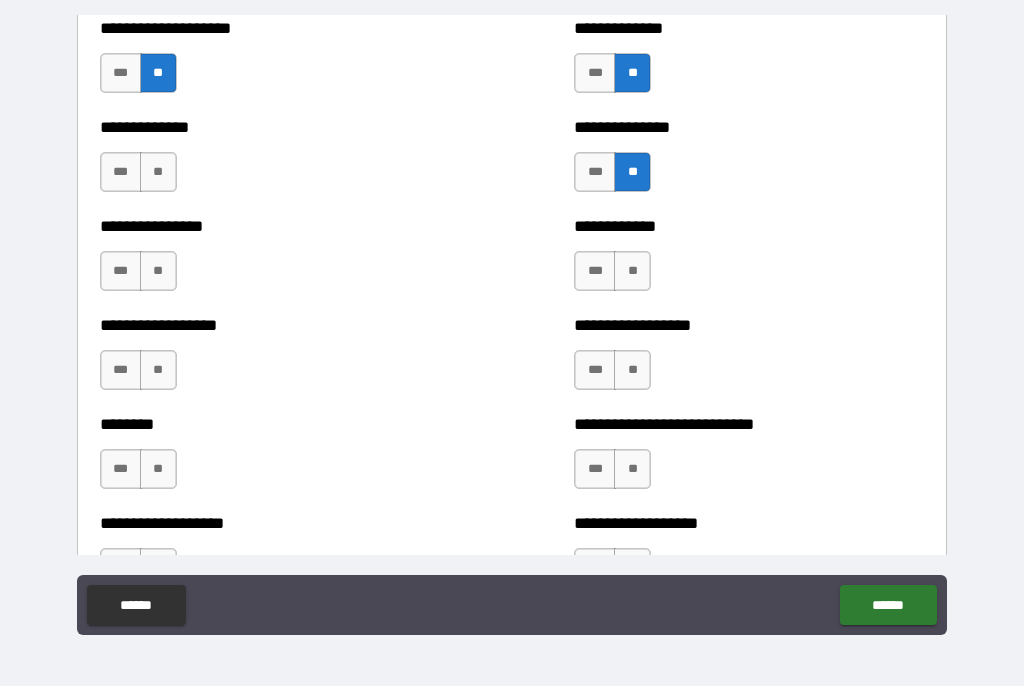scroll, scrollTop: 4192, scrollLeft: 0, axis: vertical 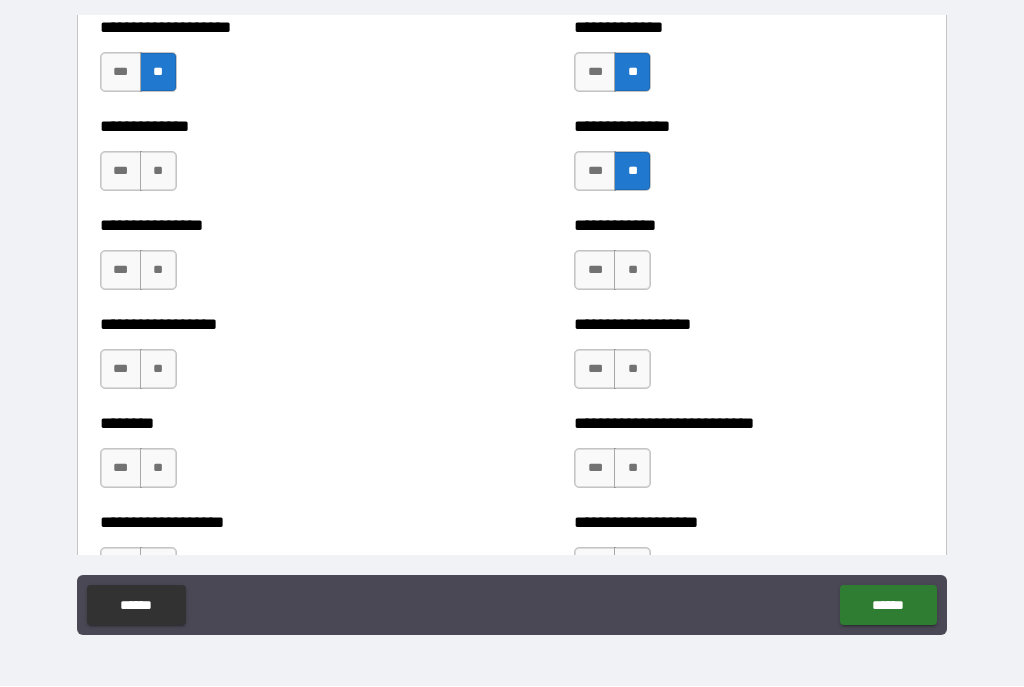 click on "**" at bounding box center (158, 271) 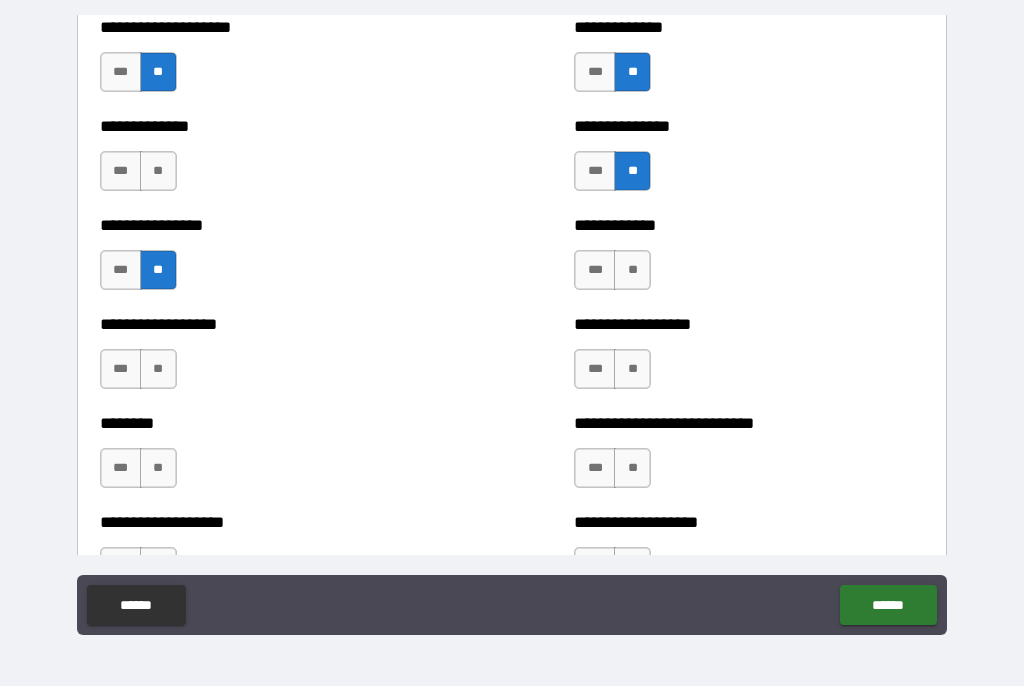 click on "**" at bounding box center [158, 370] 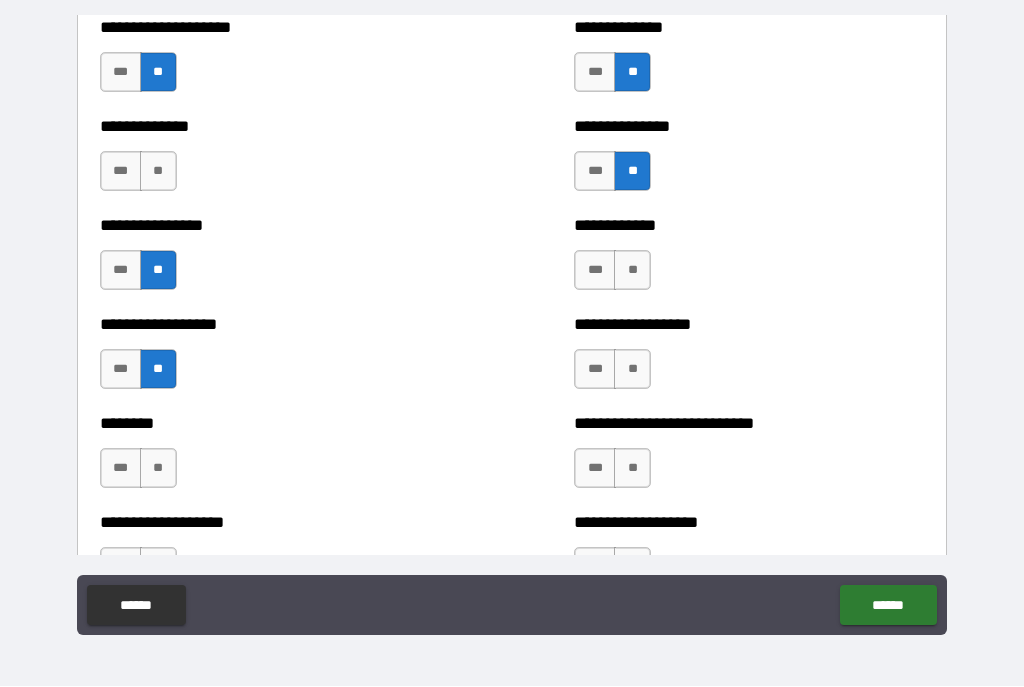 click on "**" at bounding box center [158, 469] 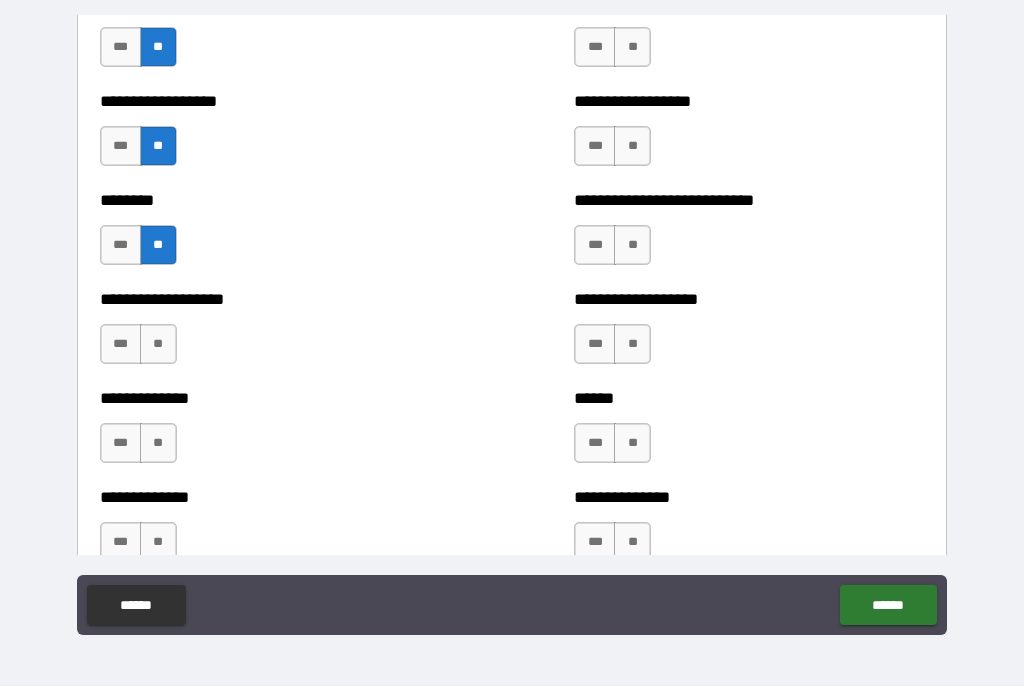 scroll, scrollTop: 4429, scrollLeft: 0, axis: vertical 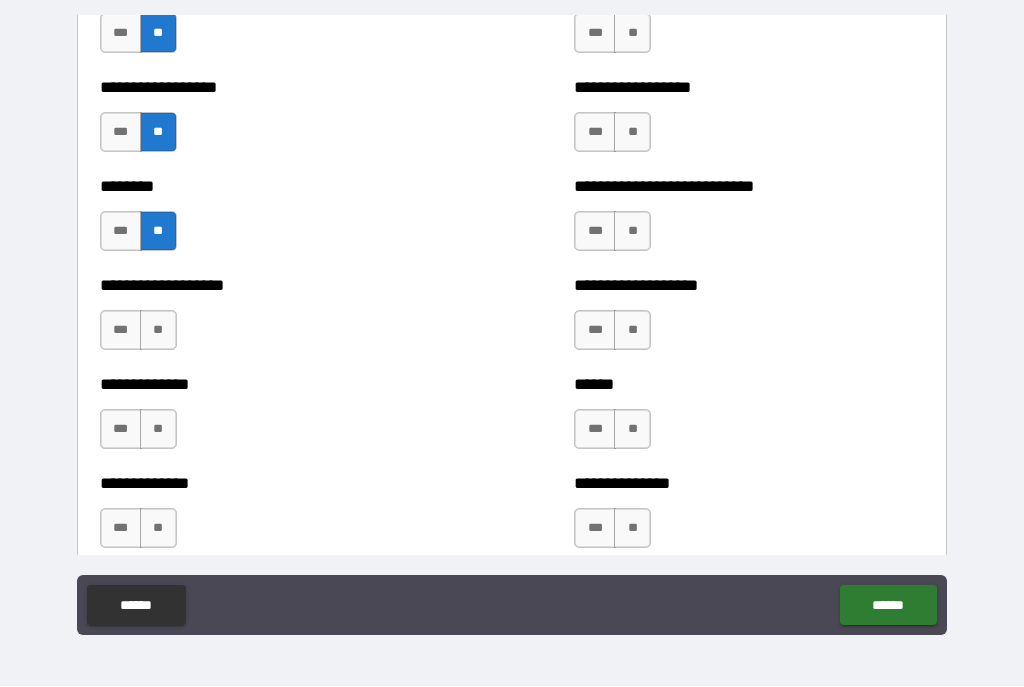 click on "**********" at bounding box center (275, 321) 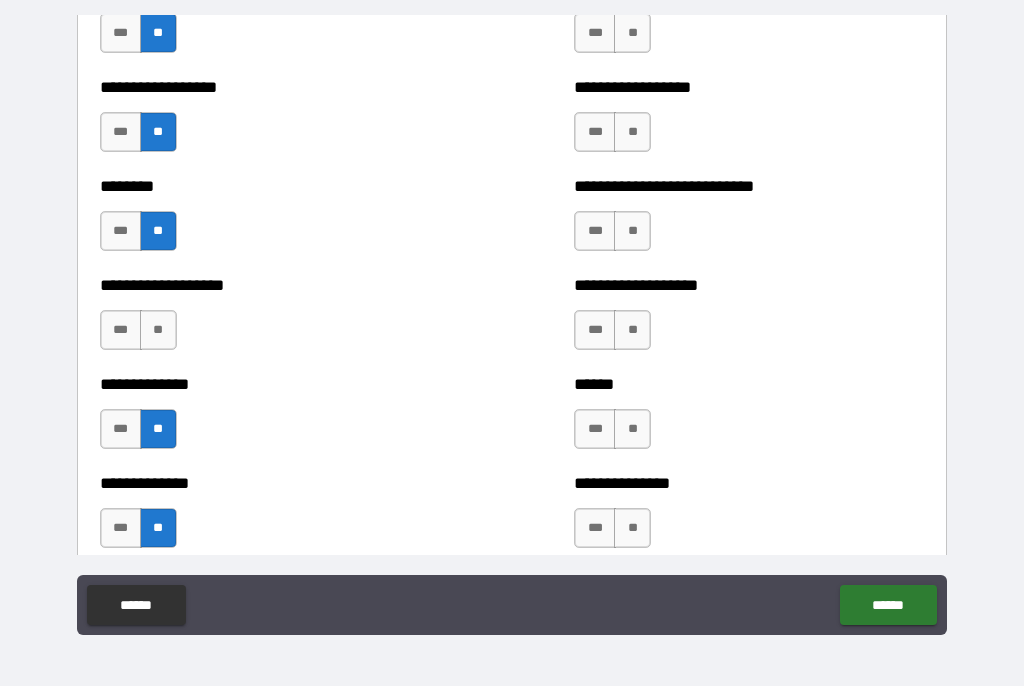 click on "**********" at bounding box center (275, 321) 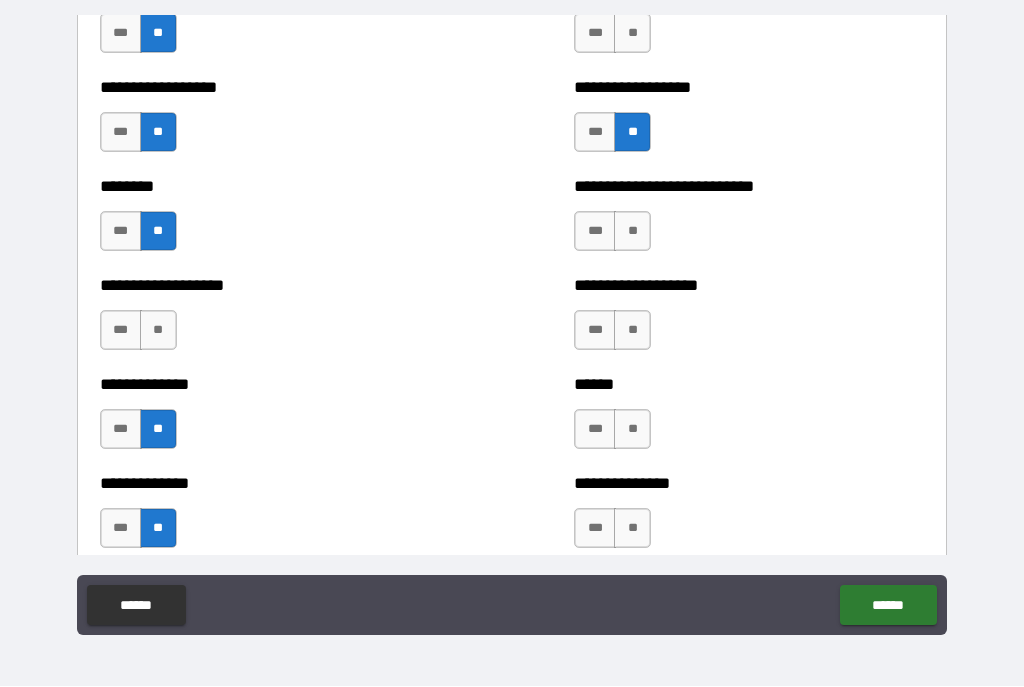 click on "**" at bounding box center (158, 331) 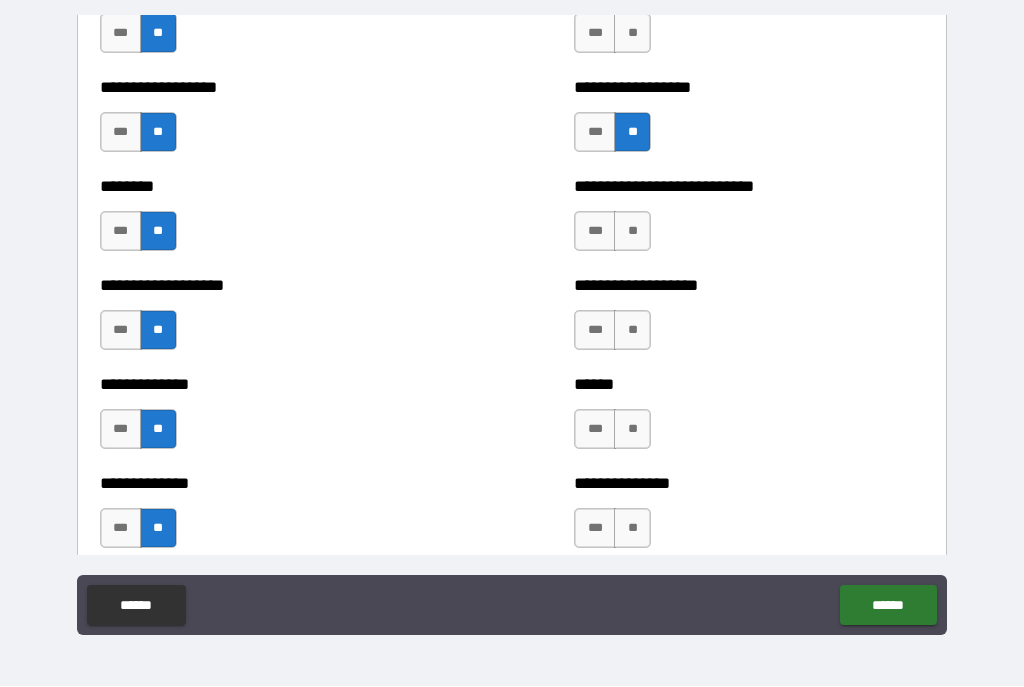 click on "**" at bounding box center (632, 232) 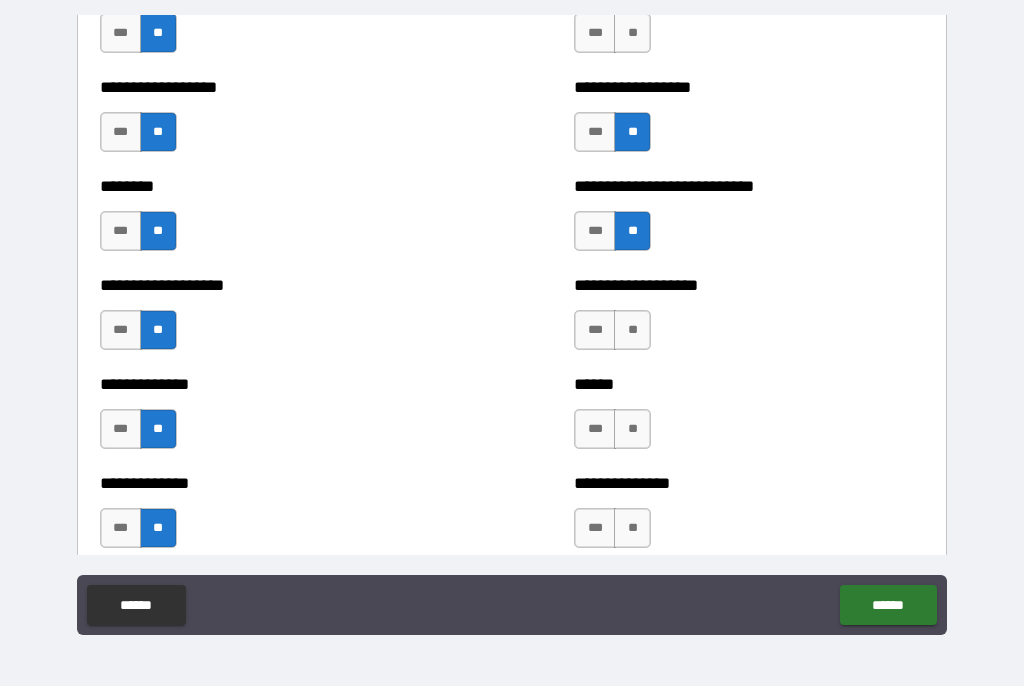 click on "**" at bounding box center (632, 331) 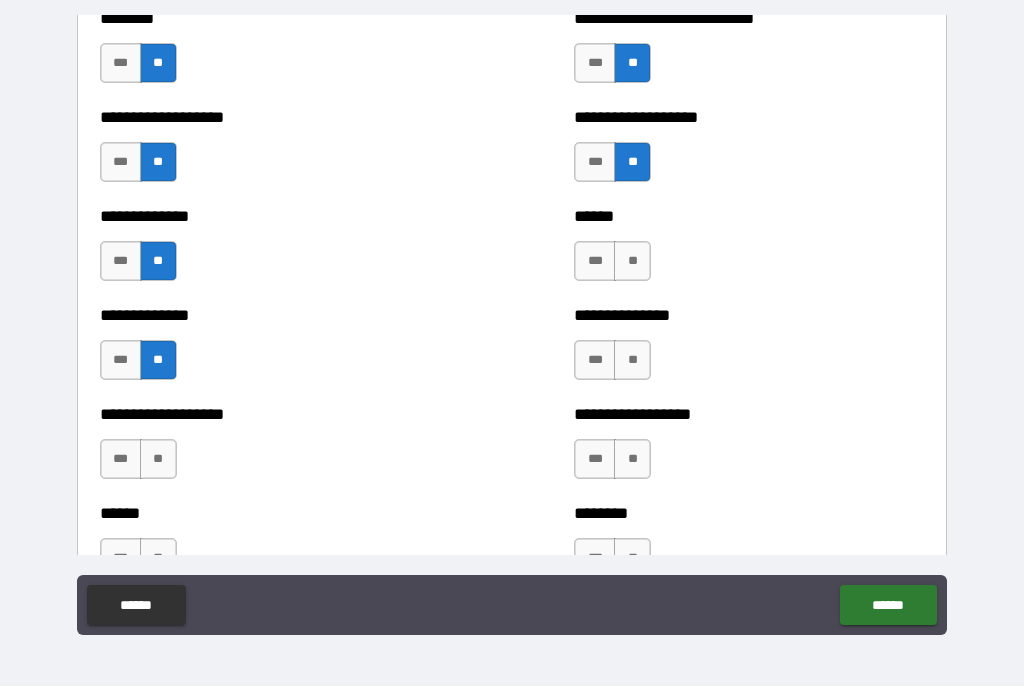 scroll, scrollTop: 4602, scrollLeft: 0, axis: vertical 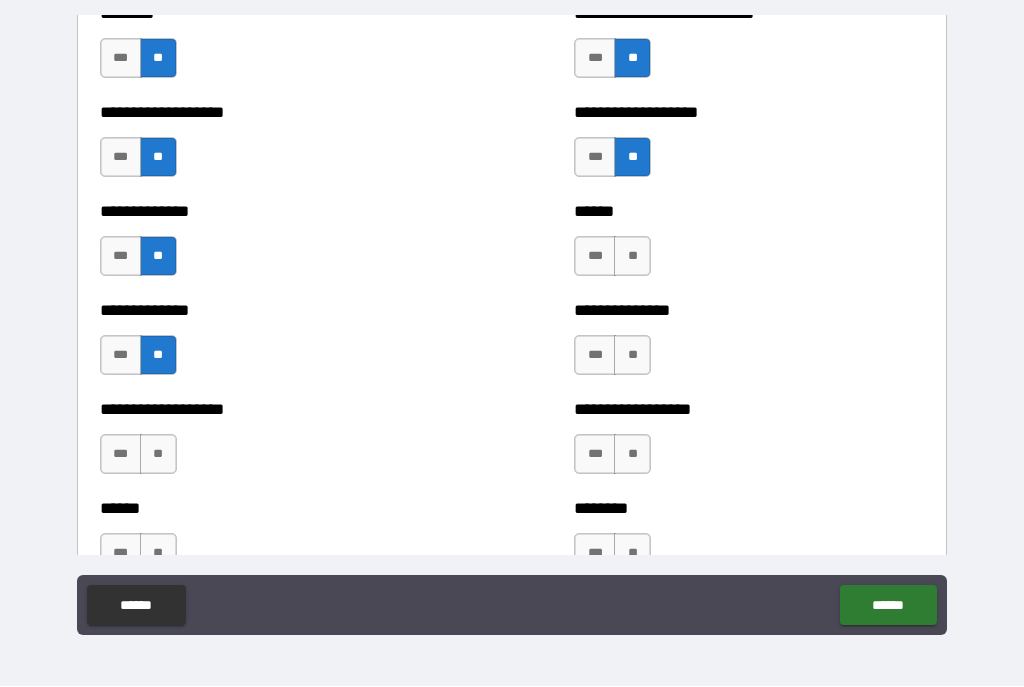 click on "**" at bounding box center (632, 257) 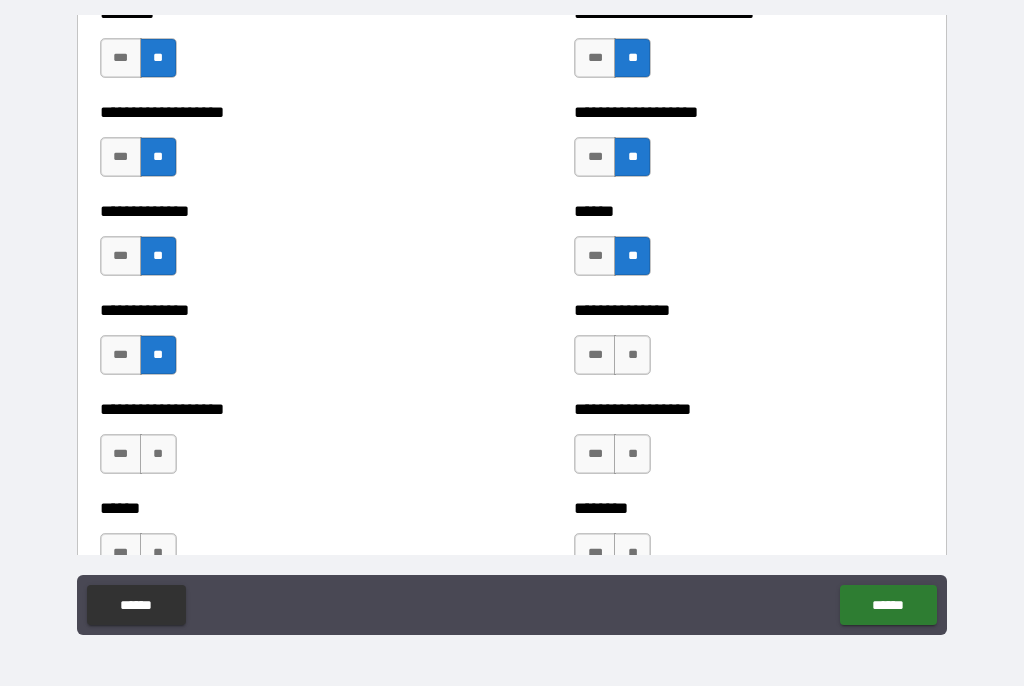 click on "**" at bounding box center (632, 356) 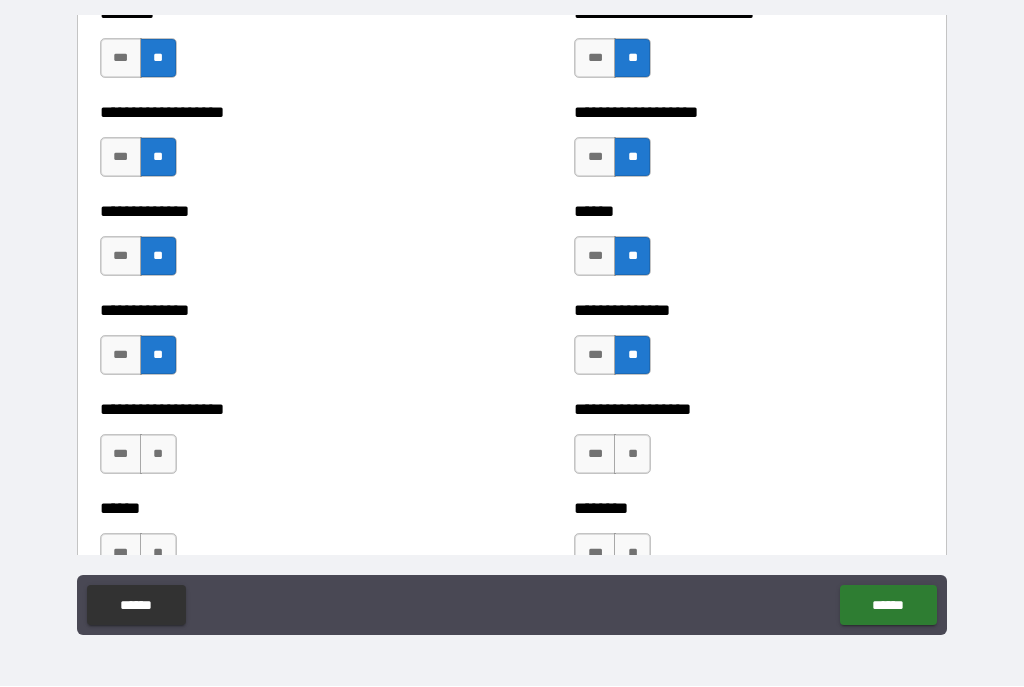click on "**" at bounding box center (632, 455) 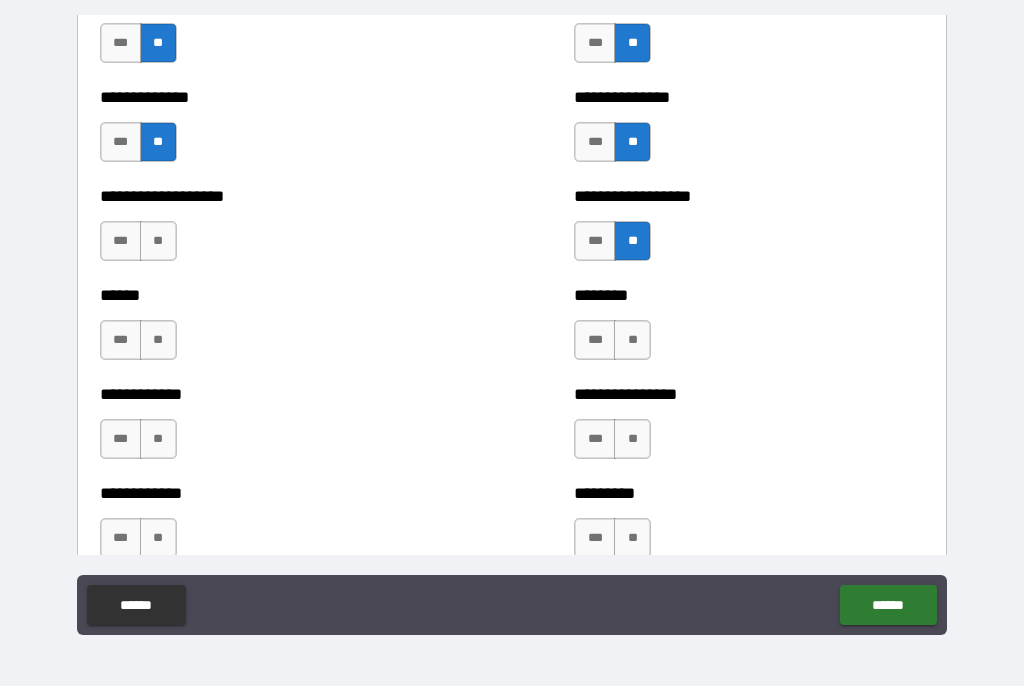 scroll, scrollTop: 4829, scrollLeft: 0, axis: vertical 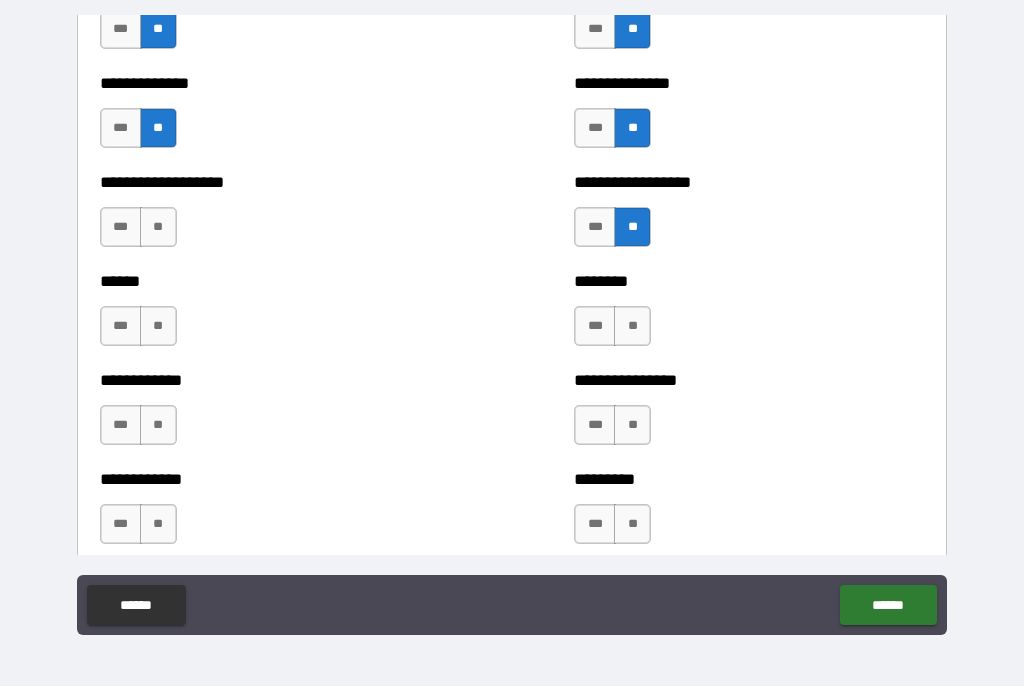 click on "******** *** **" at bounding box center (749, 317) 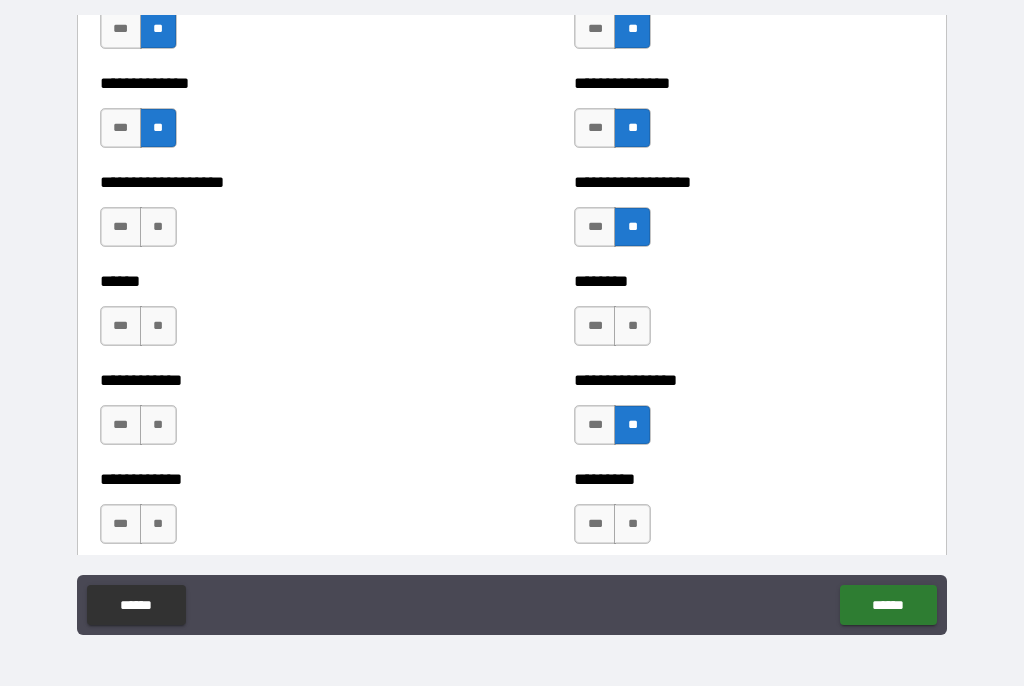 click on "**" at bounding box center (632, 327) 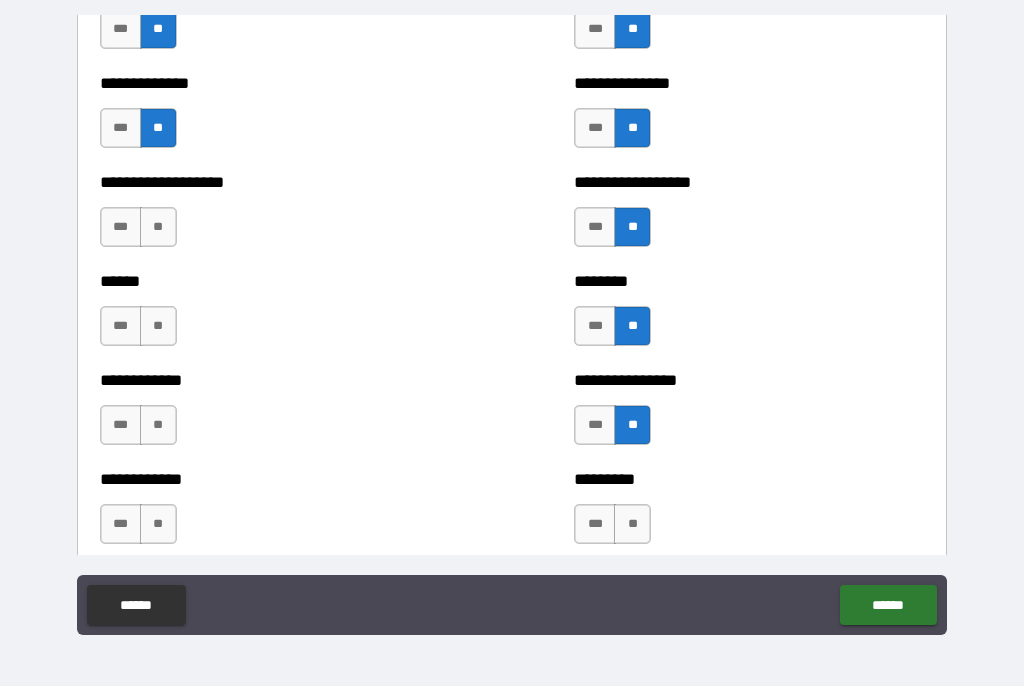 click on "**" at bounding box center [158, 327] 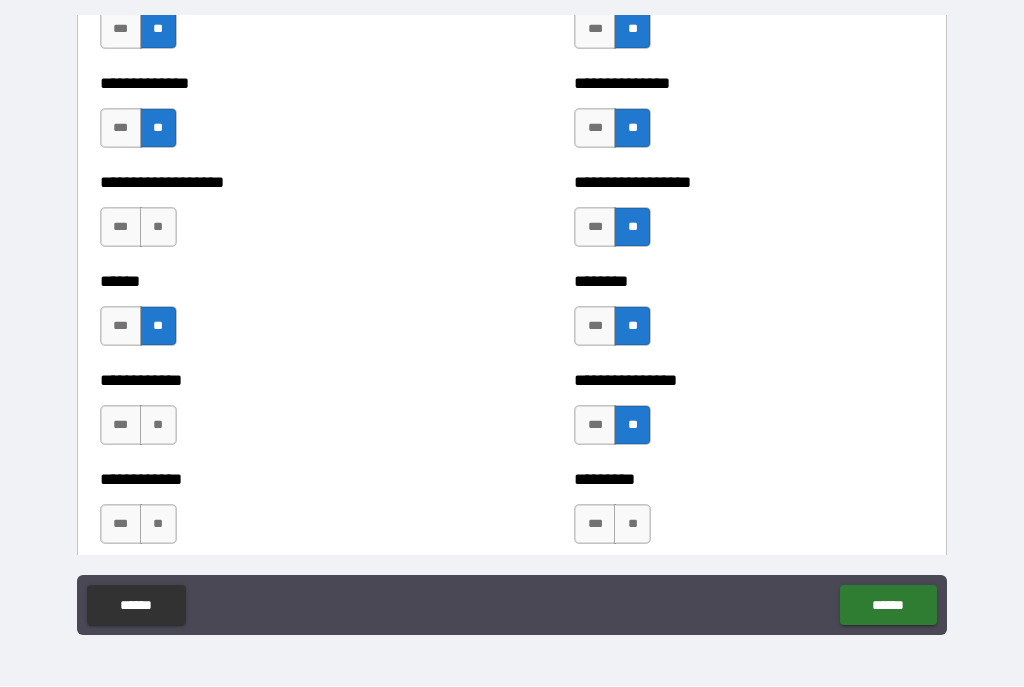 click on "**" at bounding box center (158, 426) 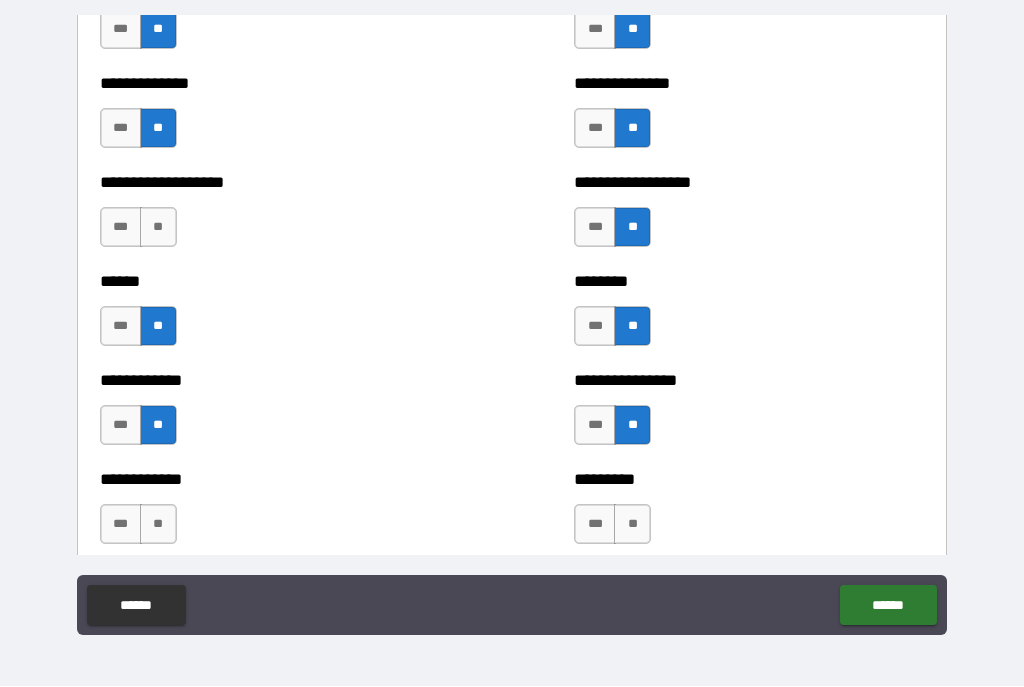 click on "**" at bounding box center (158, 525) 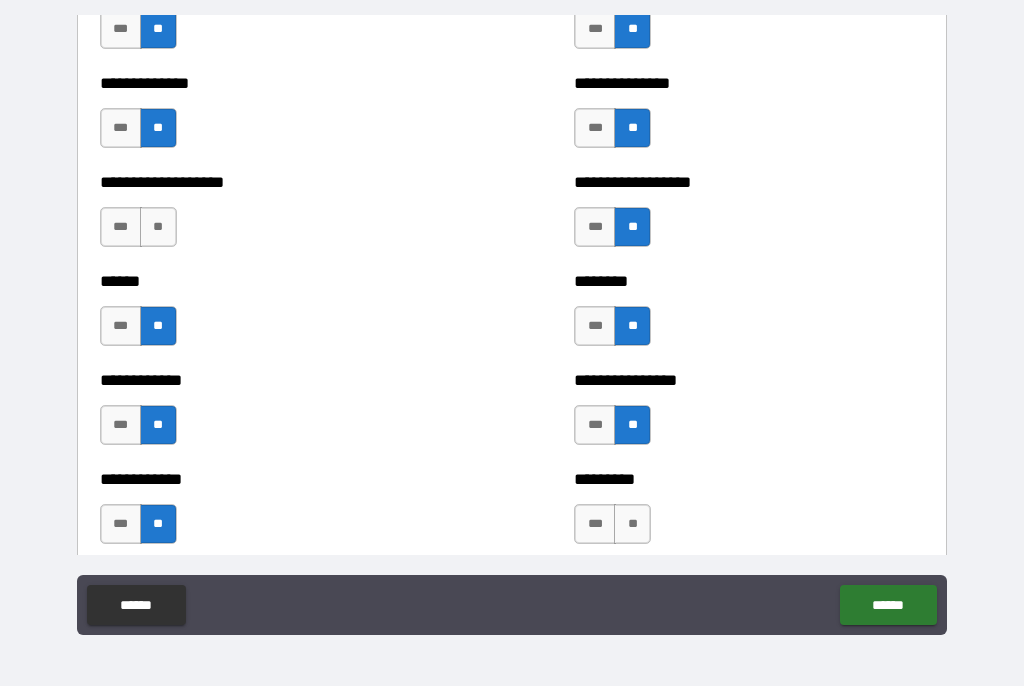 click on "**" at bounding box center (632, 525) 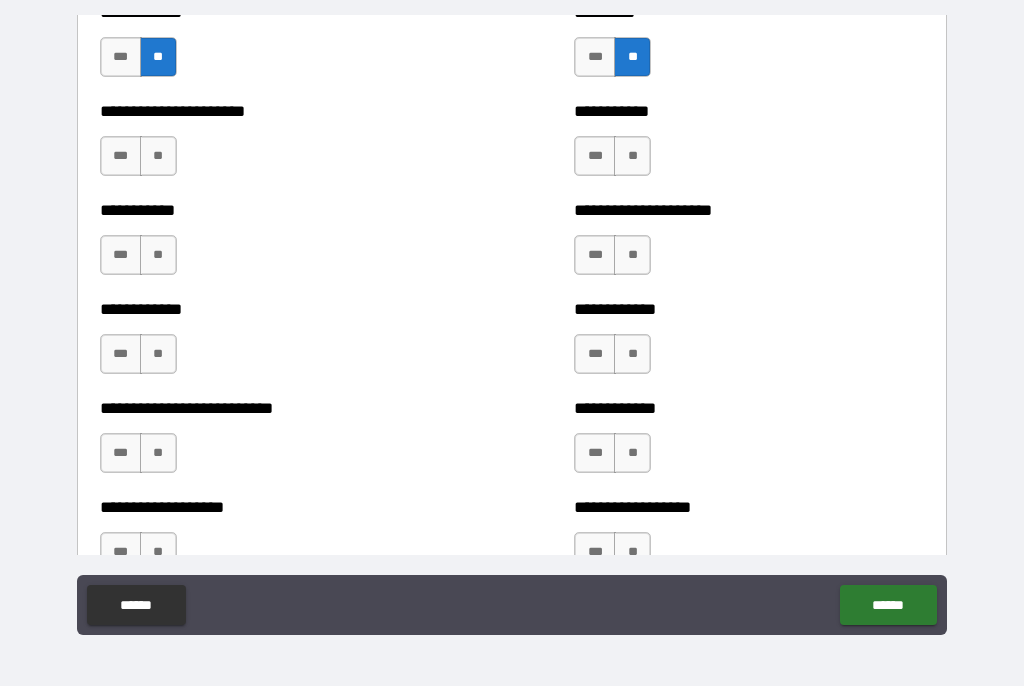 scroll, scrollTop: 5296, scrollLeft: 0, axis: vertical 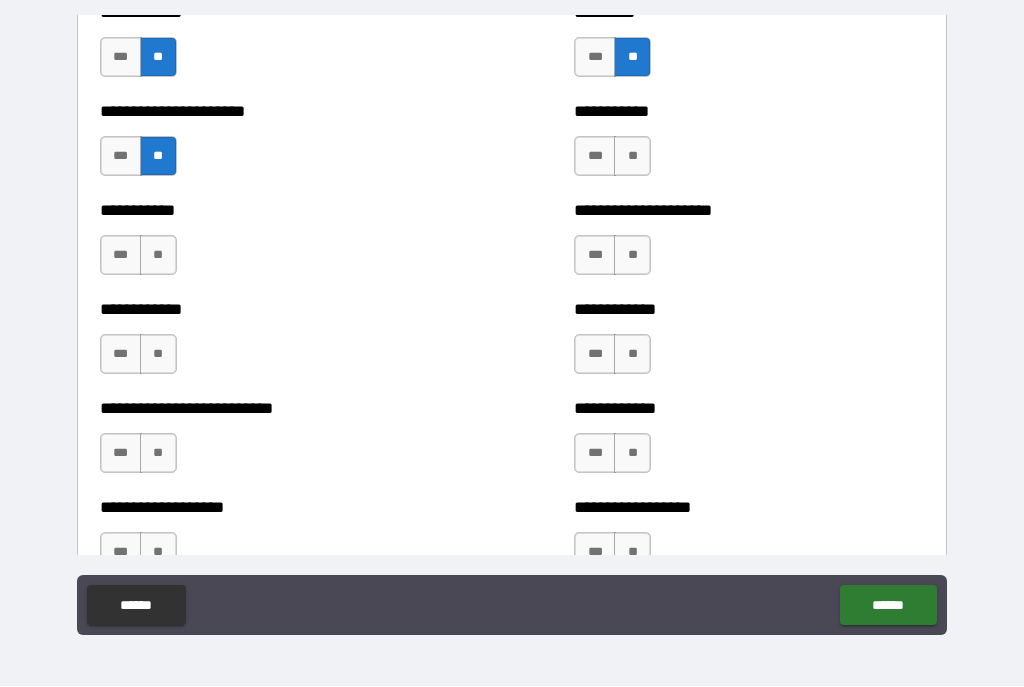 click on "**" at bounding box center (158, 256) 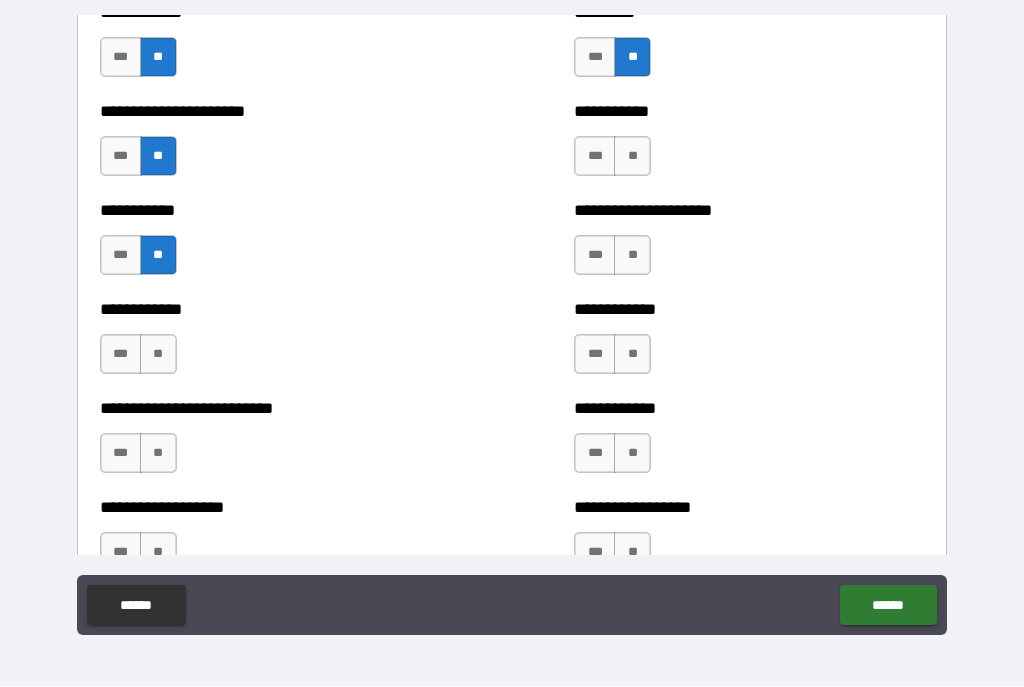 click on "**" at bounding box center (158, 355) 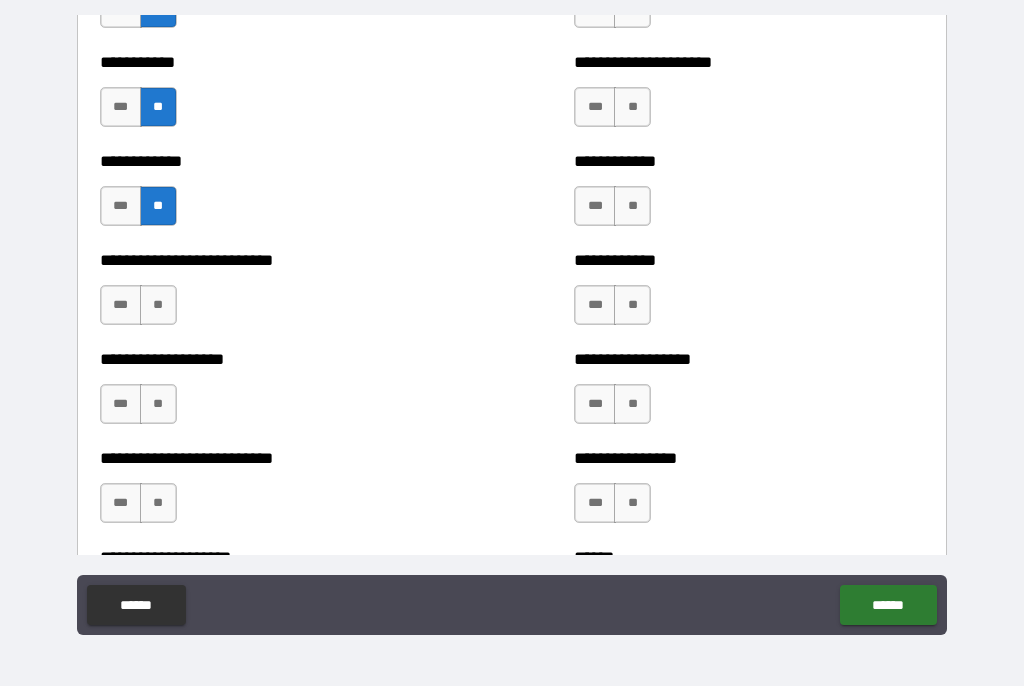scroll, scrollTop: 5447, scrollLeft: 0, axis: vertical 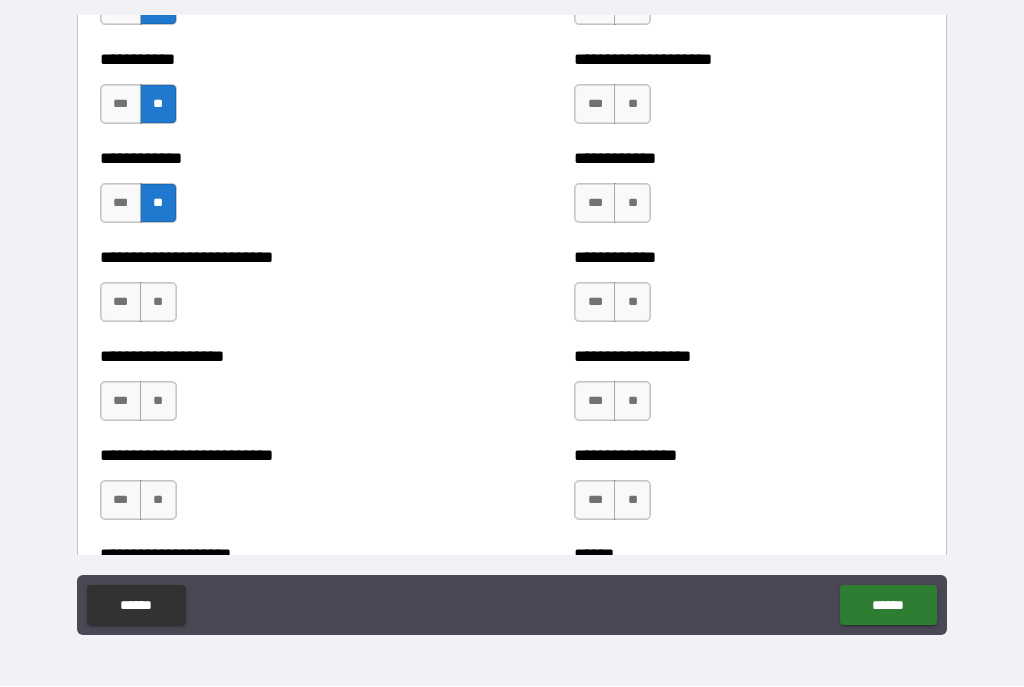 click on "**" at bounding box center [158, 303] 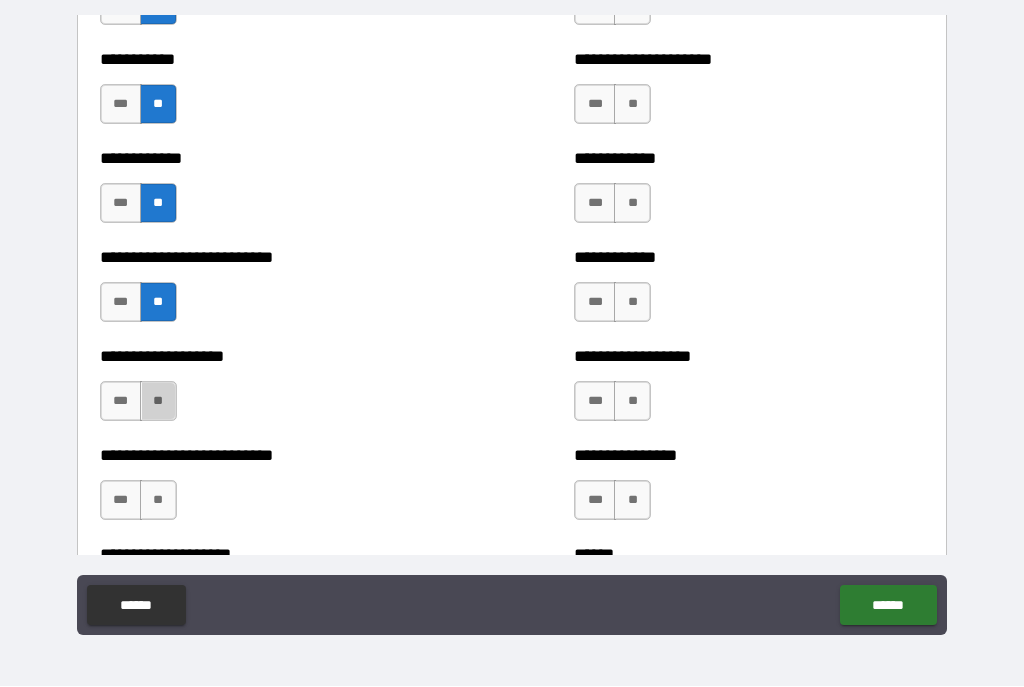 click on "**" at bounding box center (158, 402) 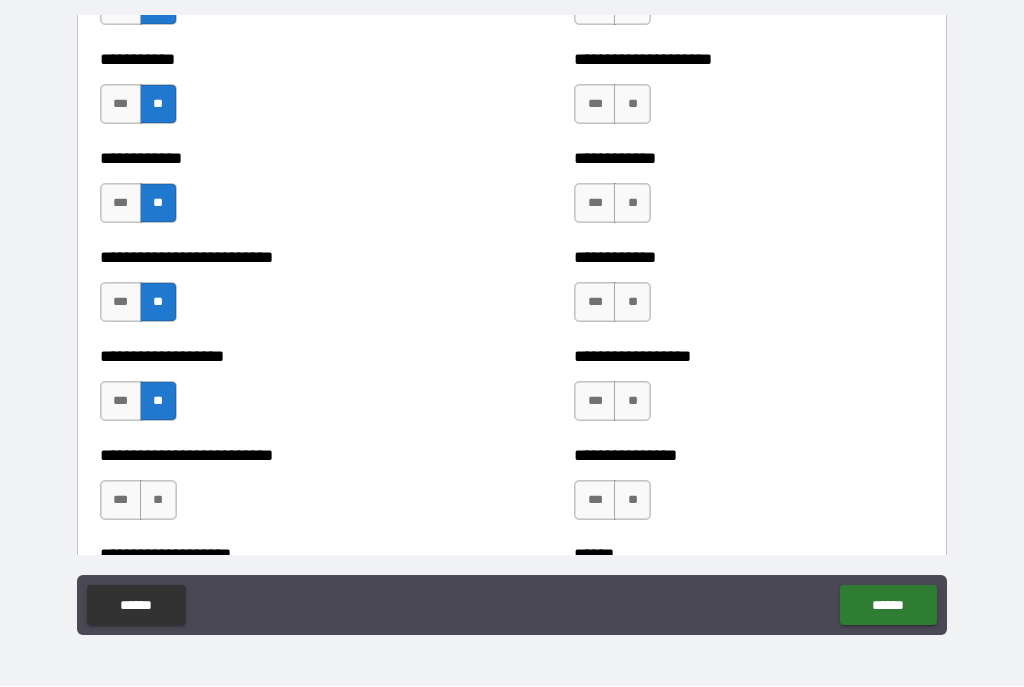 click on "**" at bounding box center [158, 501] 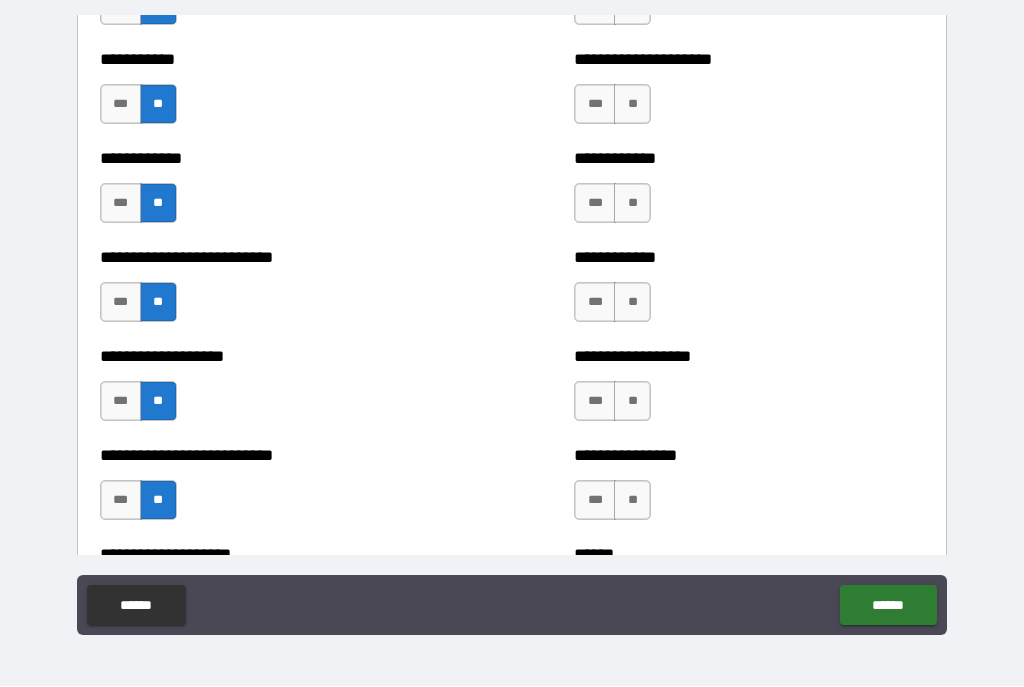 click on "**" at bounding box center [632, 204] 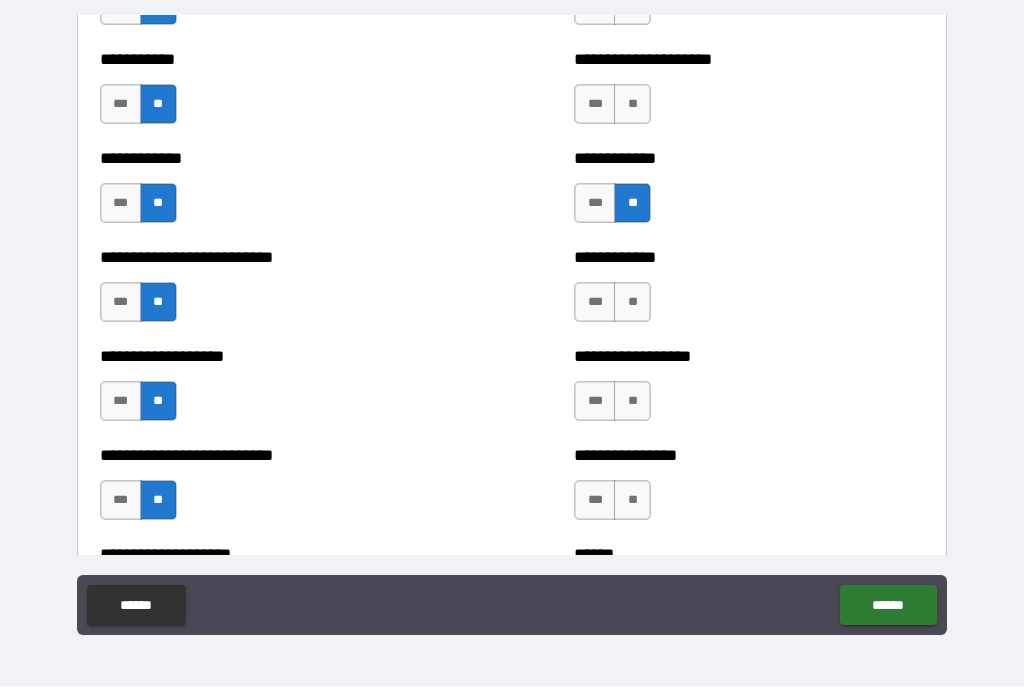 click on "**" at bounding box center (632, 303) 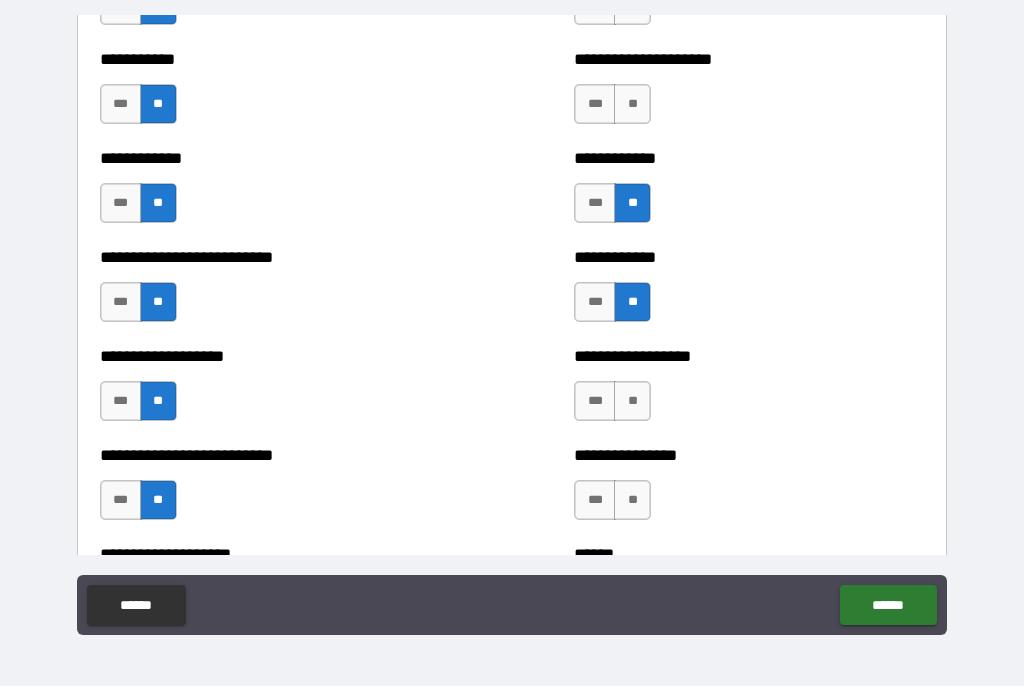 click on "**" at bounding box center (632, 402) 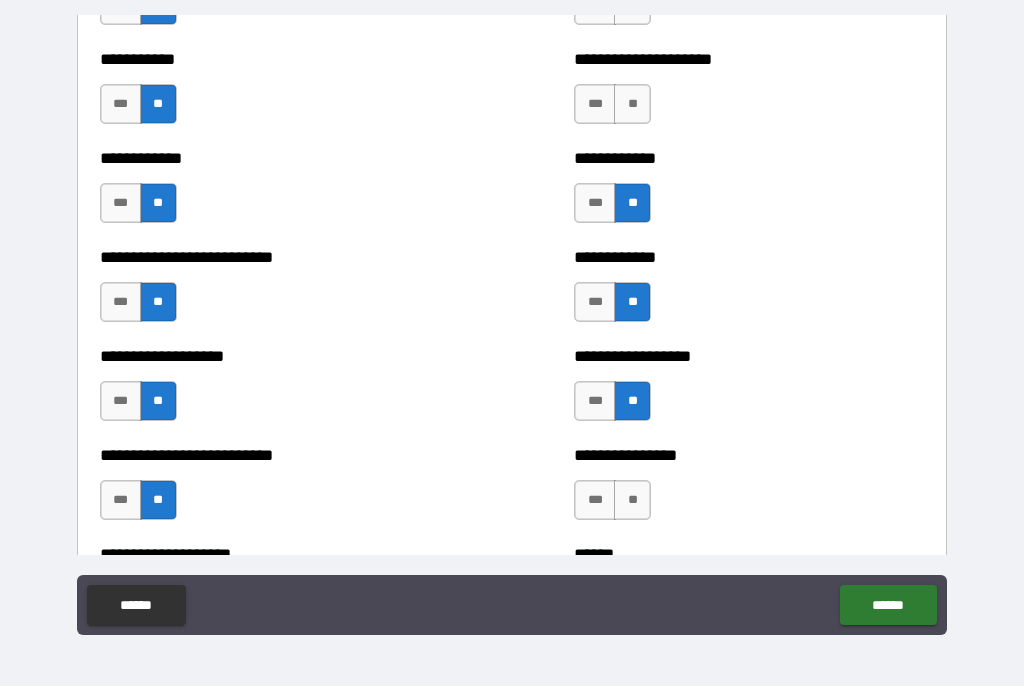 click on "**" at bounding box center (632, 501) 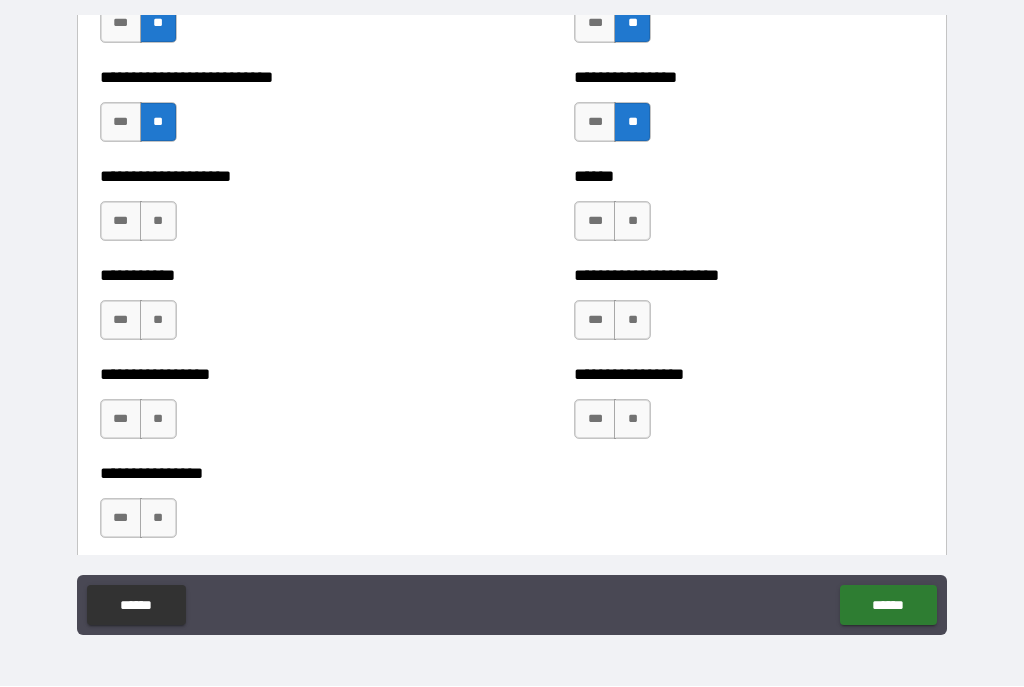 scroll, scrollTop: 5826, scrollLeft: 0, axis: vertical 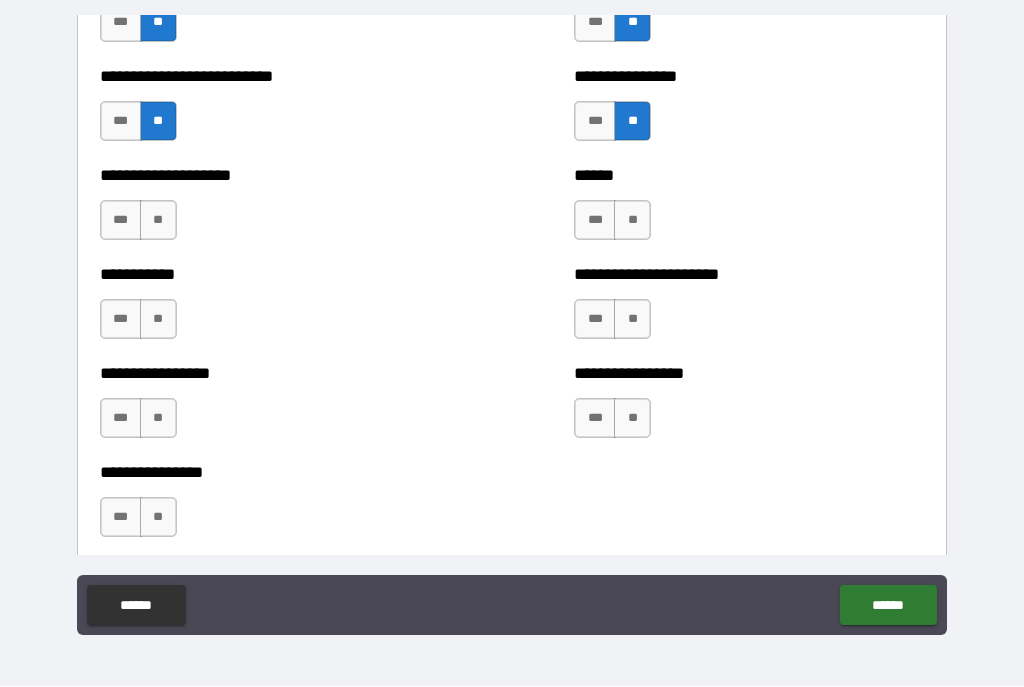 click on "**" at bounding box center (158, 221) 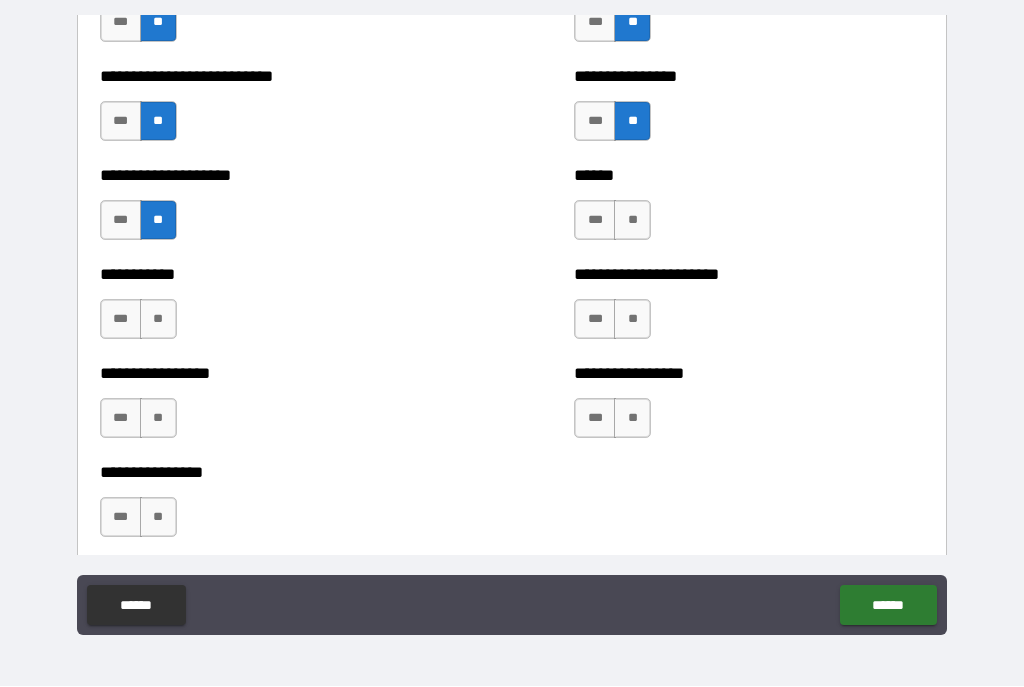 click on "**" at bounding box center (158, 320) 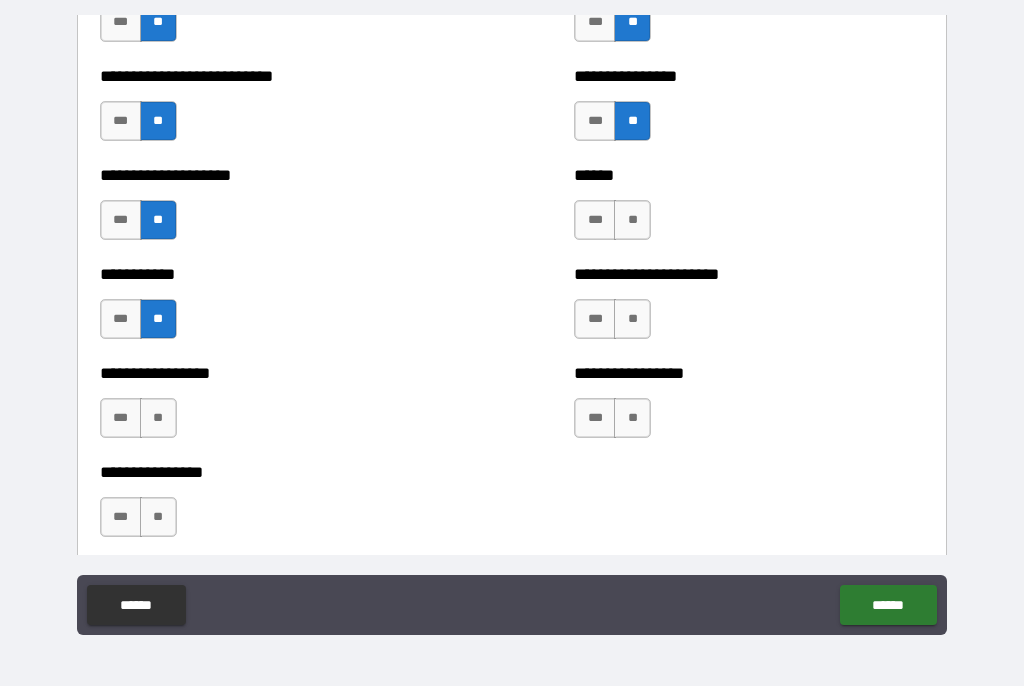 click on "**" at bounding box center (158, 419) 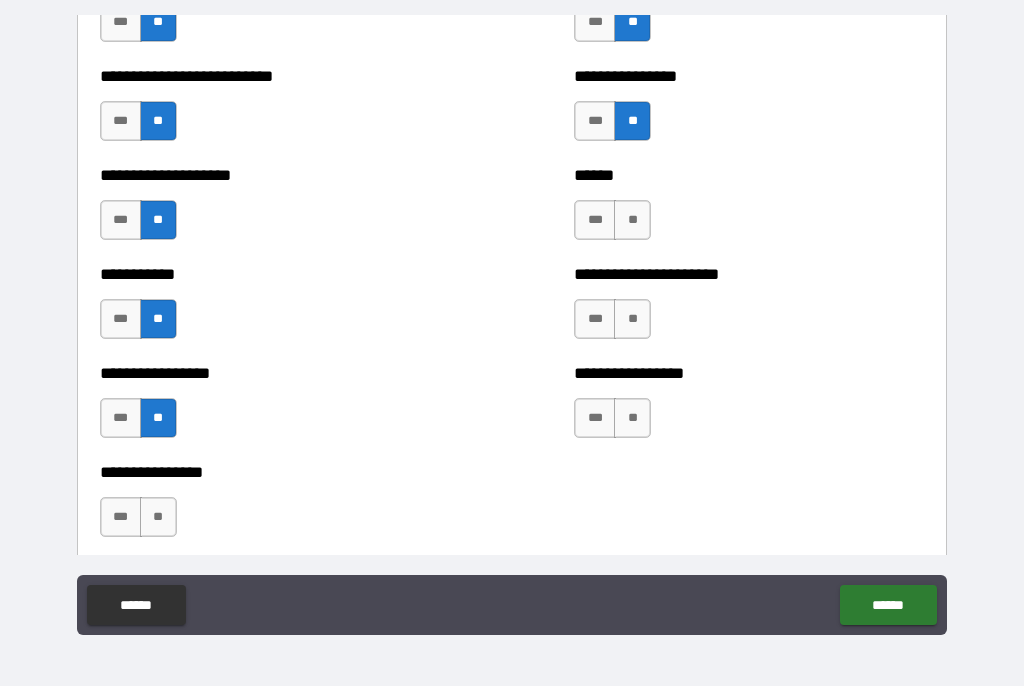 click on "**" at bounding box center [632, 221] 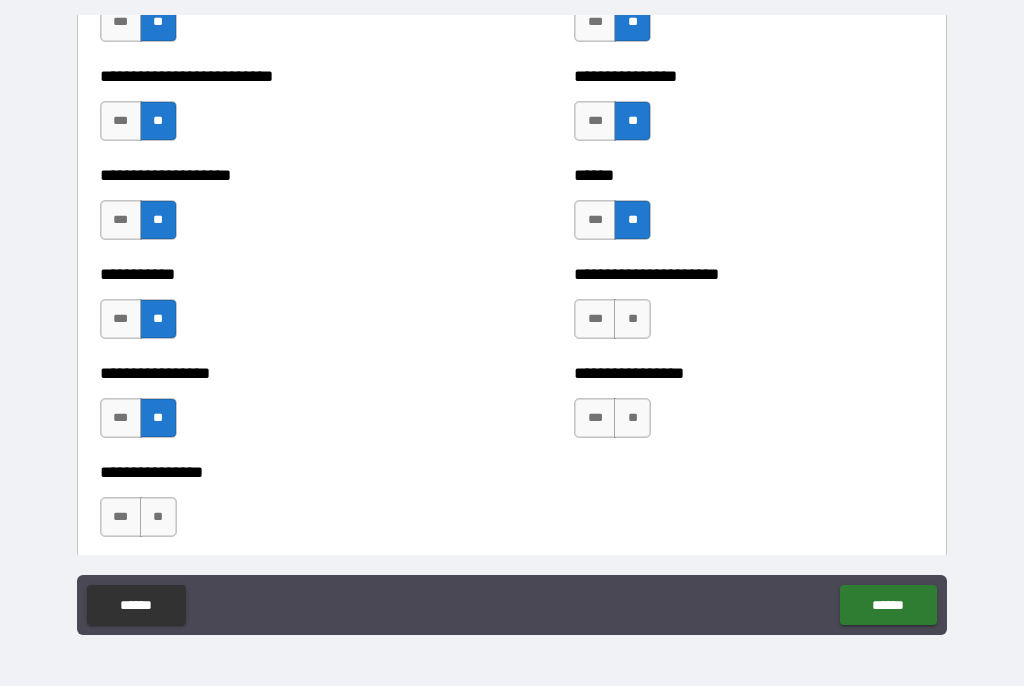 click on "**" at bounding box center [632, 320] 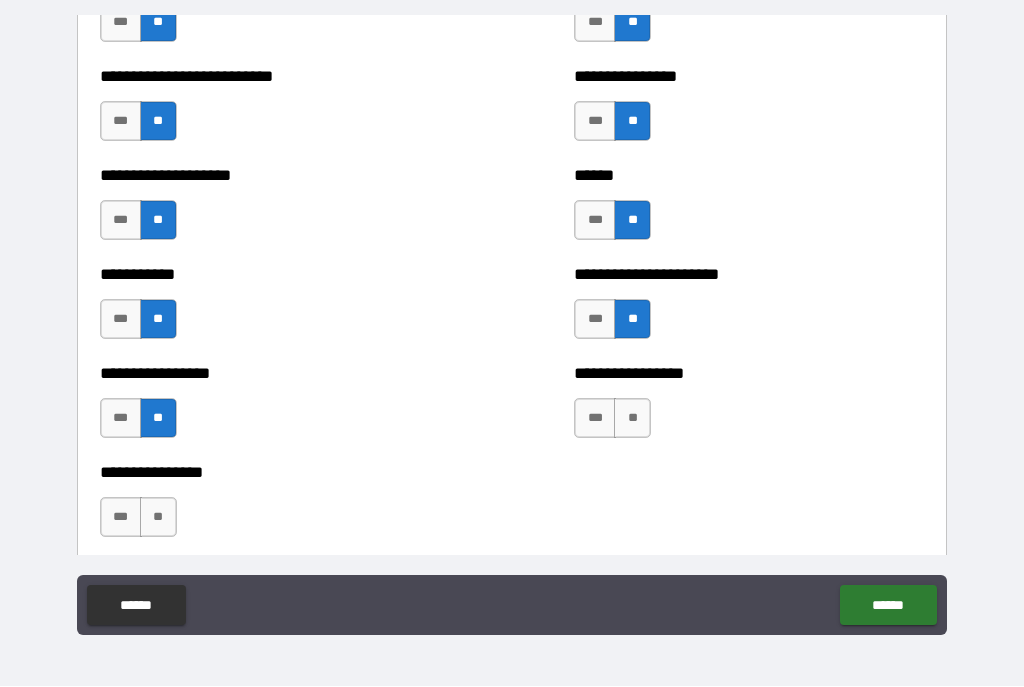 click on "**" at bounding box center (632, 419) 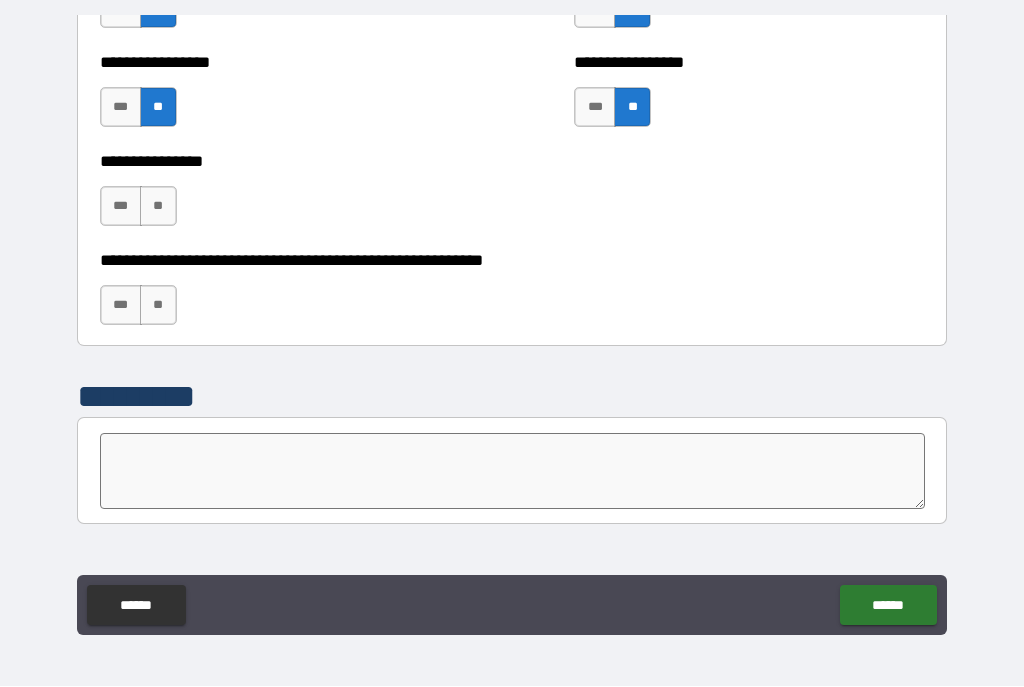 scroll, scrollTop: 6138, scrollLeft: 0, axis: vertical 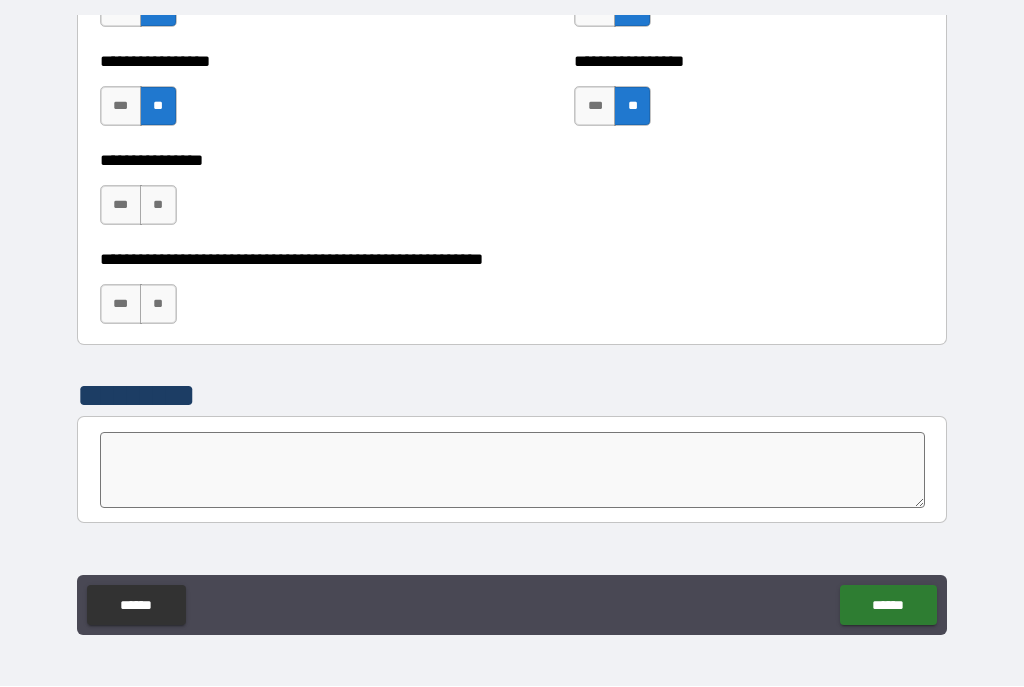 click on "**" at bounding box center [158, 206] 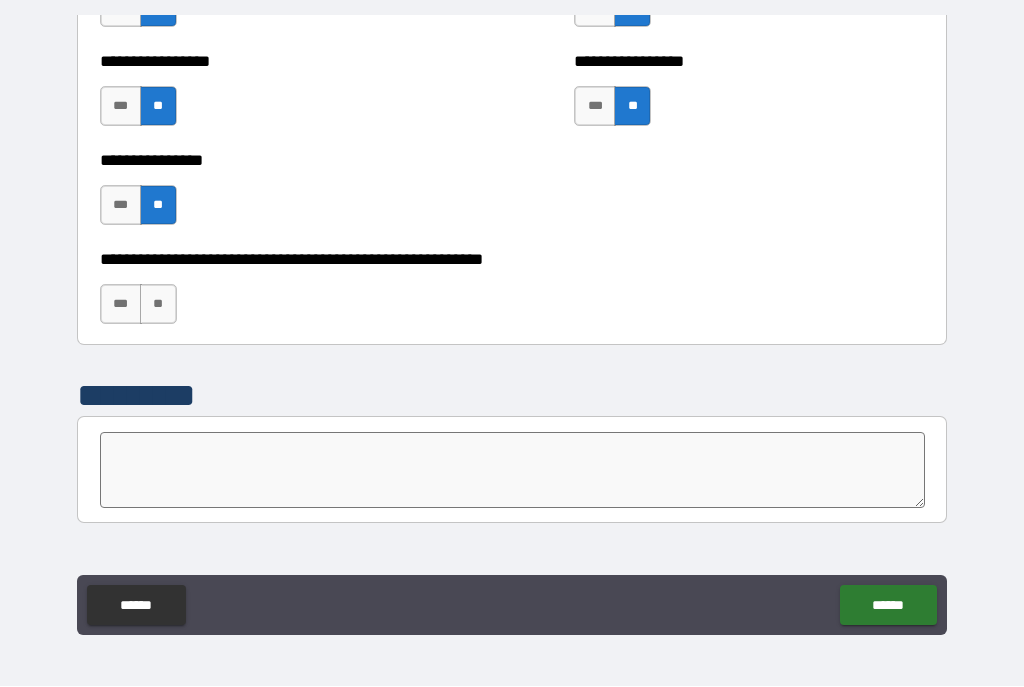 click on "**" at bounding box center (158, 305) 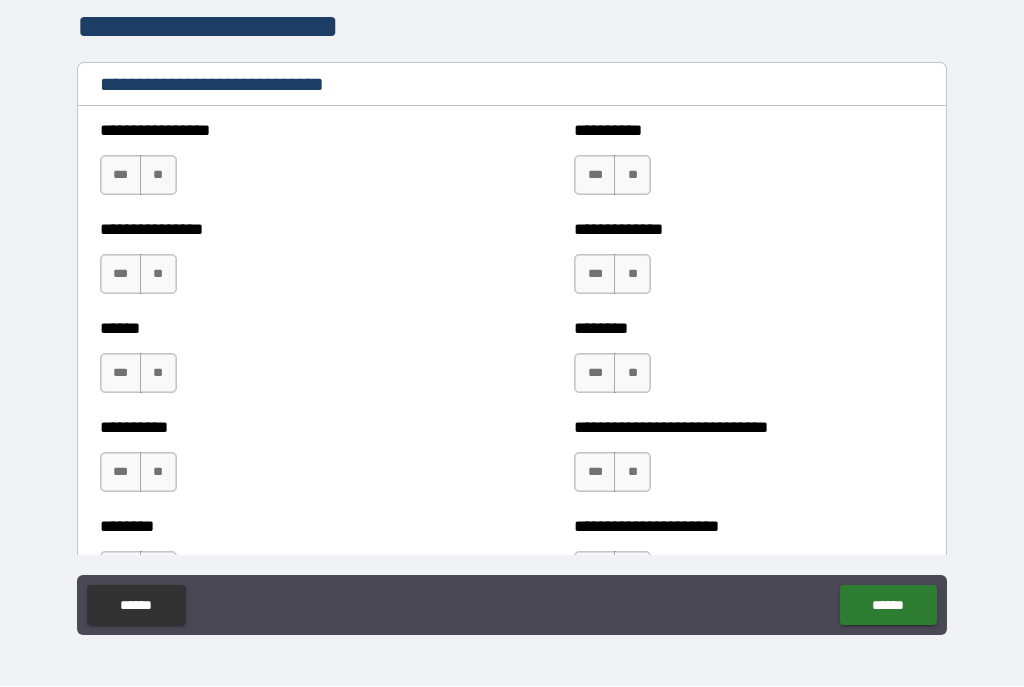 scroll, scrollTop: 6685, scrollLeft: 0, axis: vertical 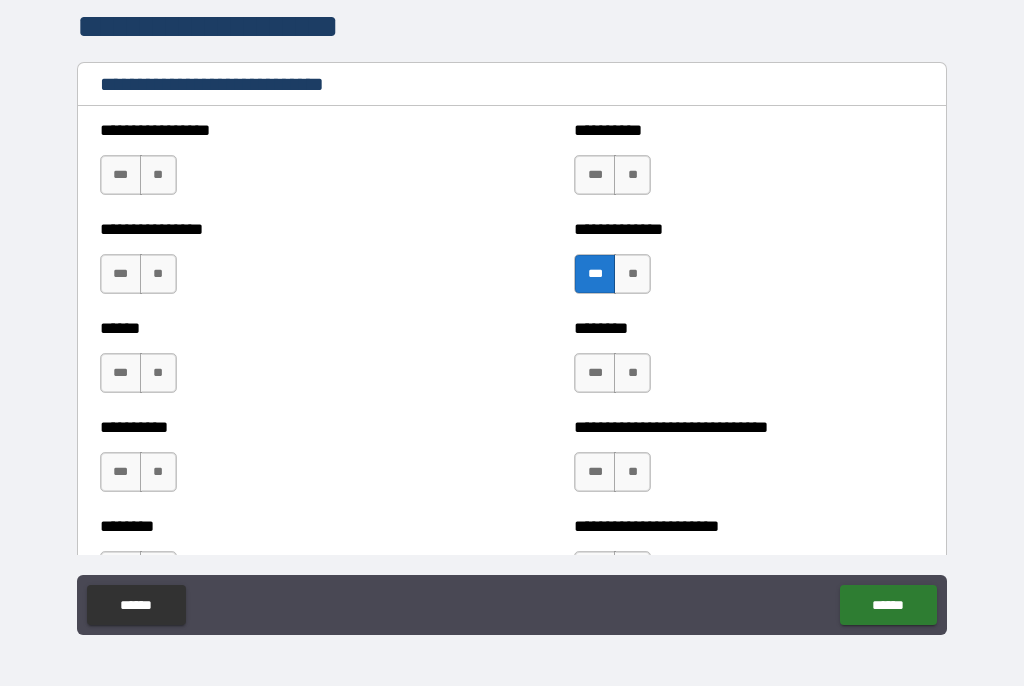 click on "***" at bounding box center [595, 473] 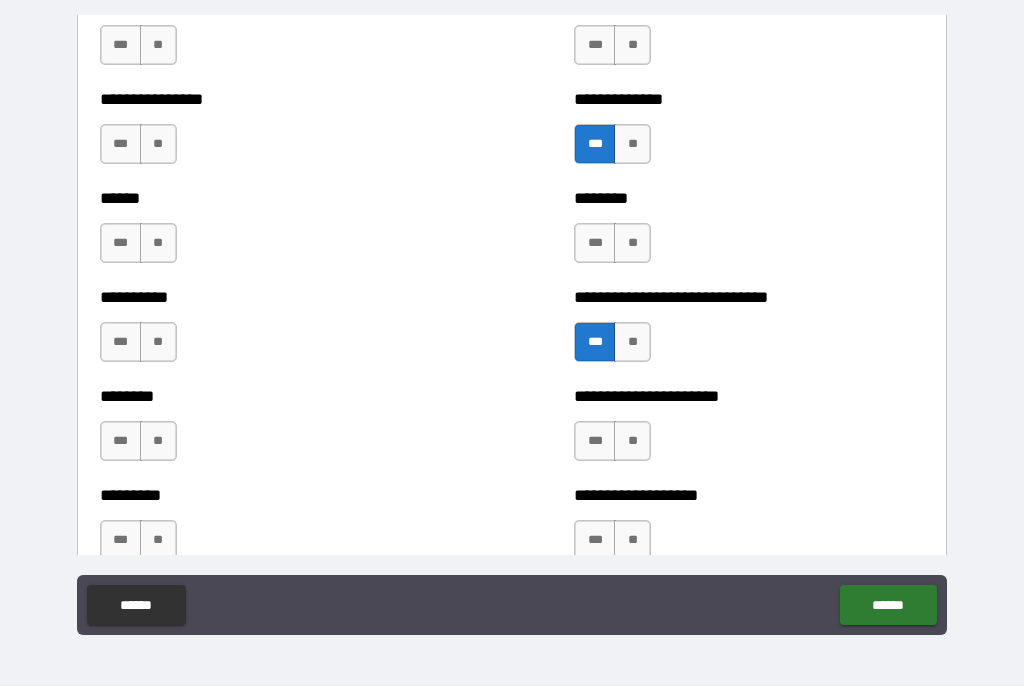 scroll, scrollTop: 6814, scrollLeft: 0, axis: vertical 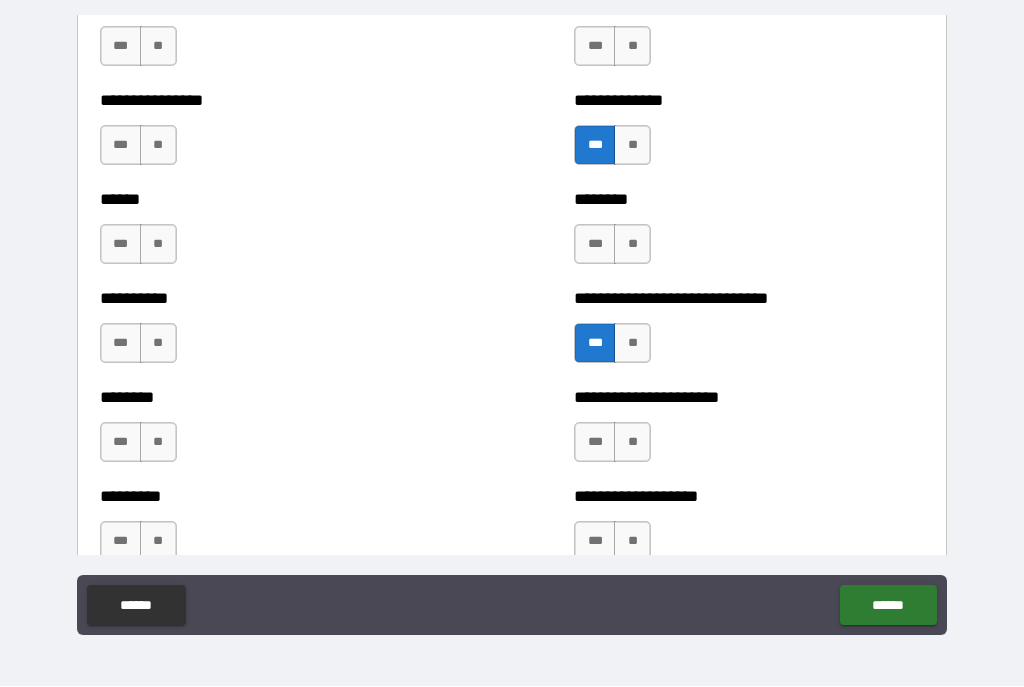 click on "**" at bounding box center [632, 344] 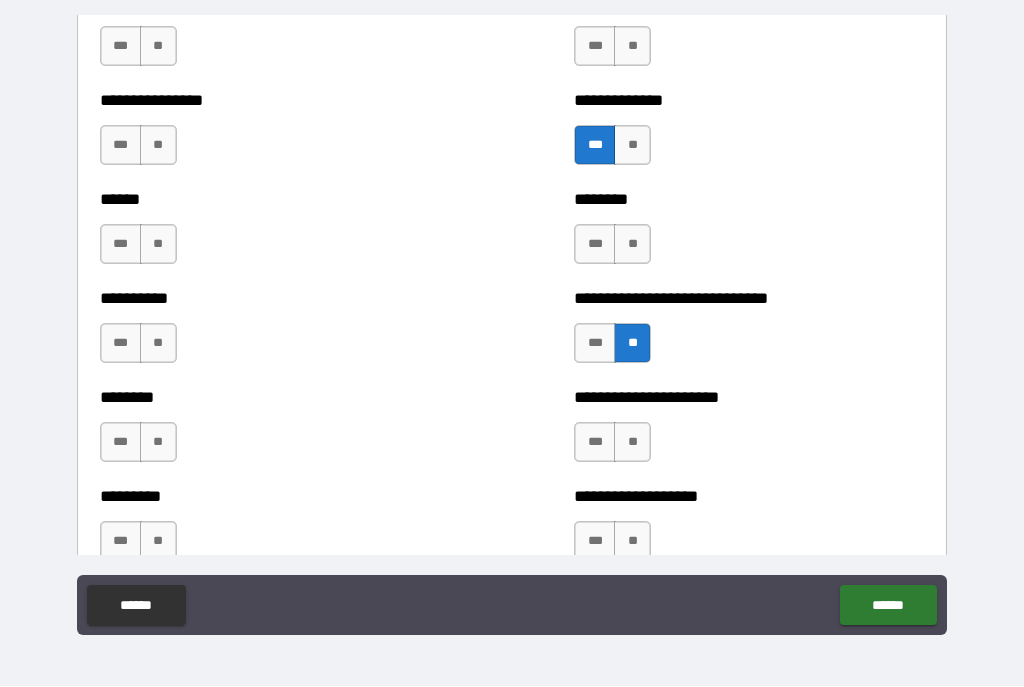 click on "***" at bounding box center (121, 146) 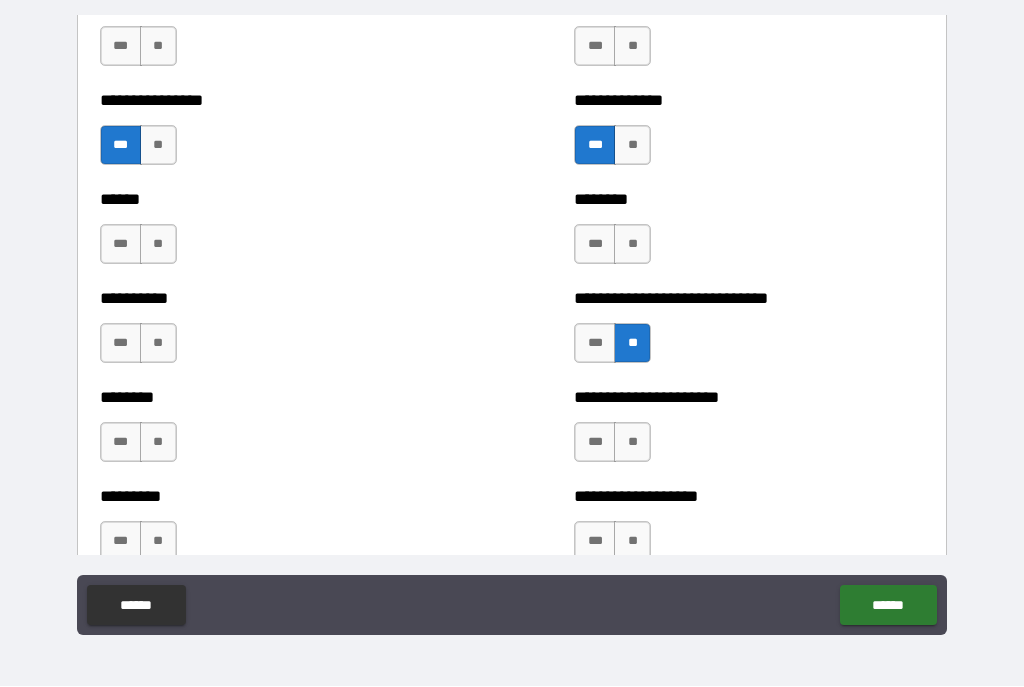 click on "***" at bounding box center [121, 245] 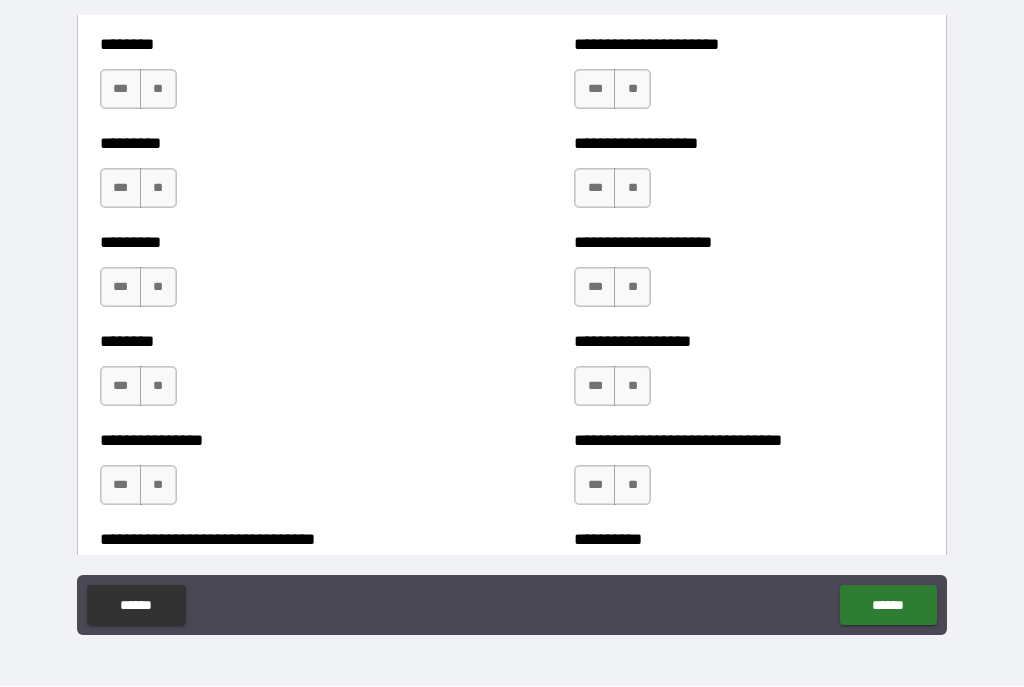 scroll, scrollTop: 7211, scrollLeft: 0, axis: vertical 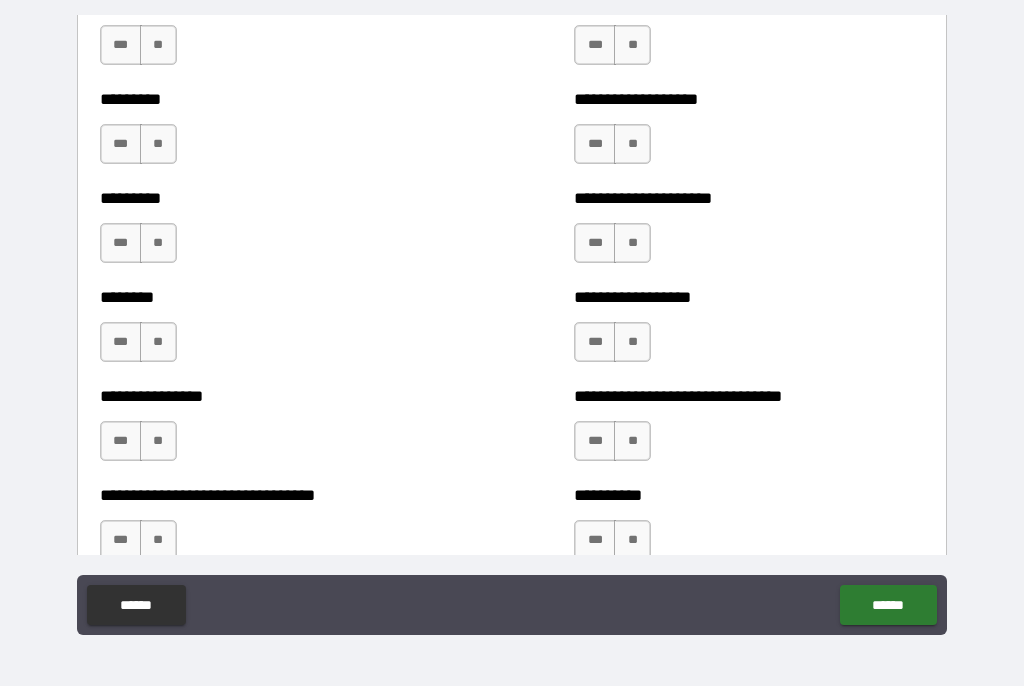 click on "**" at bounding box center (632, 343) 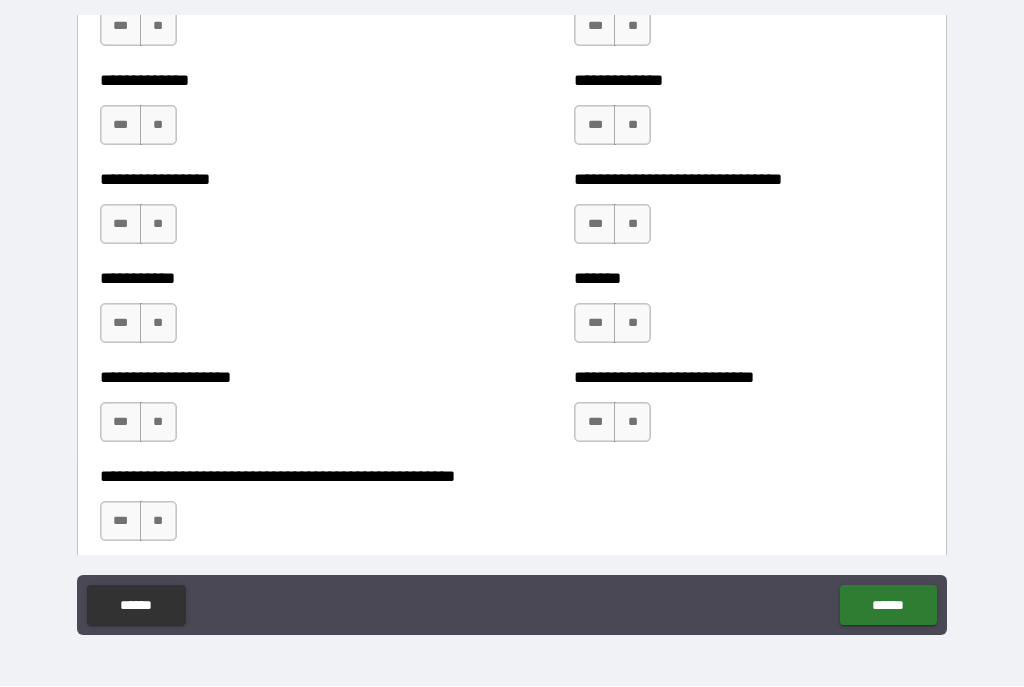 scroll, scrollTop: 7846, scrollLeft: 0, axis: vertical 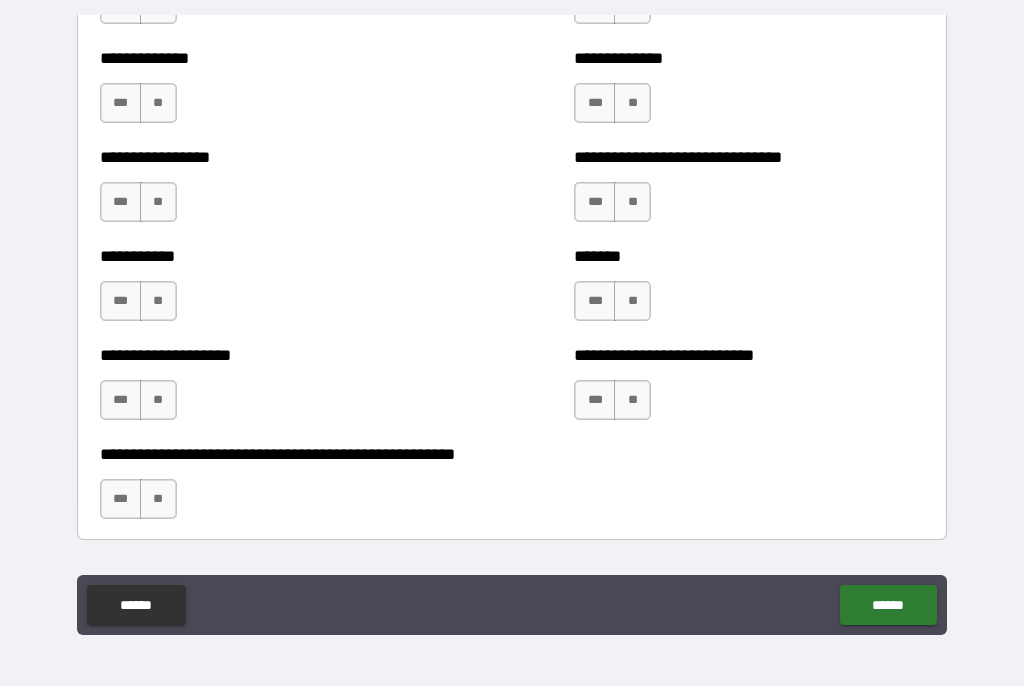 click on "**" at bounding box center [158, 401] 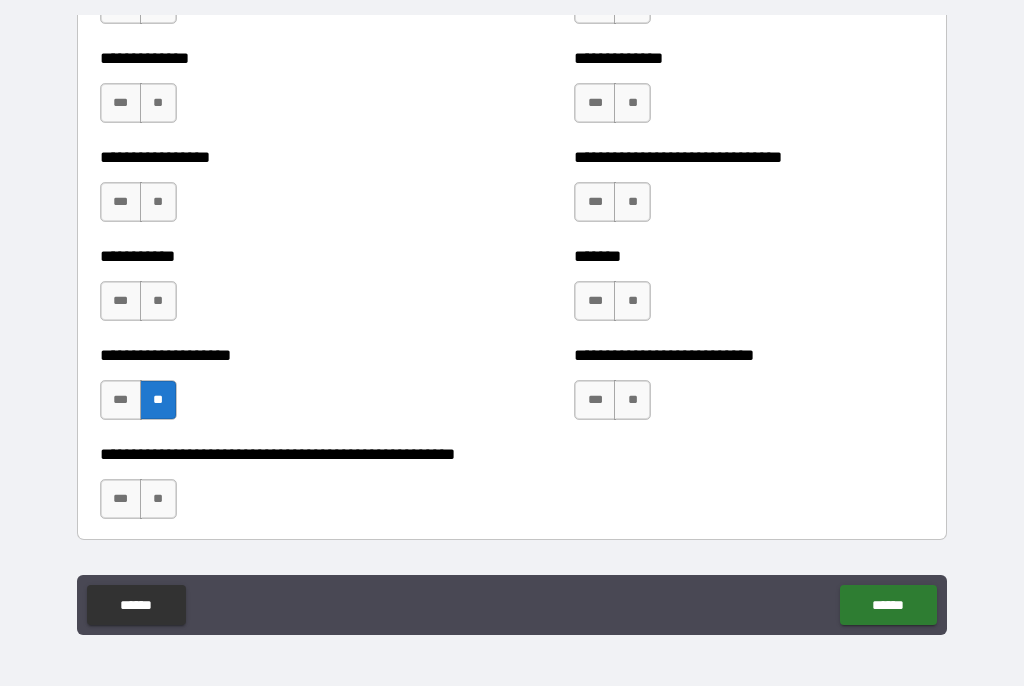 click on "**" at bounding box center (158, 500) 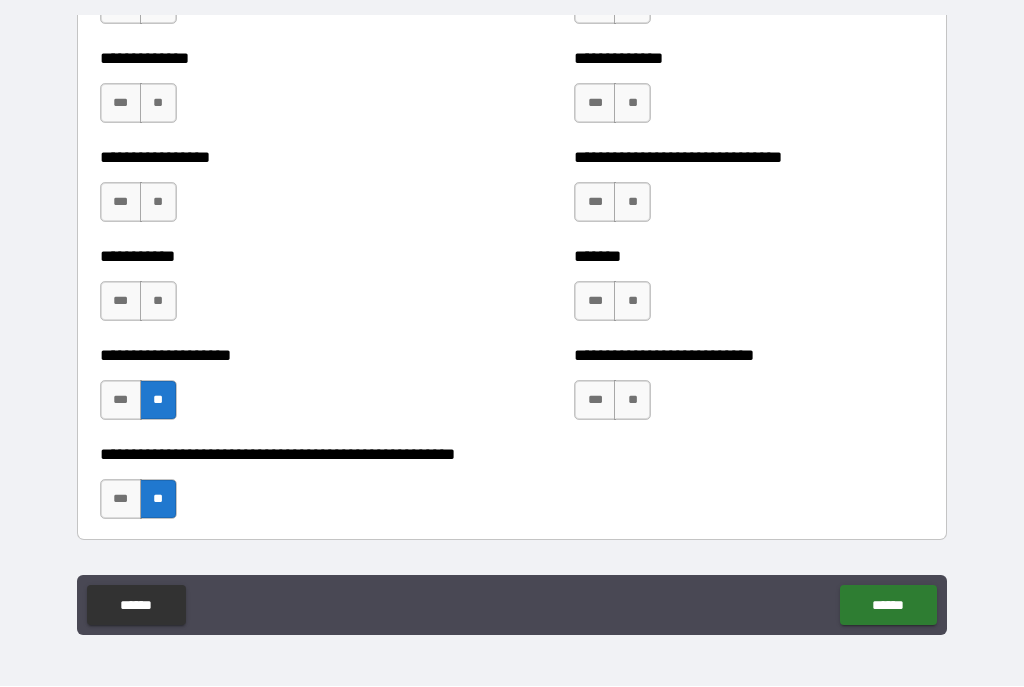 click on "**" at bounding box center (158, 302) 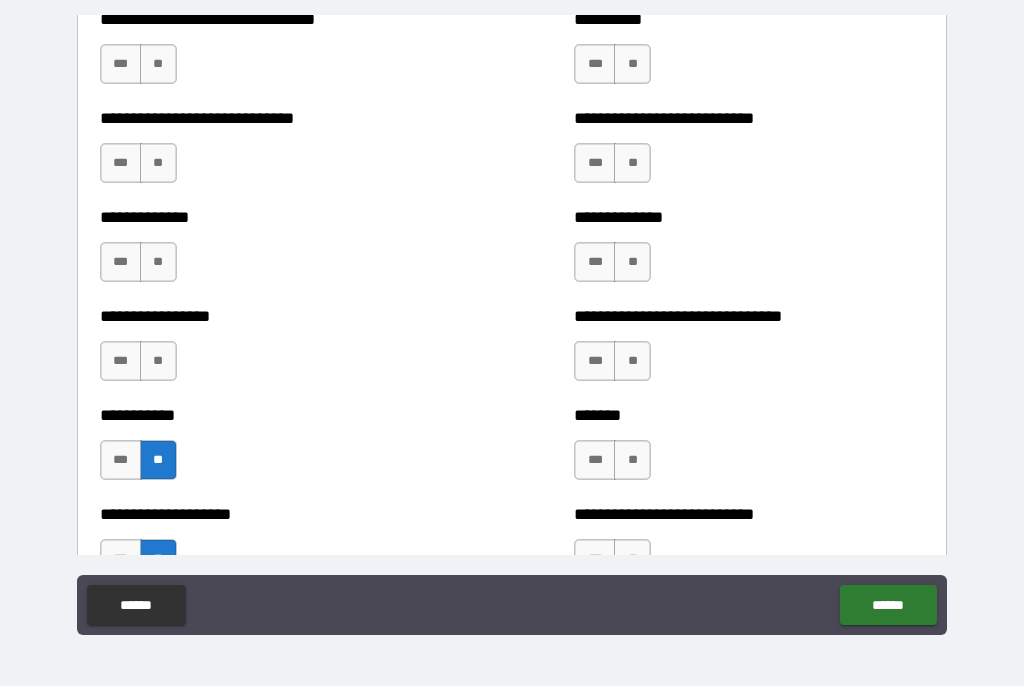 scroll, scrollTop: 7687, scrollLeft: 0, axis: vertical 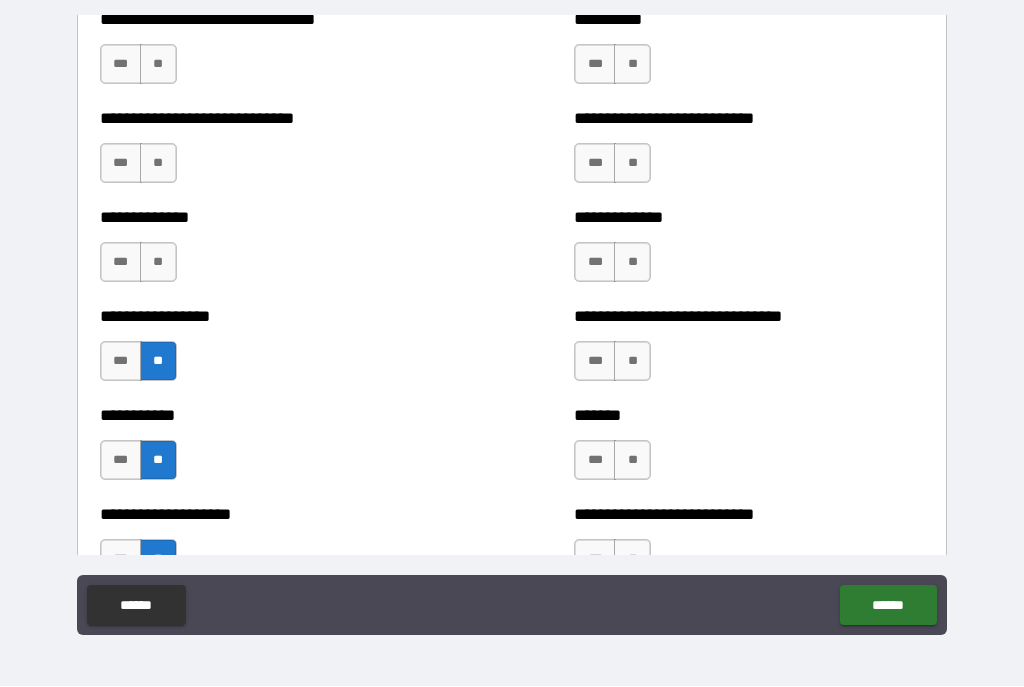 click on "**" at bounding box center [158, 263] 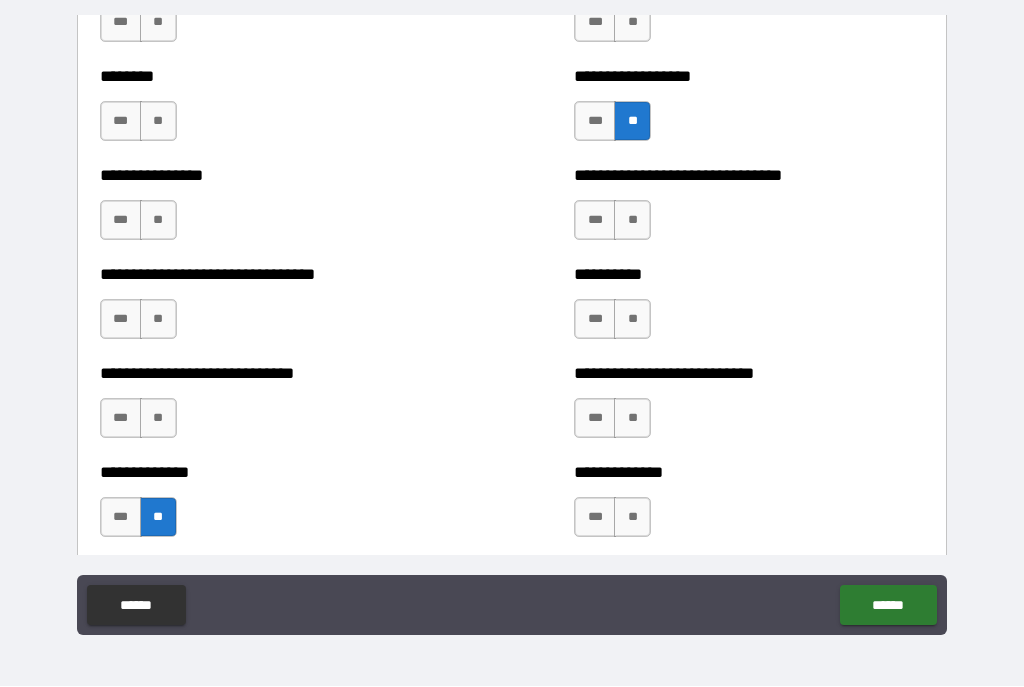 scroll, scrollTop: 7430, scrollLeft: 0, axis: vertical 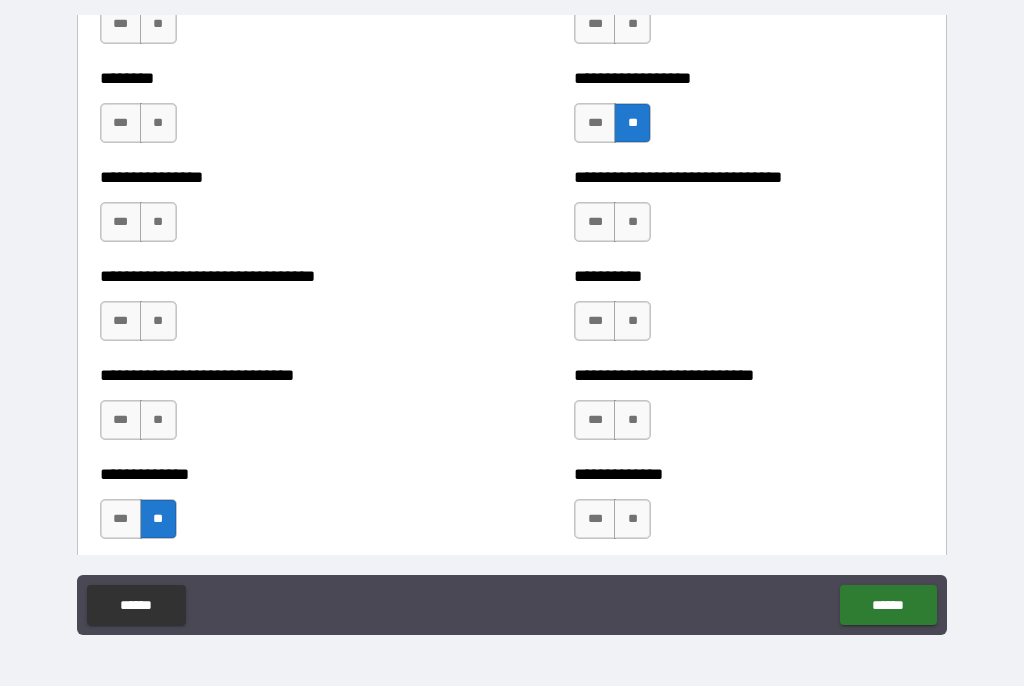 click on "**" at bounding box center [158, 322] 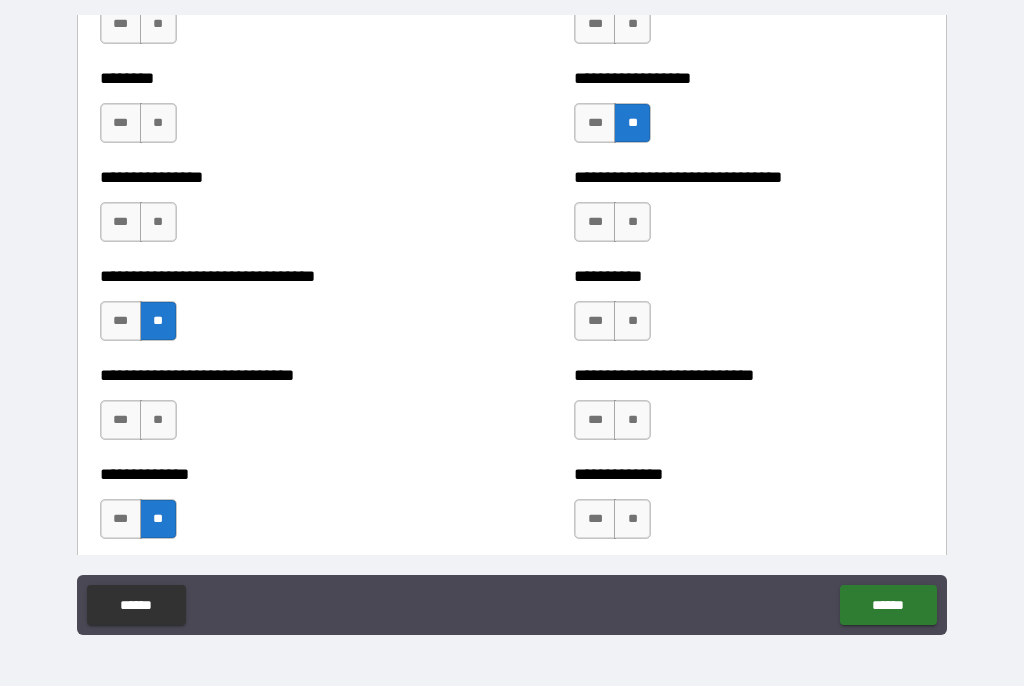 click on "**********" at bounding box center (275, 178) 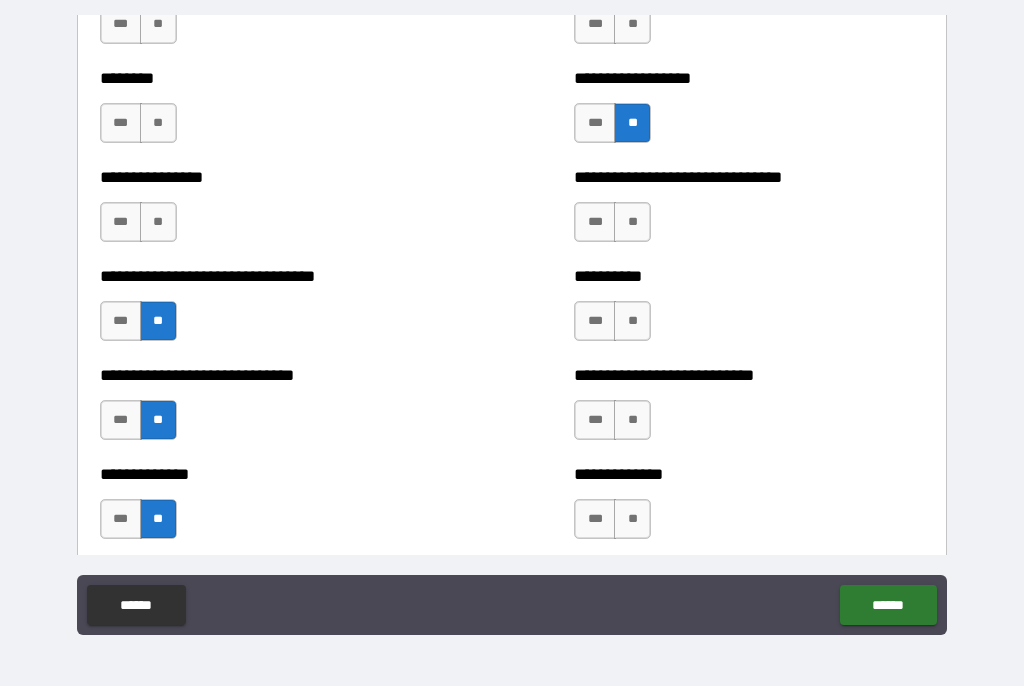 click on "**" at bounding box center (632, 421) 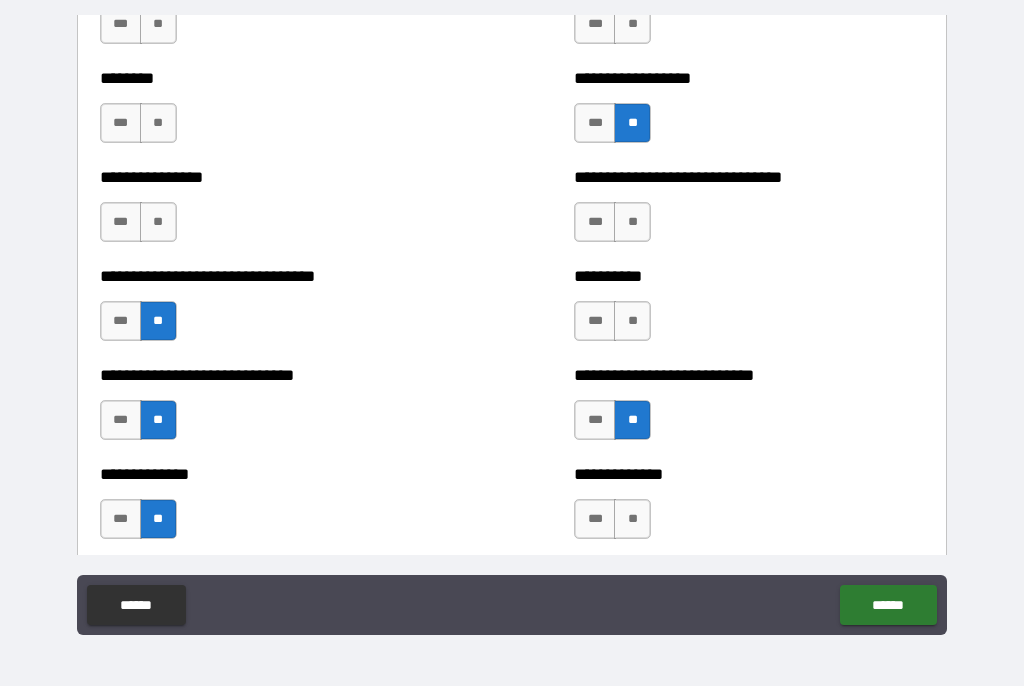 click on "**" at bounding box center [632, 520] 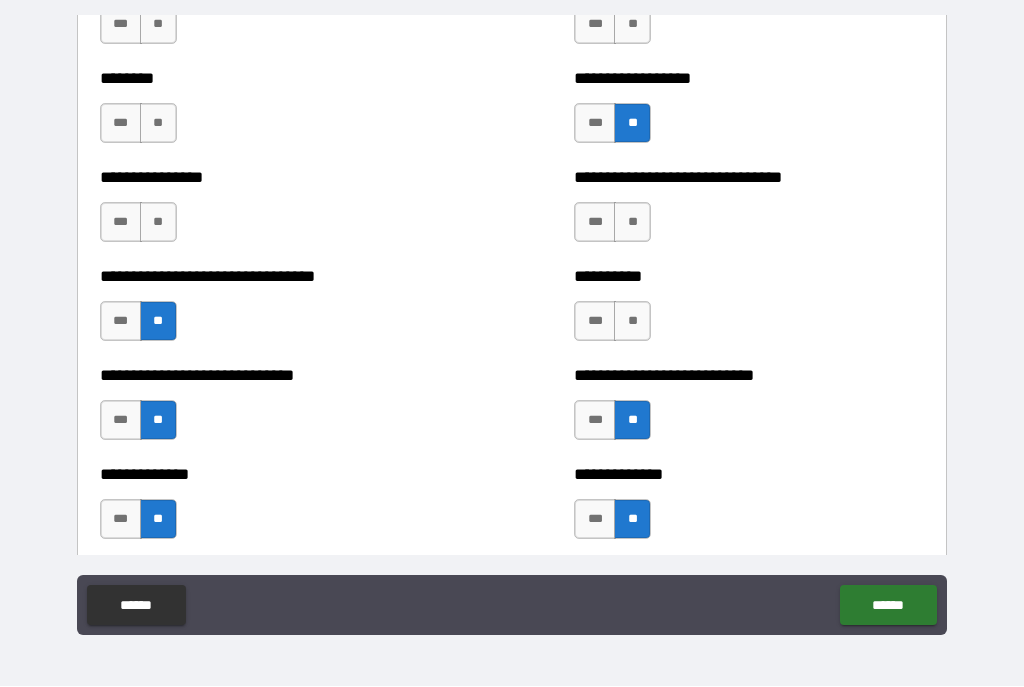 click on "**" at bounding box center (632, 322) 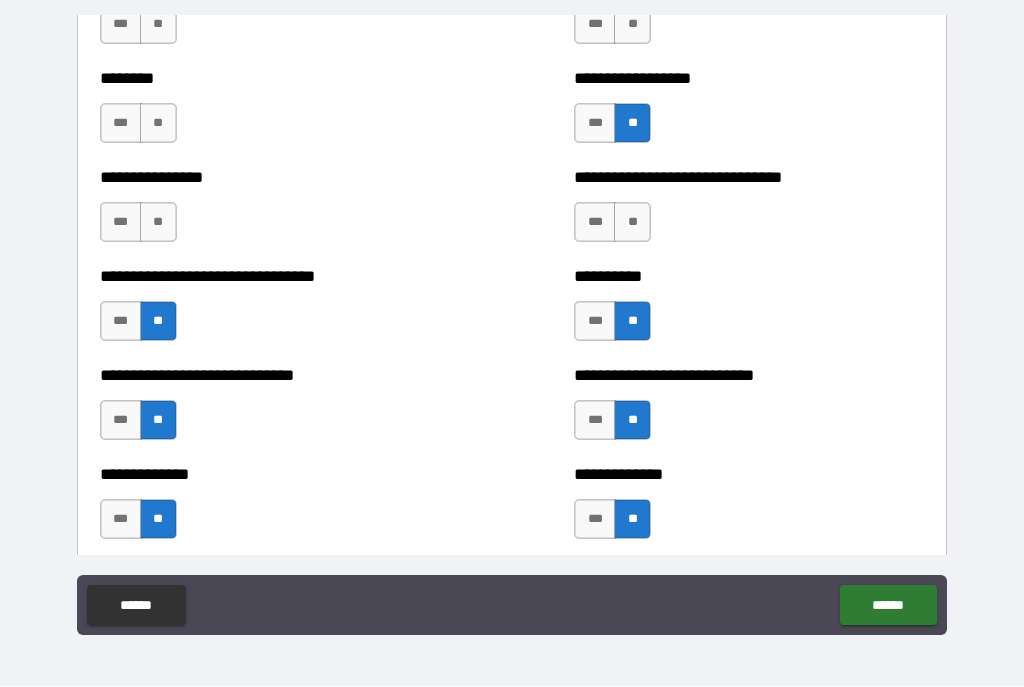 click on "**" at bounding box center [632, 223] 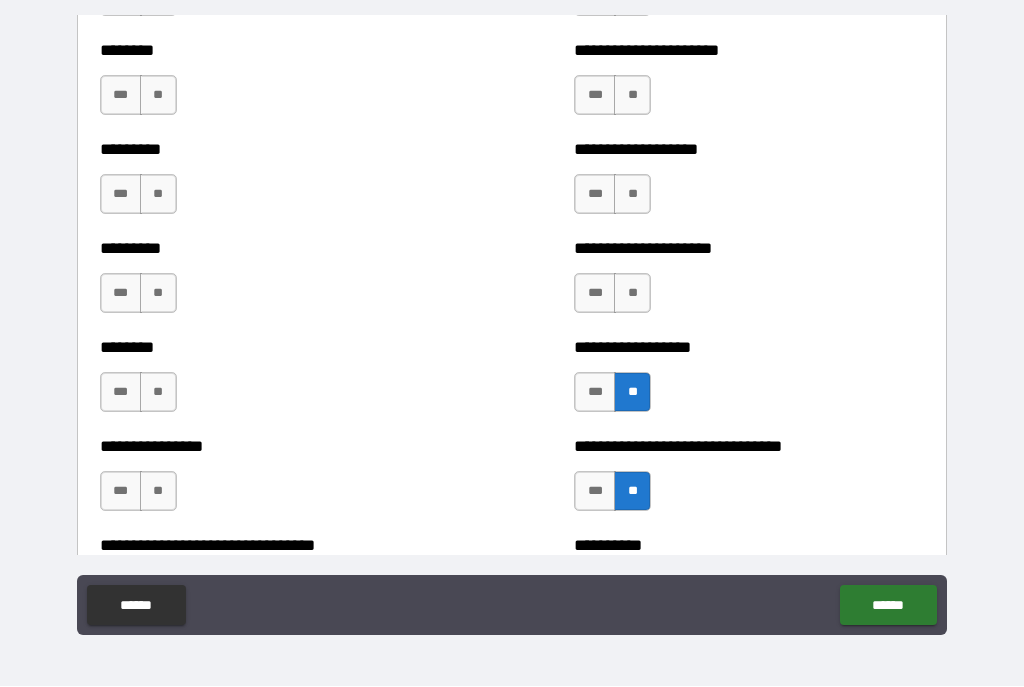scroll, scrollTop: 7135, scrollLeft: 0, axis: vertical 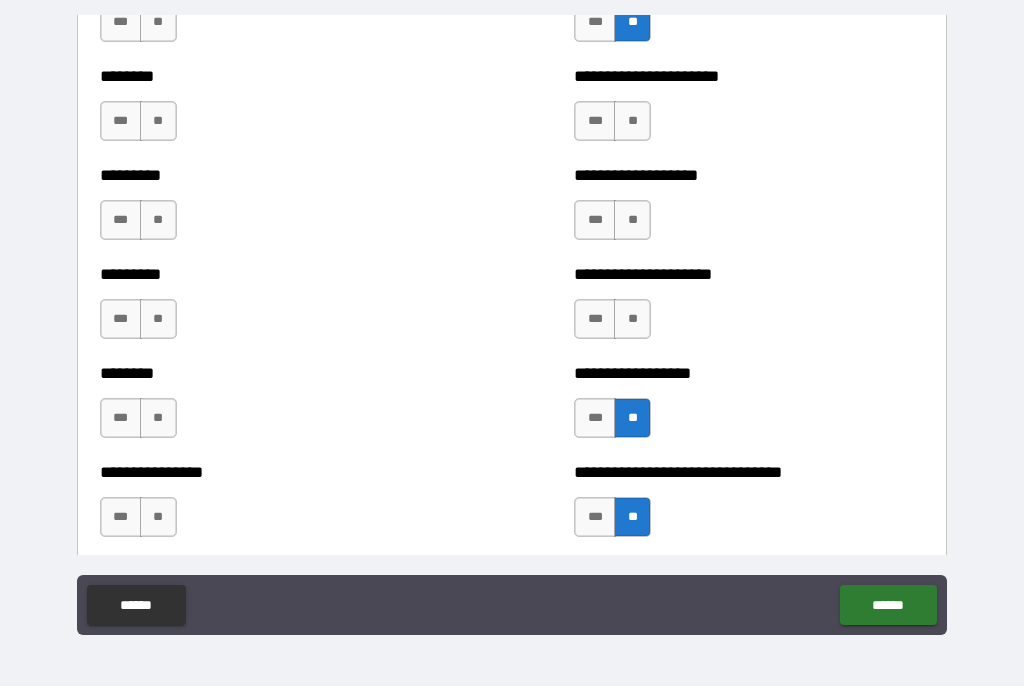 click on "**" at bounding box center (632, 320) 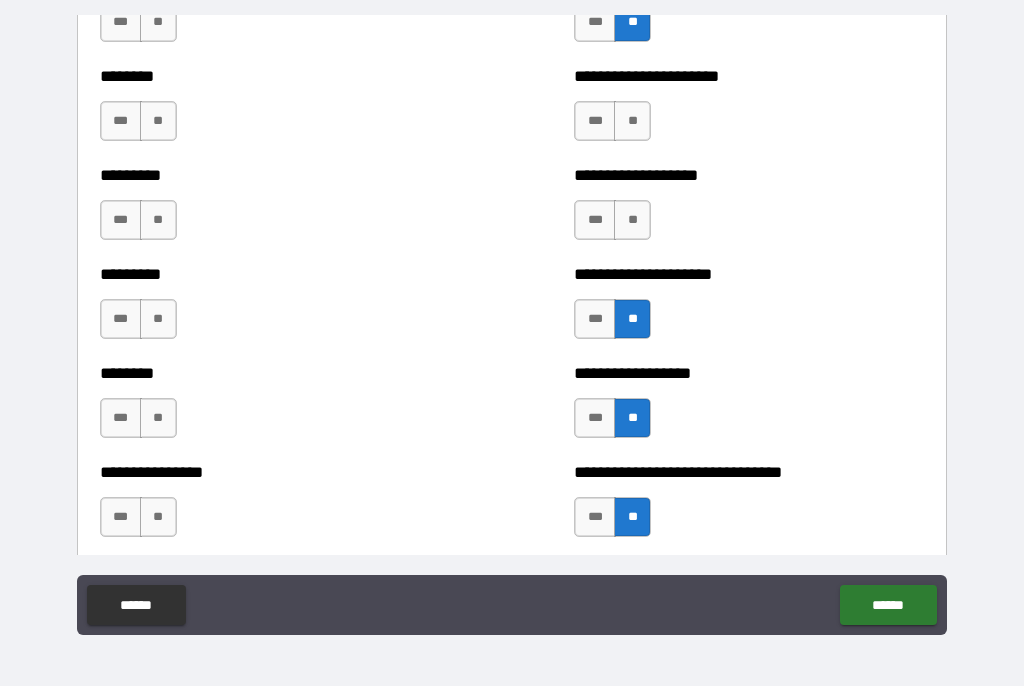 click on "**" at bounding box center (632, 221) 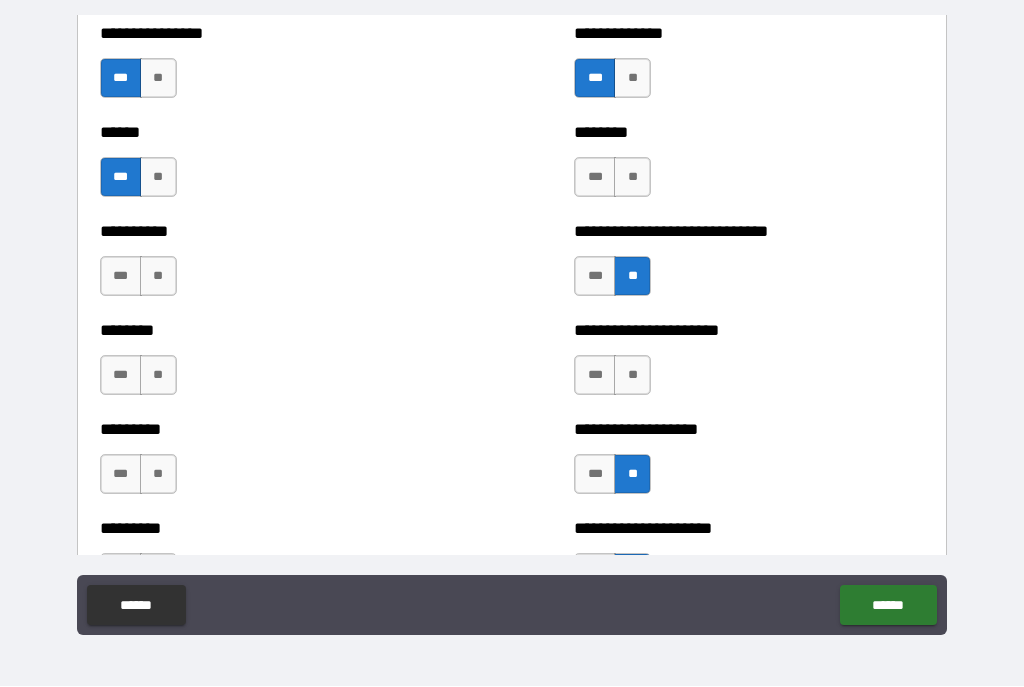 scroll, scrollTop: 6888, scrollLeft: 0, axis: vertical 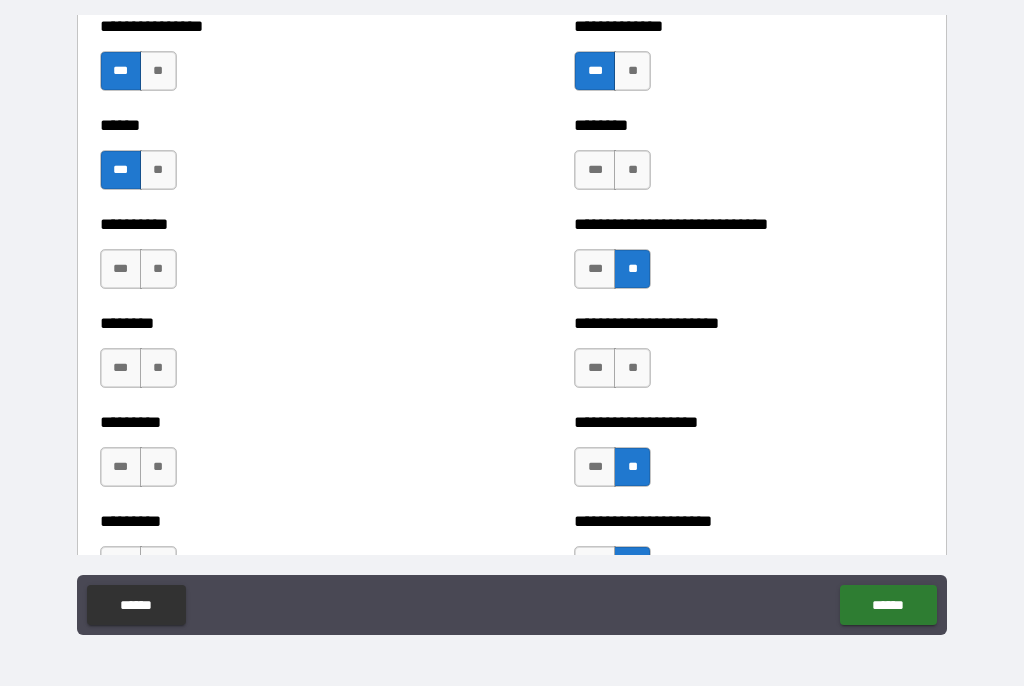 click on "***" at bounding box center [595, 369] 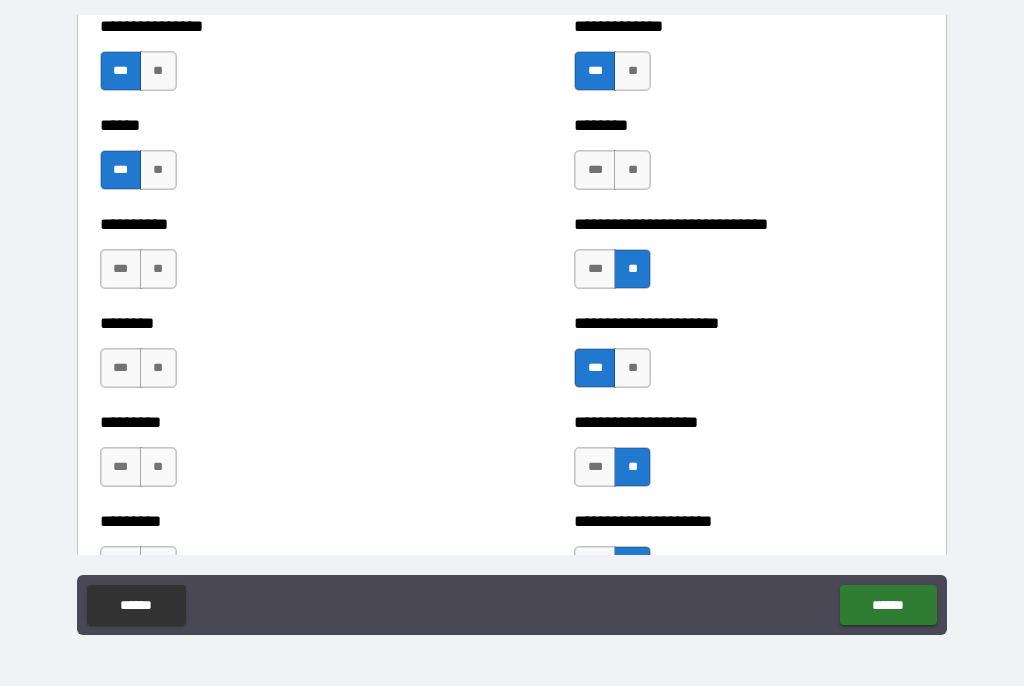 click on "******** *** **" at bounding box center (275, 359) 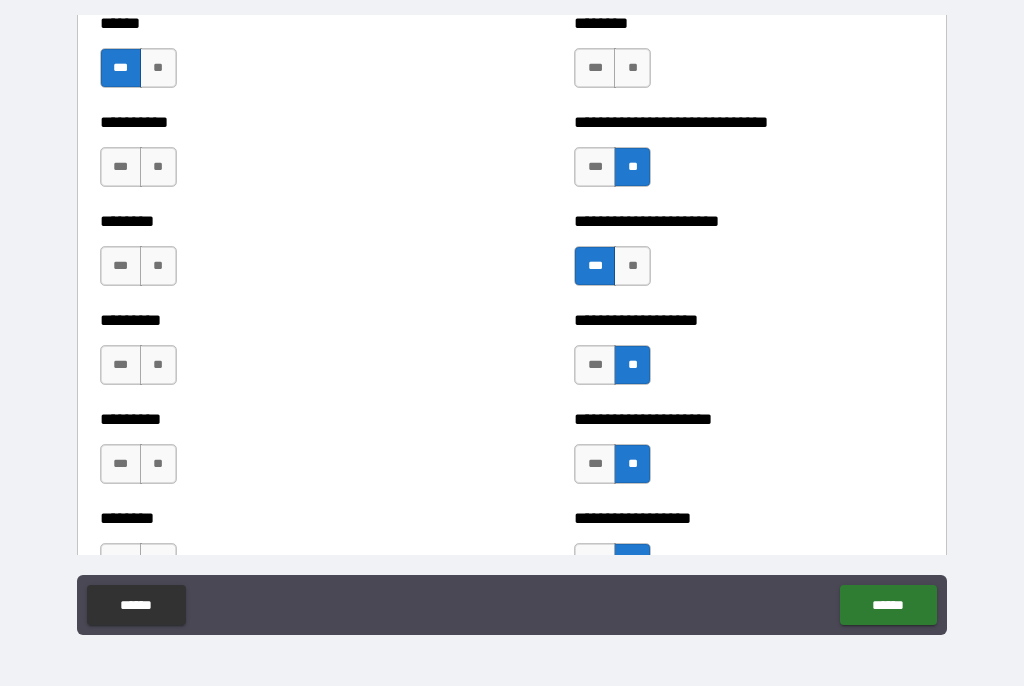 scroll, scrollTop: 6998, scrollLeft: 0, axis: vertical 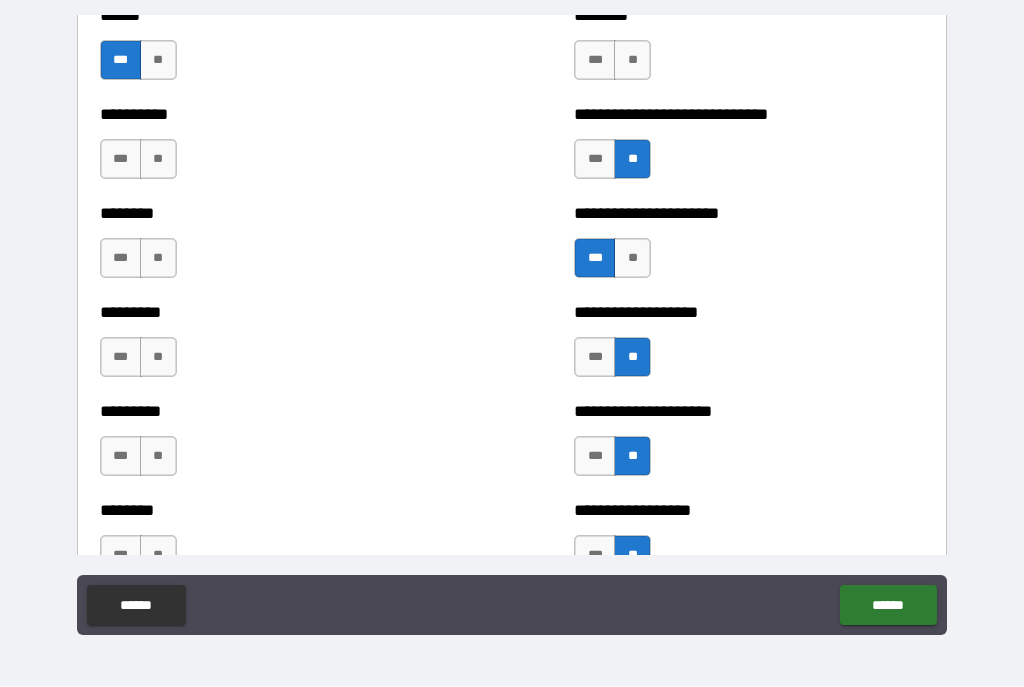 click on "**" at bounding box center (158, 259) 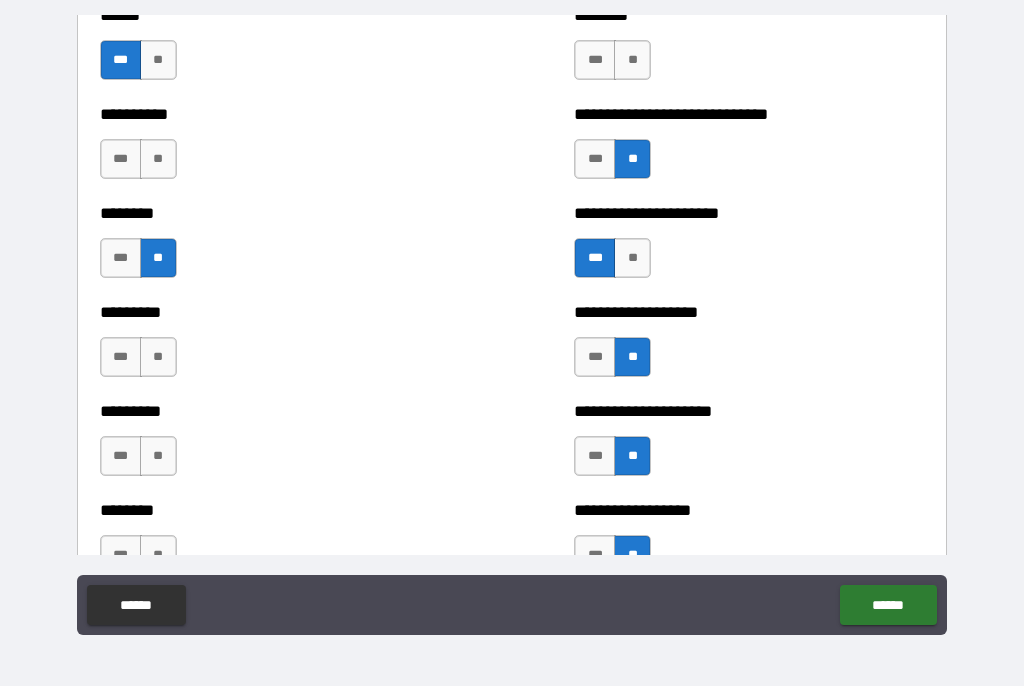 click on "*********" at bounding box center (275, 313) 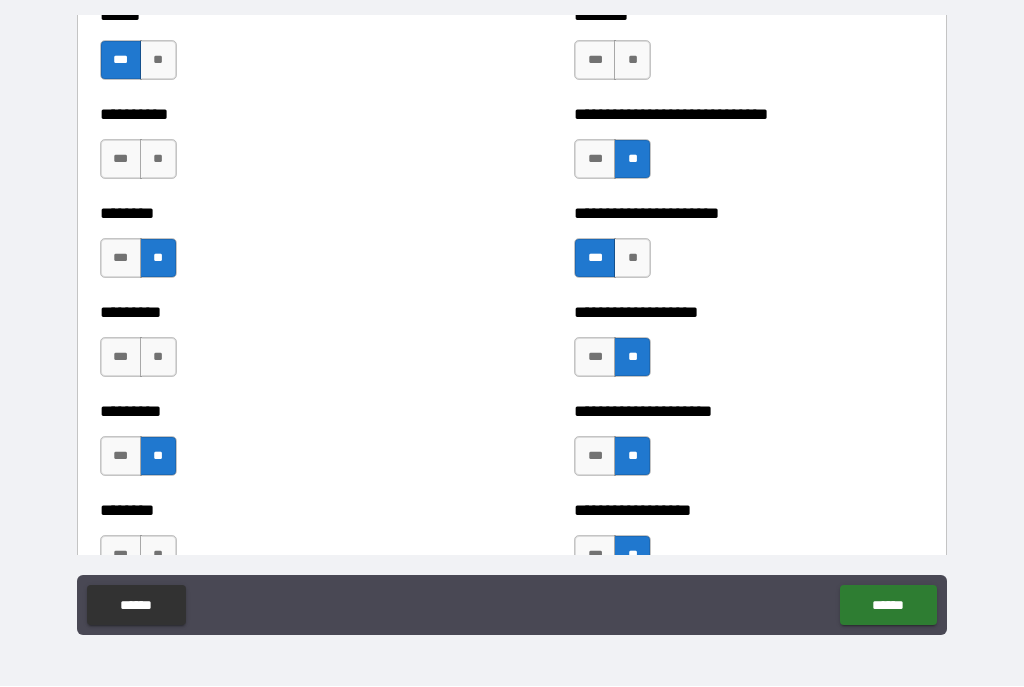 click on "**" at bounding box center [158, 358] 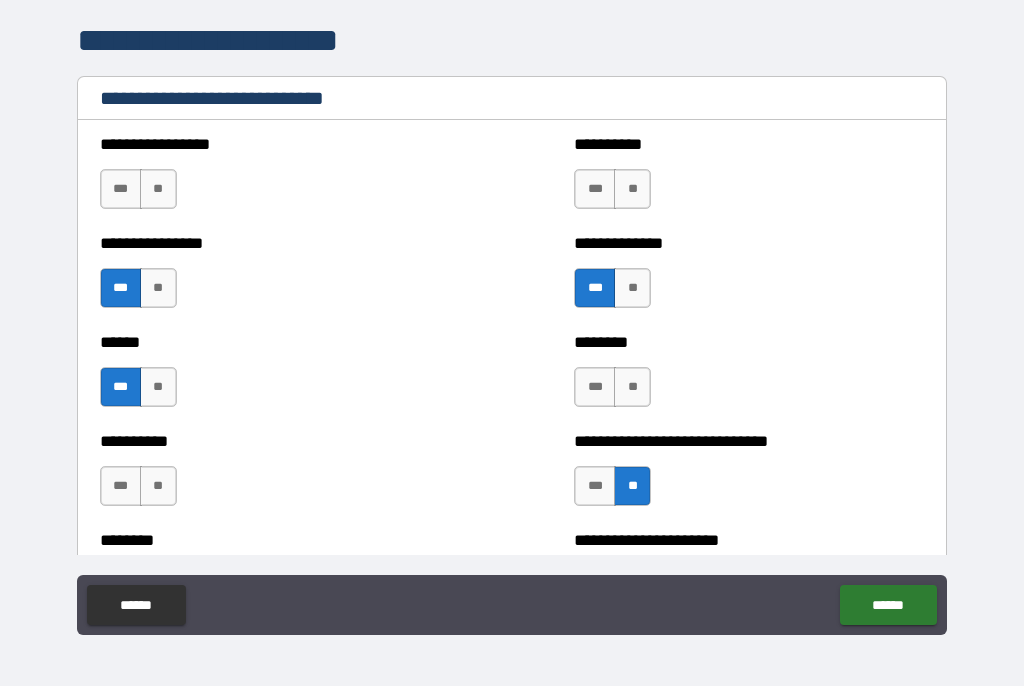 scroll, scrollTop: 6670, scrollLeft: 0, axis: vertical 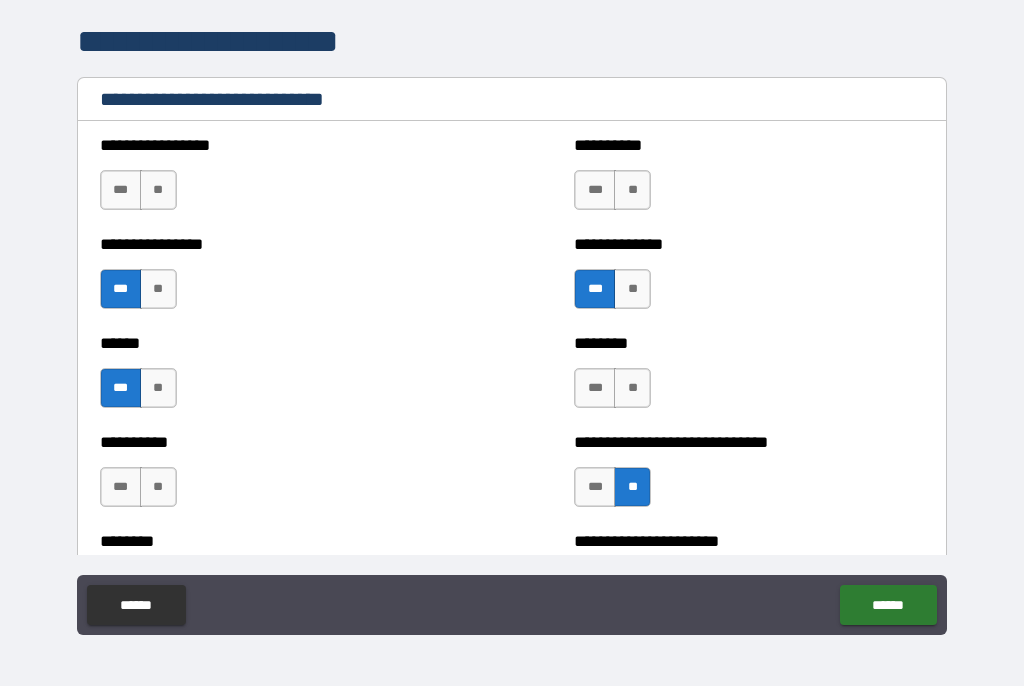 click on "**" at bounding box center (158, 191) 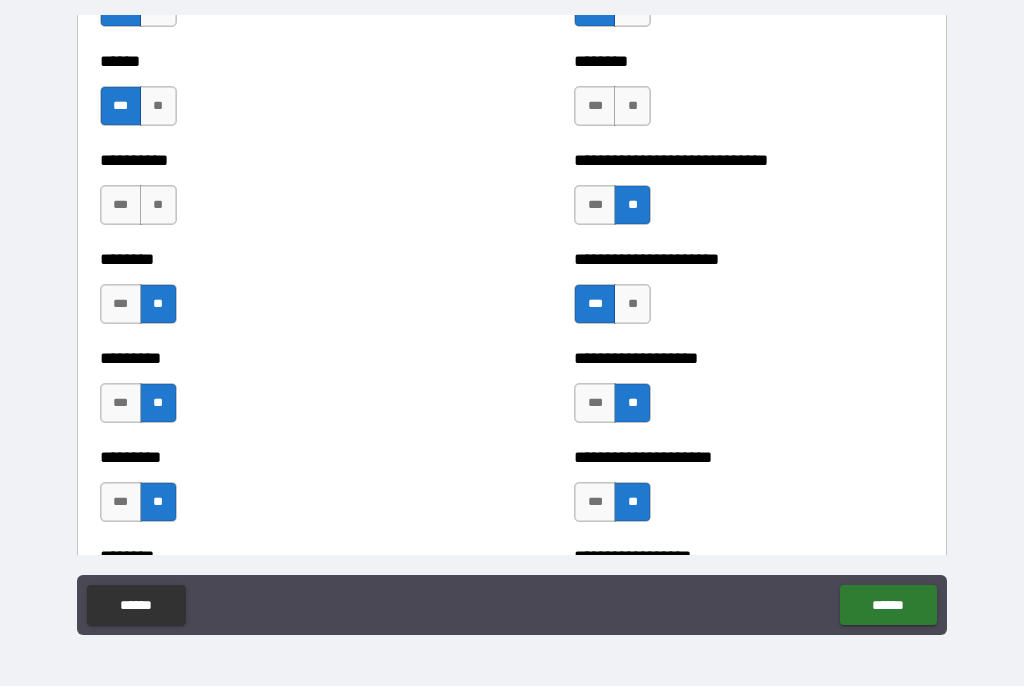 scroll, scrollTop: 6949, scrollLeft: 0, axis: vertical 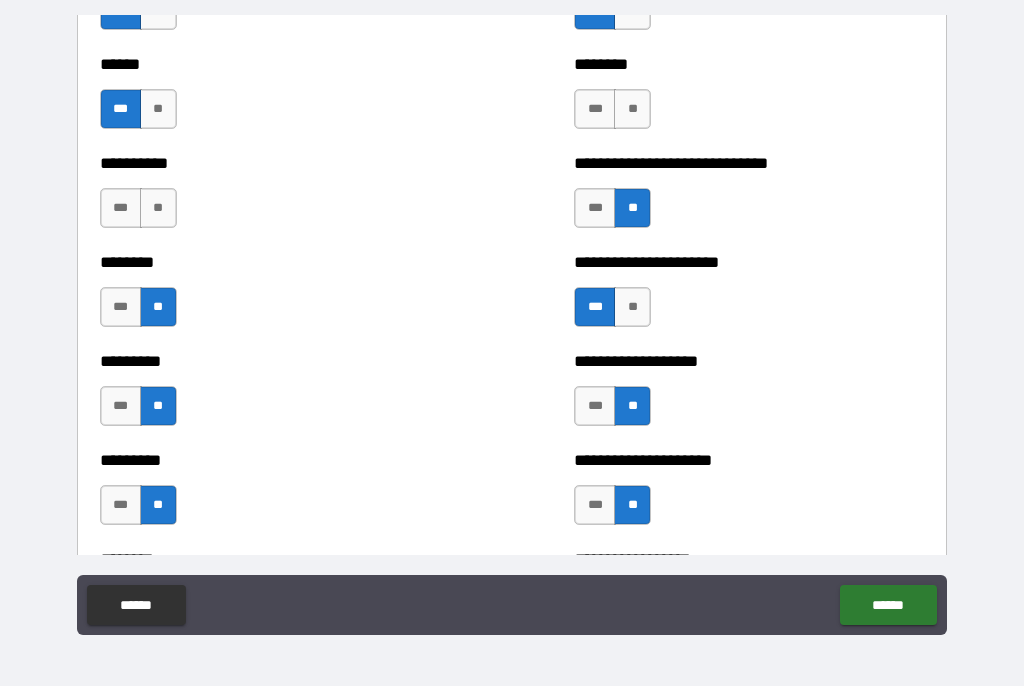 click on "**" at bounding box center [158, 209] 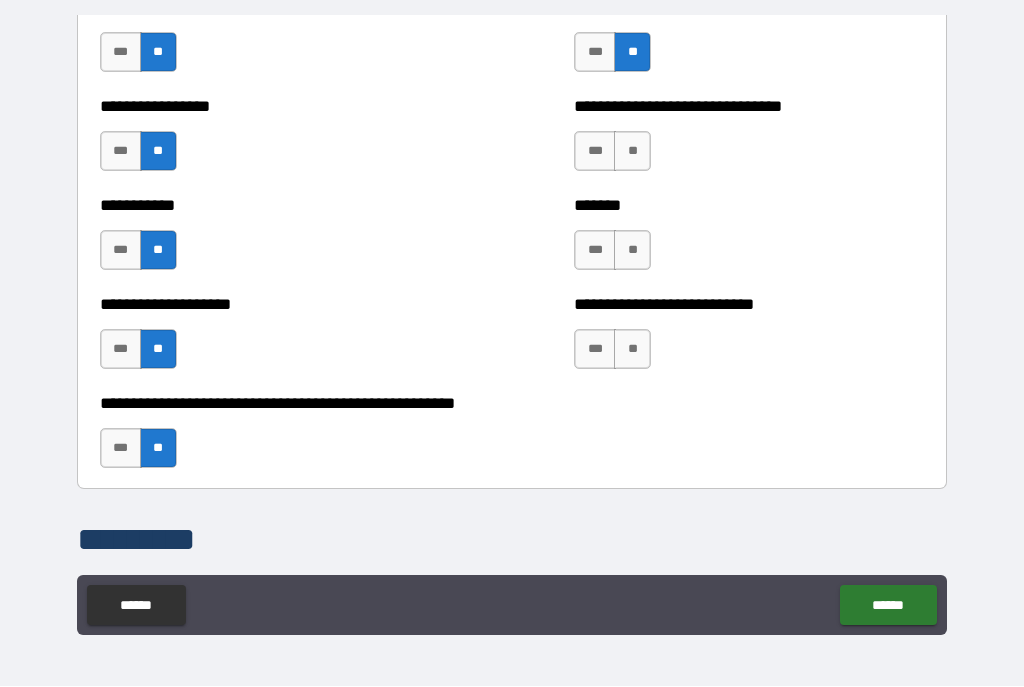 scroll, scrollTop: 7905, scrollLeft: 0, axis: vertical 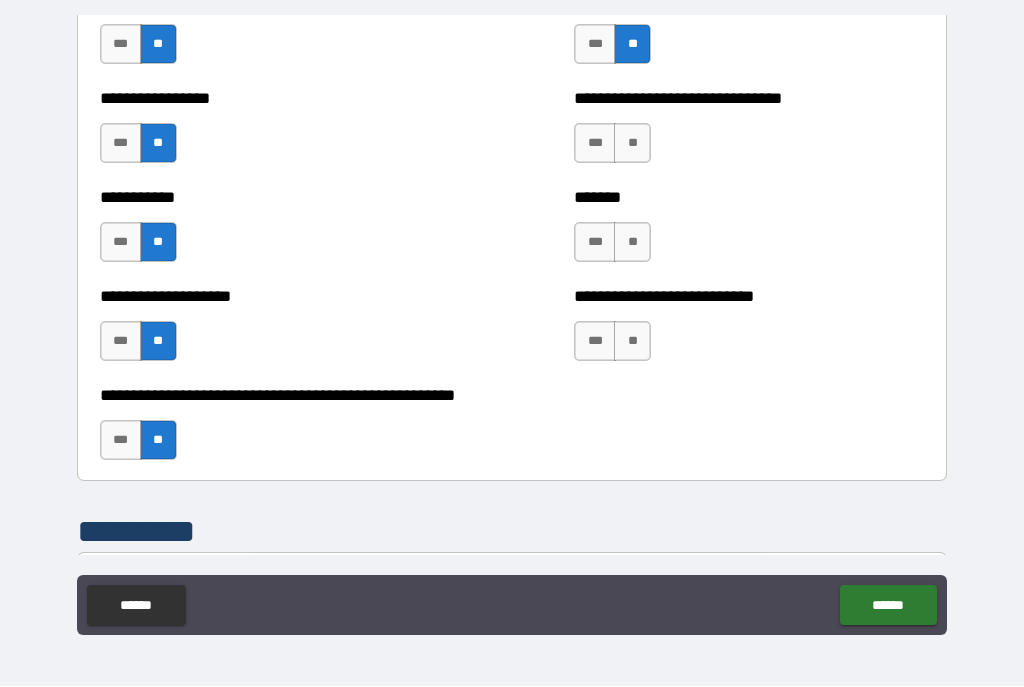click on "**" at bounding box center (632, 144) 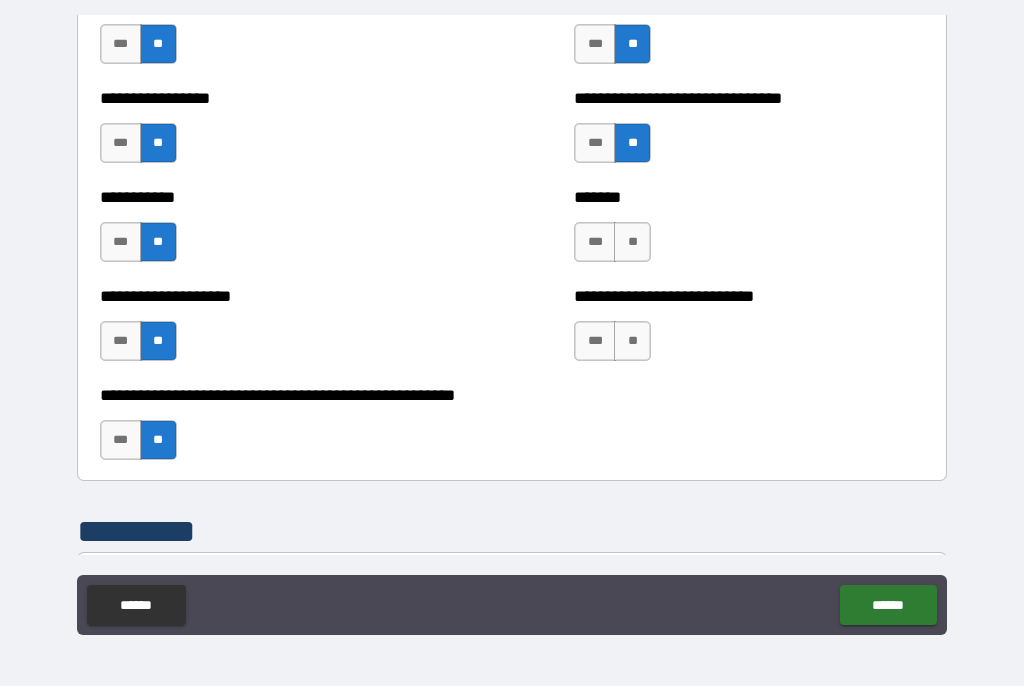 click on "**" at bounding box center [632, 243] 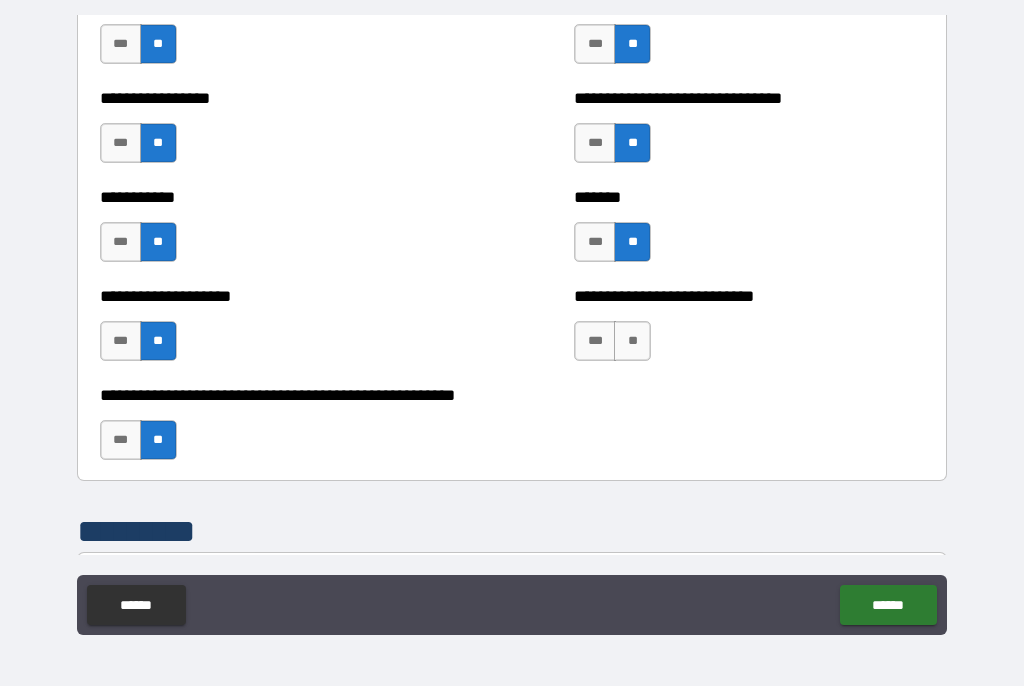 click on "**" at bounding box center [632, 342] 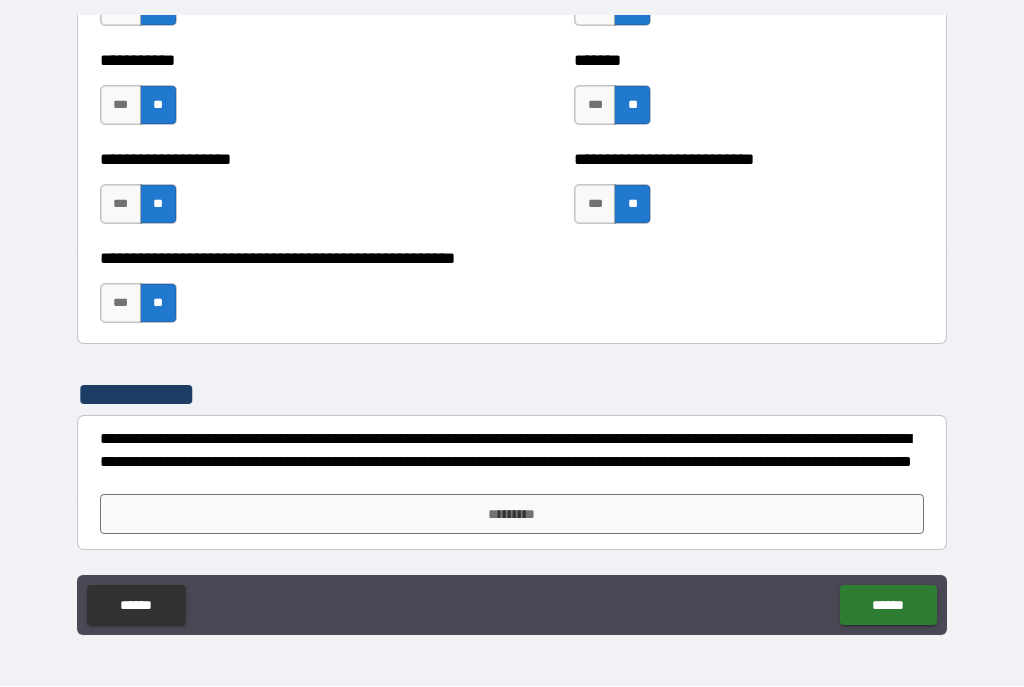 scroll, scrollTop: 8042, scrollLeft: 0, axis: vertical 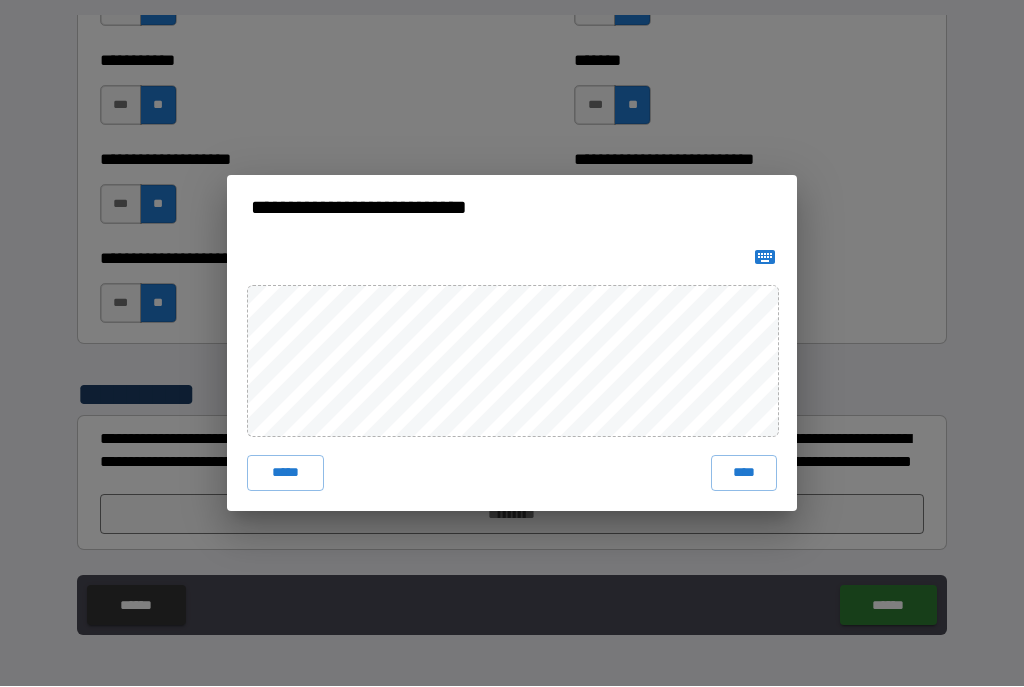 click on "****" at bounding box center (744, 474) 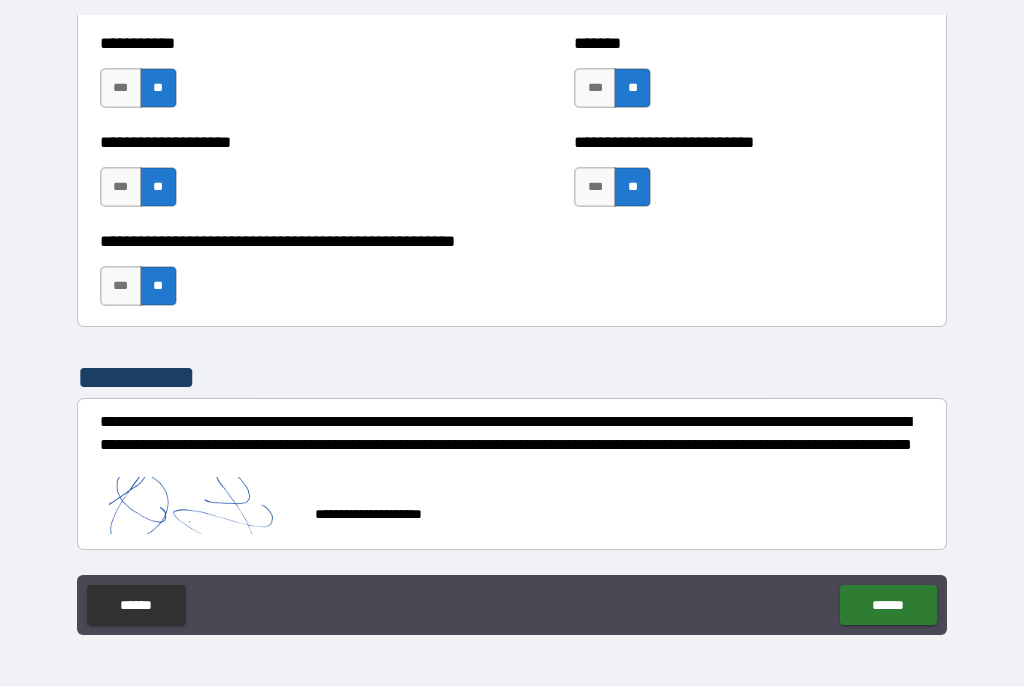 scroll, scrollTop: 8059, scrollLeft: 0, axis: vertical 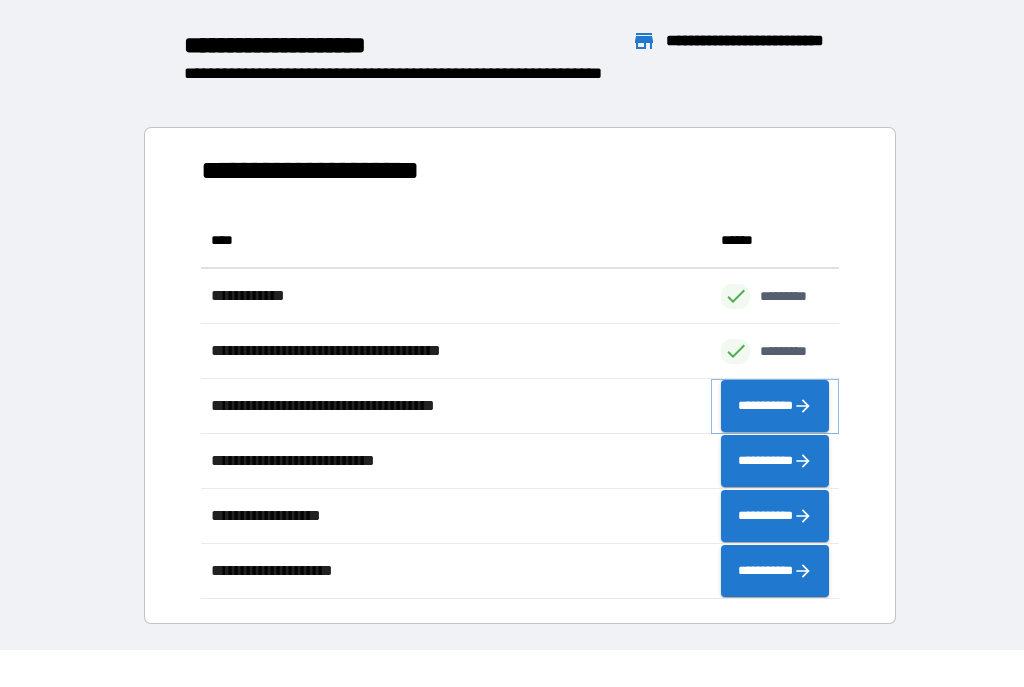 click on "**********" at bounding box center [775, 407] 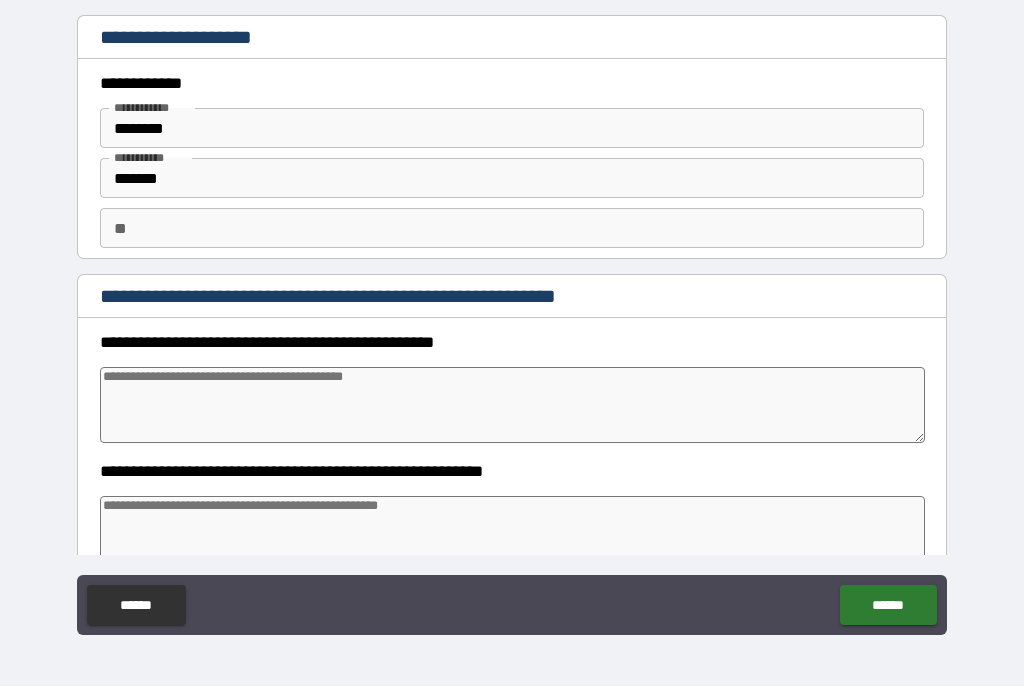 type on "*" 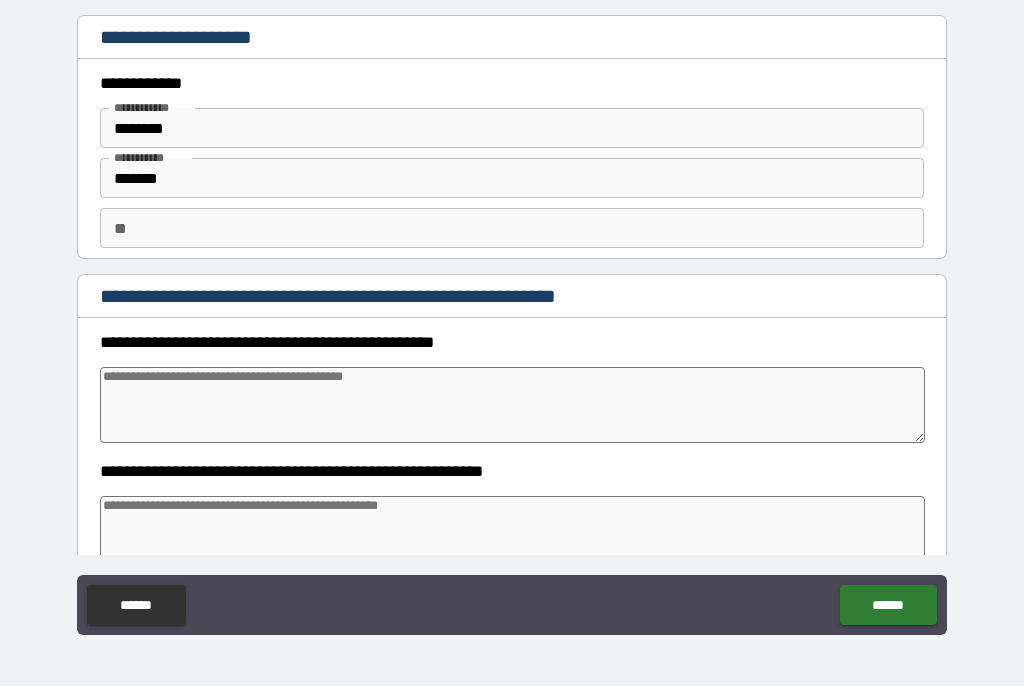 type on "*" 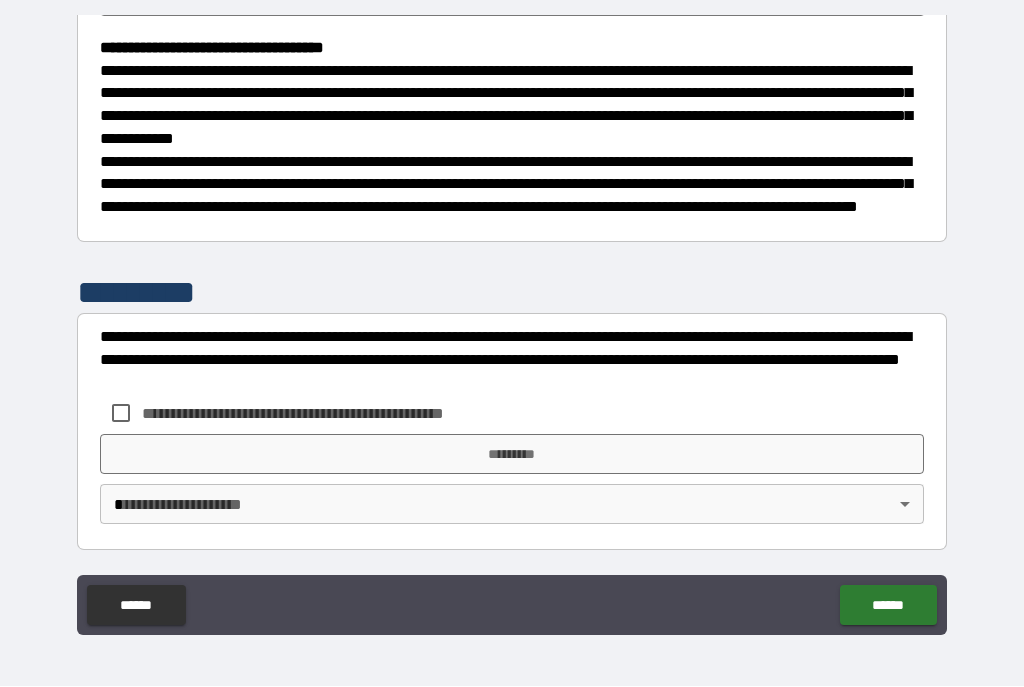scroll, scrollTop: 572, scrollLeft: 0, axis: vertical 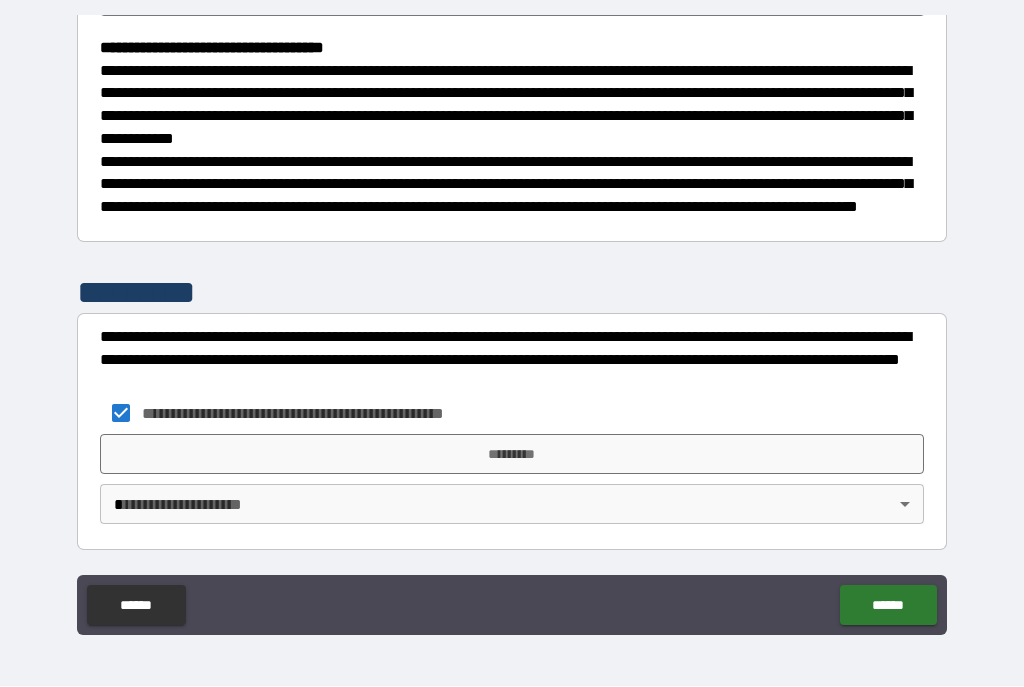 type on "*" 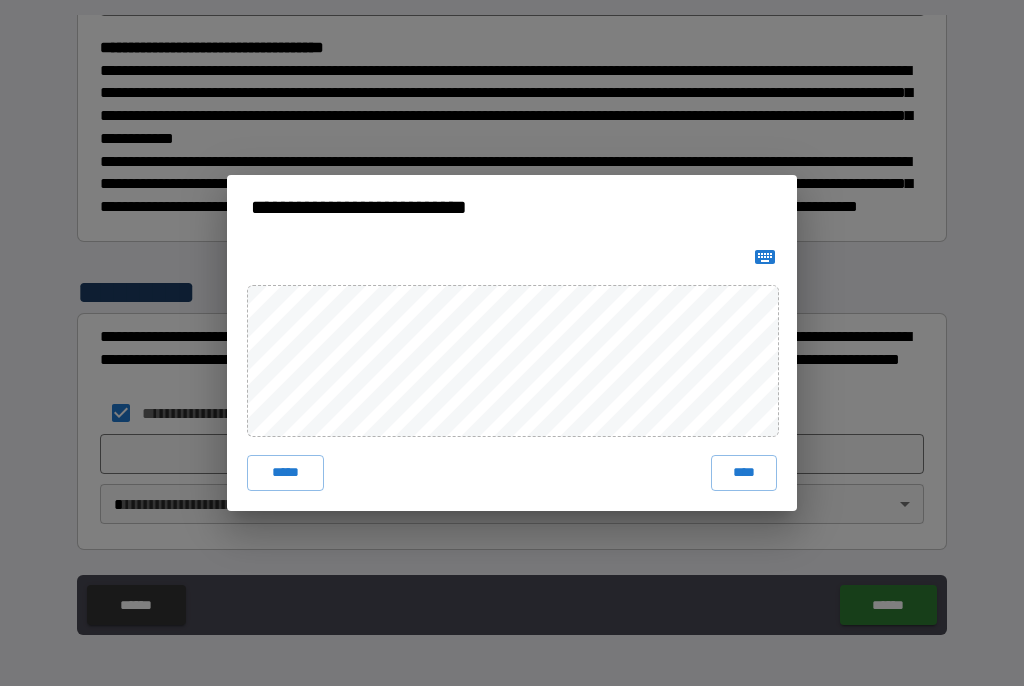 click on "****" at bounding box center [744, 474] 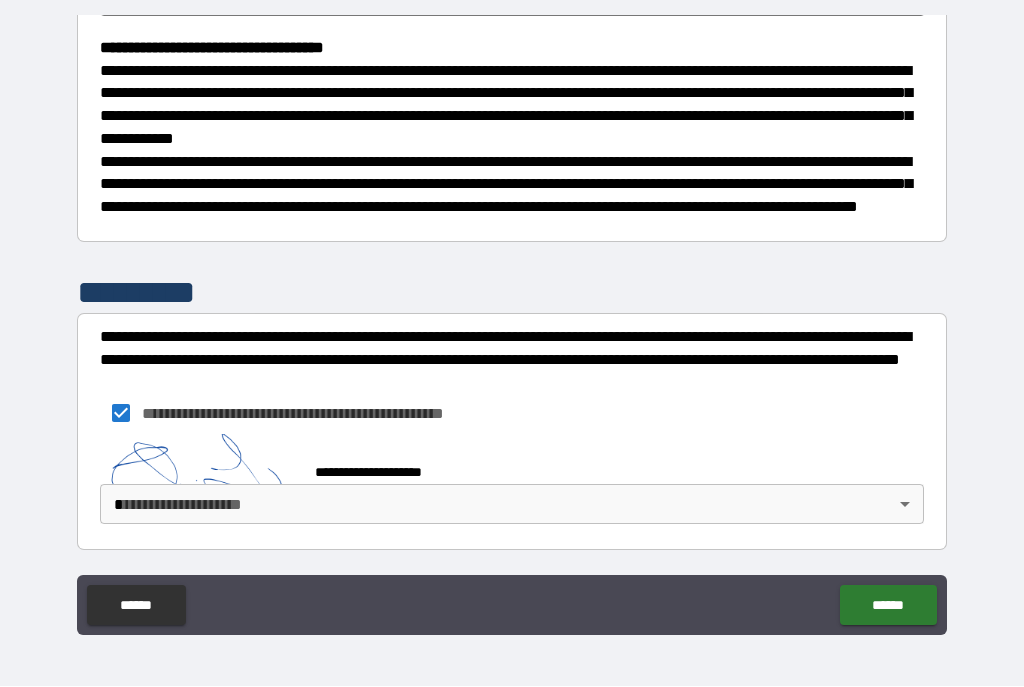 scroll, scrollTop: 562, scrollLeft: 0, axis: vertical 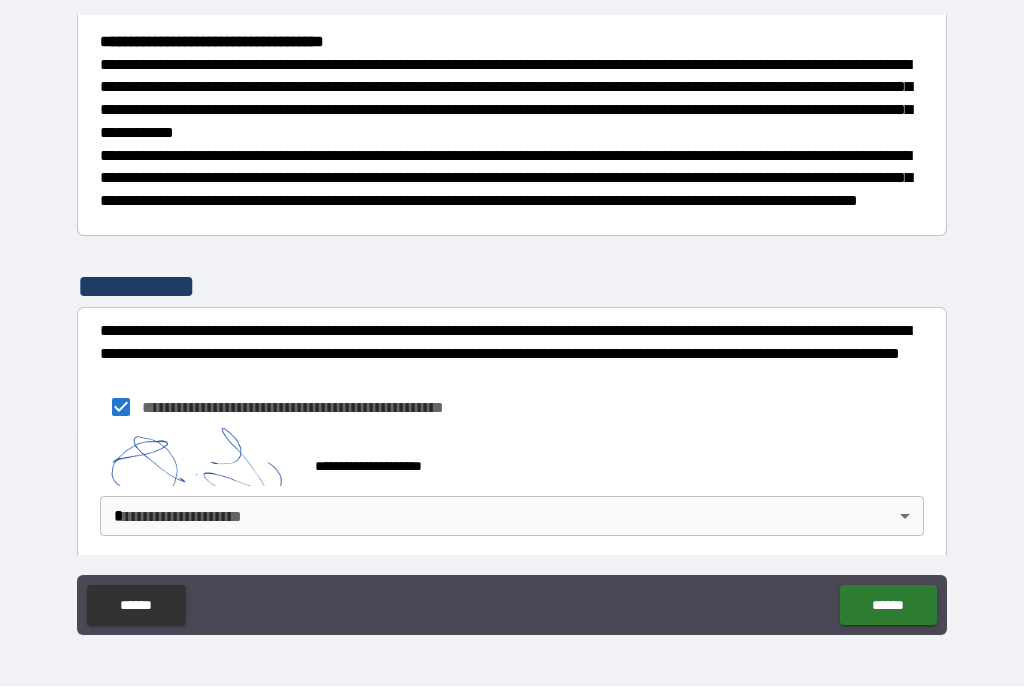 click on "******" at bounding box center (888, 606) 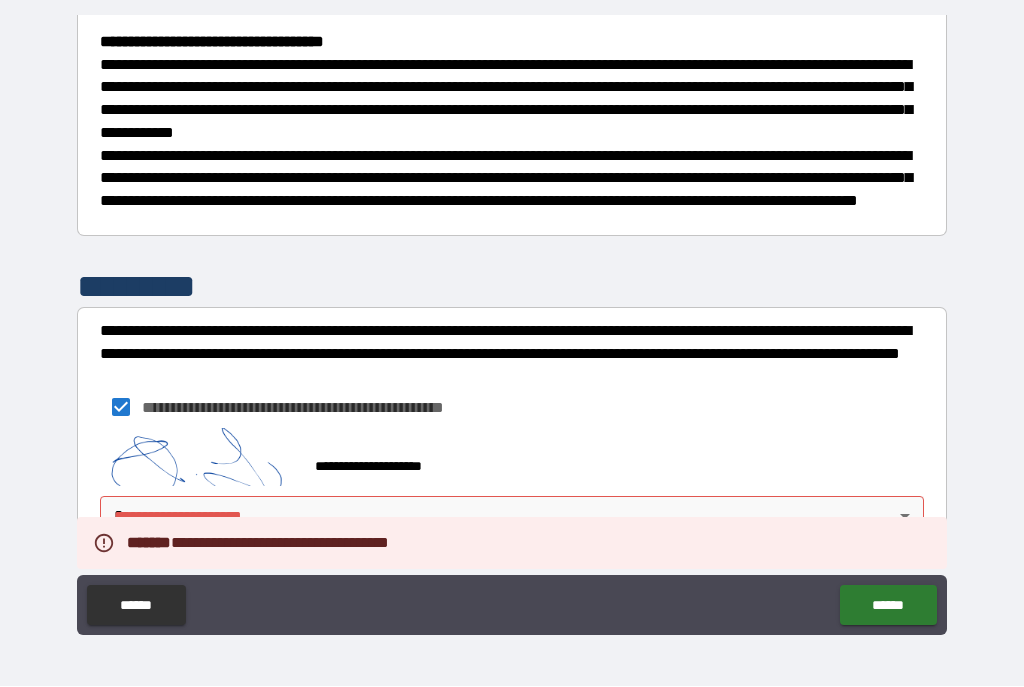 type on "*" 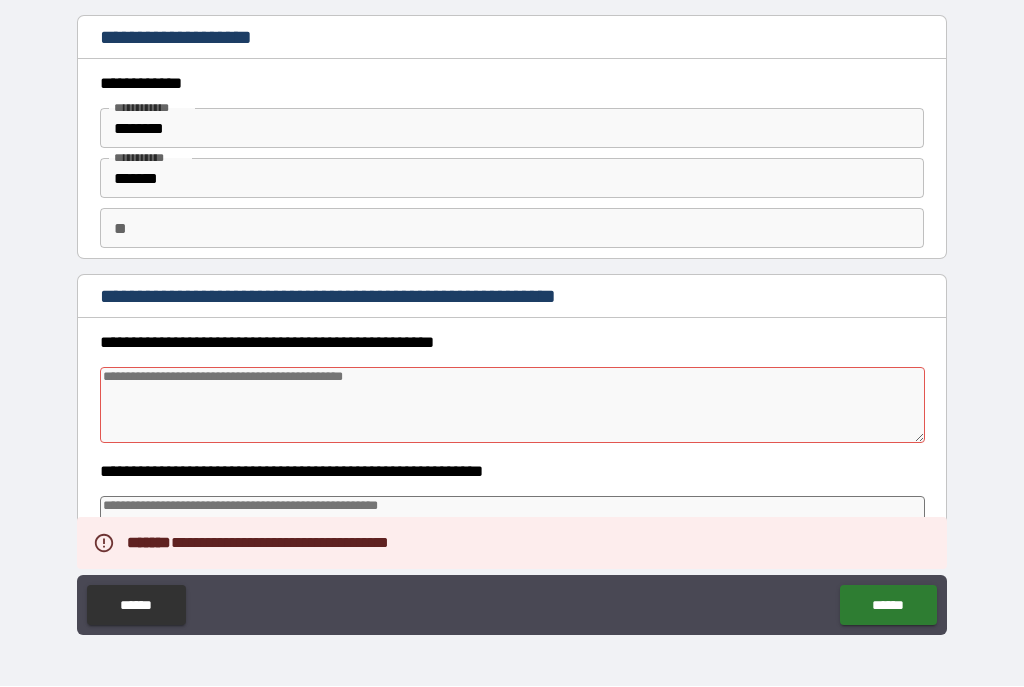 scroll, scrollTop: 0, scrollLeft: 0, axis: both 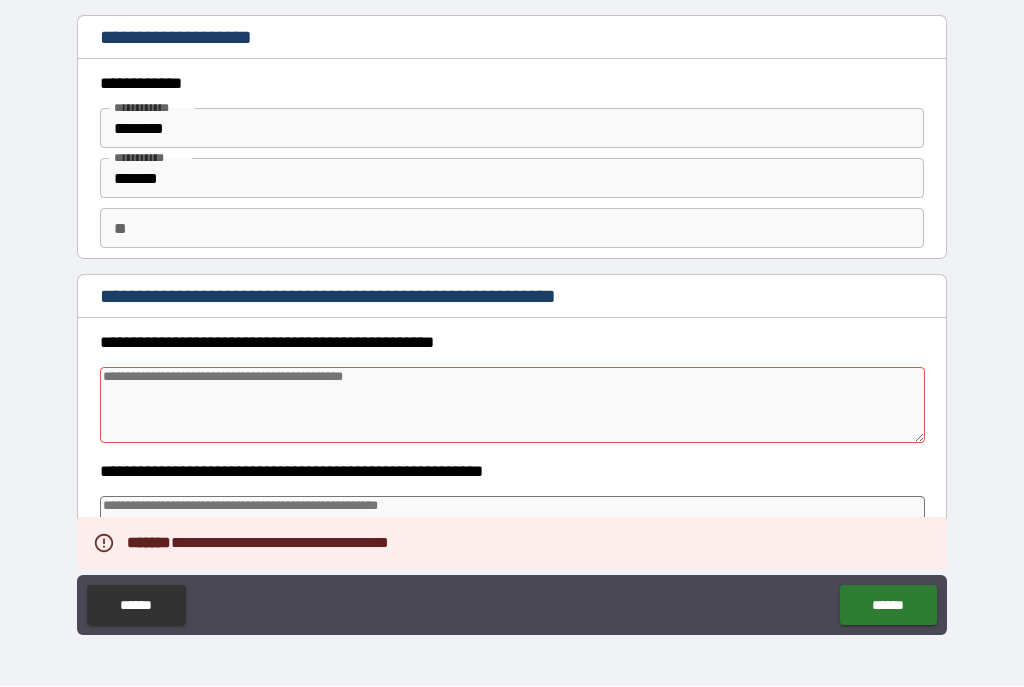 click at bounding box center (513, 406) 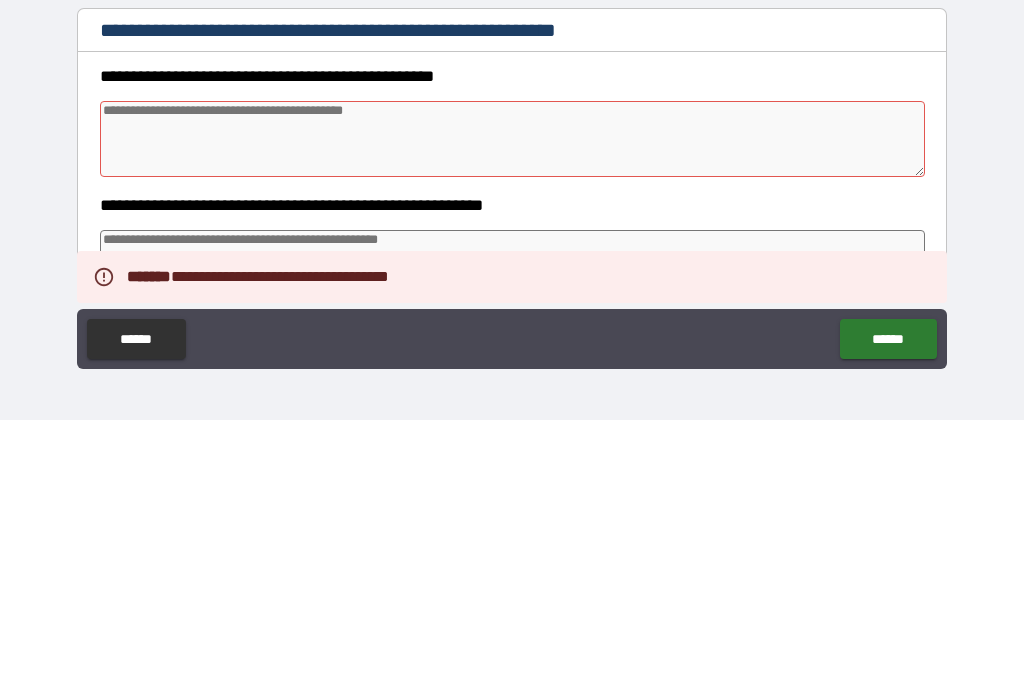 type on "*" 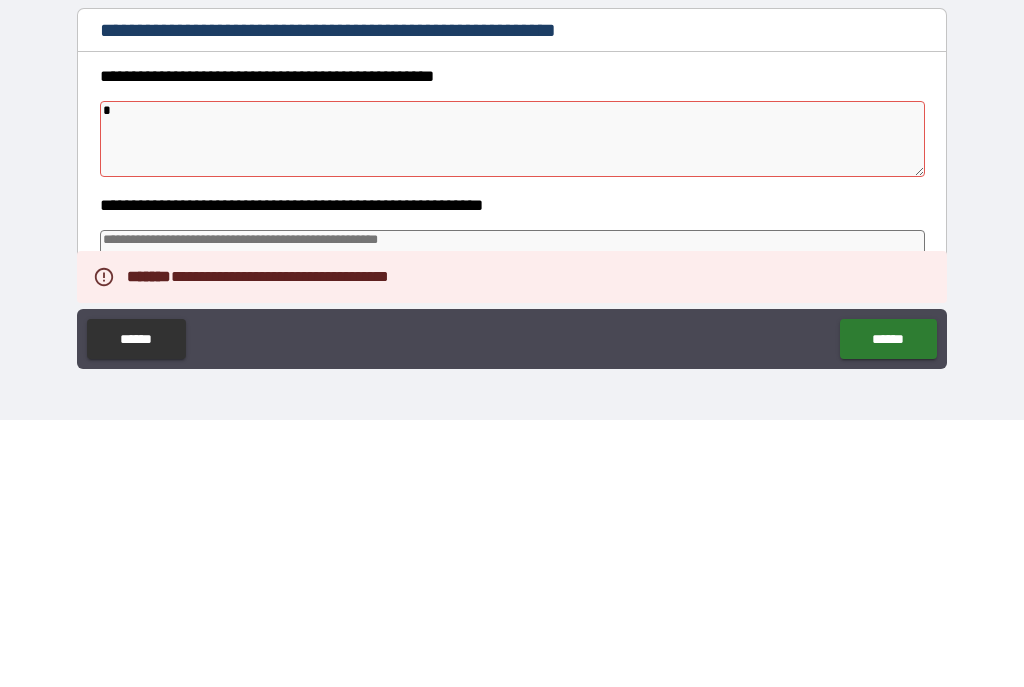 type on "*" 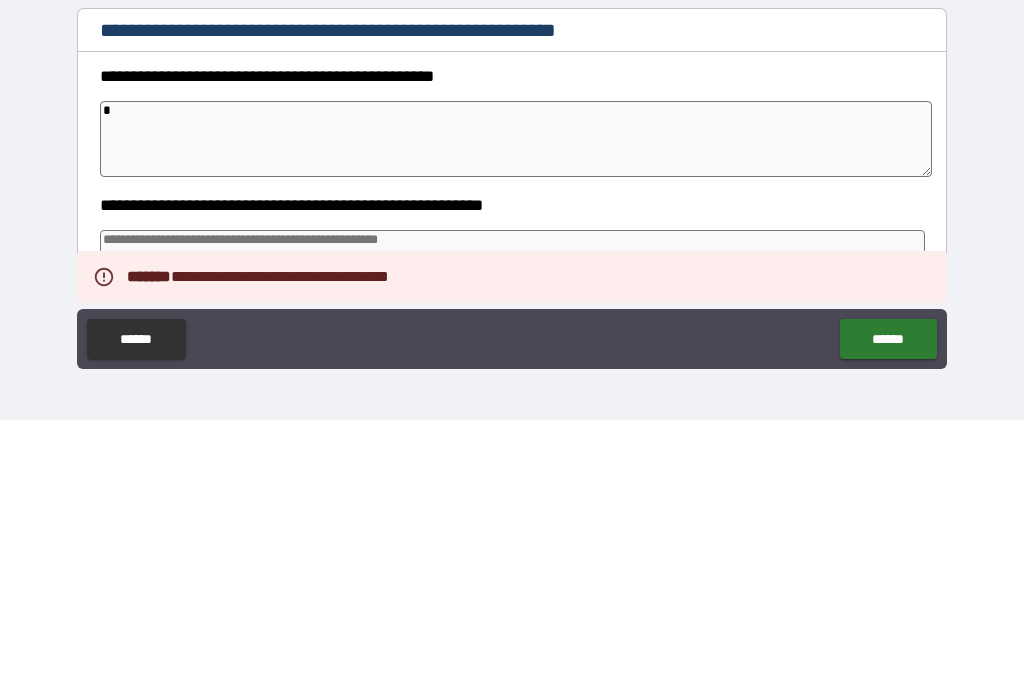 type on "*" 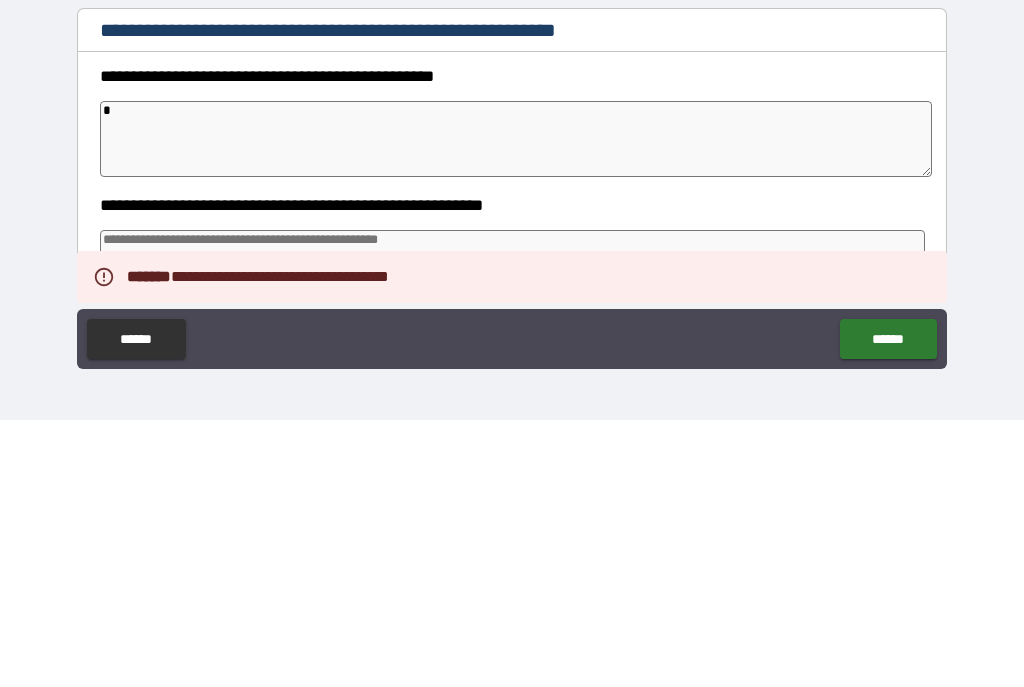 type on "*" 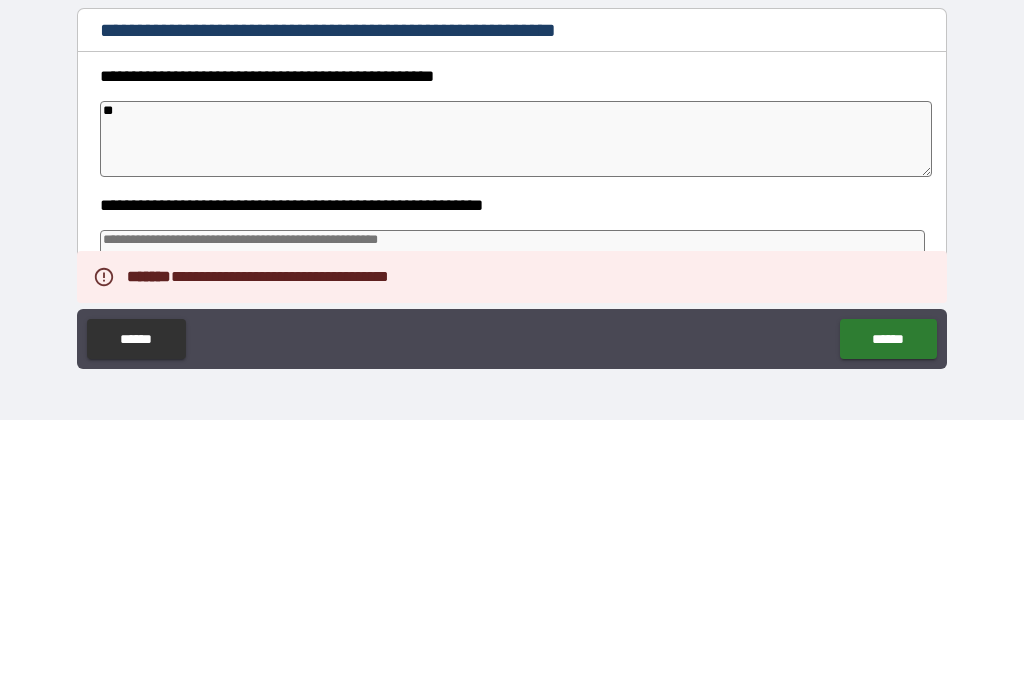 type on "*" 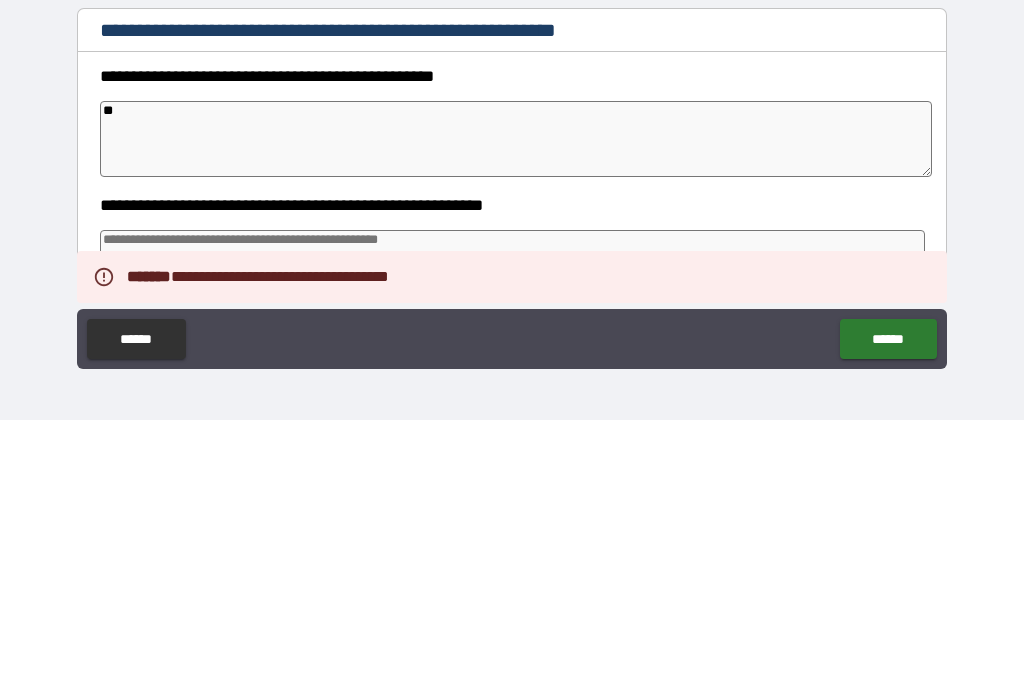 type on "*" 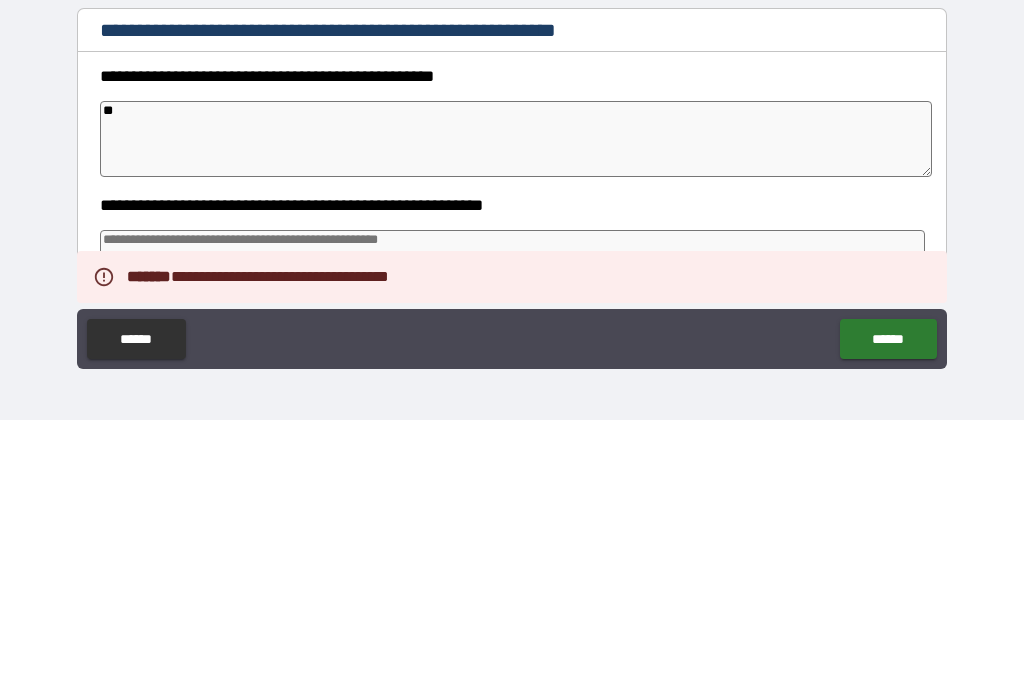 type on "*" 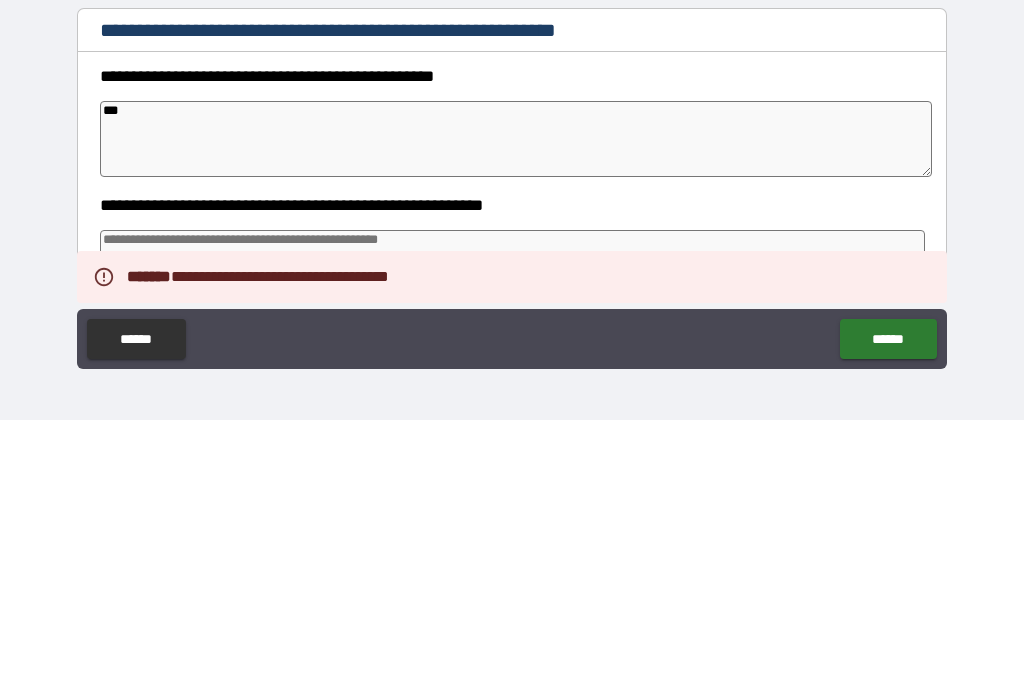 type on "*" 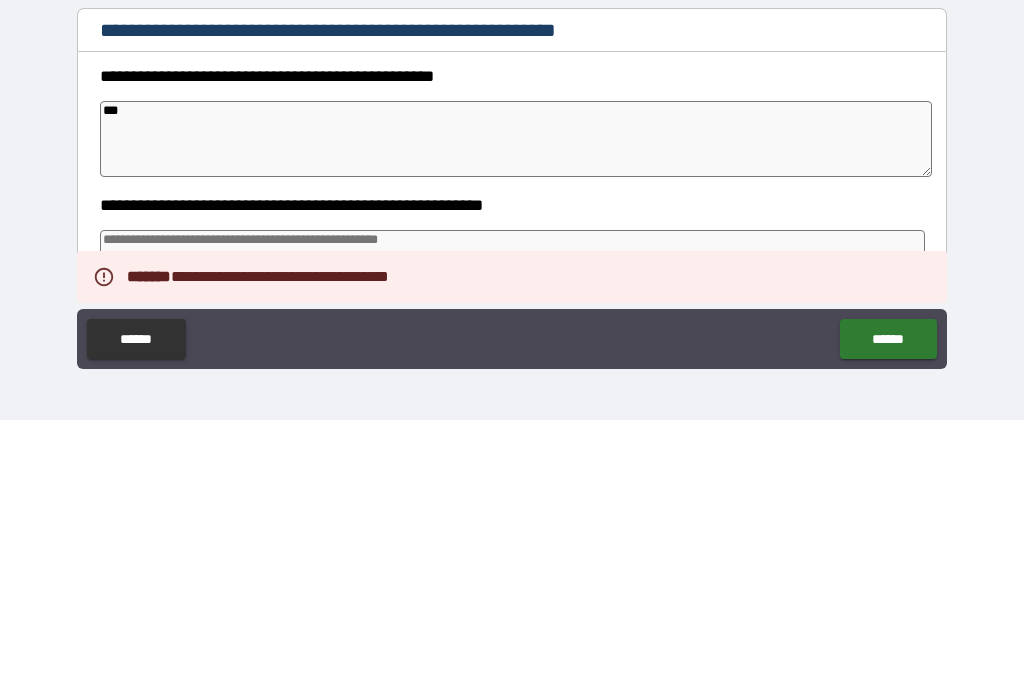 type on "*" 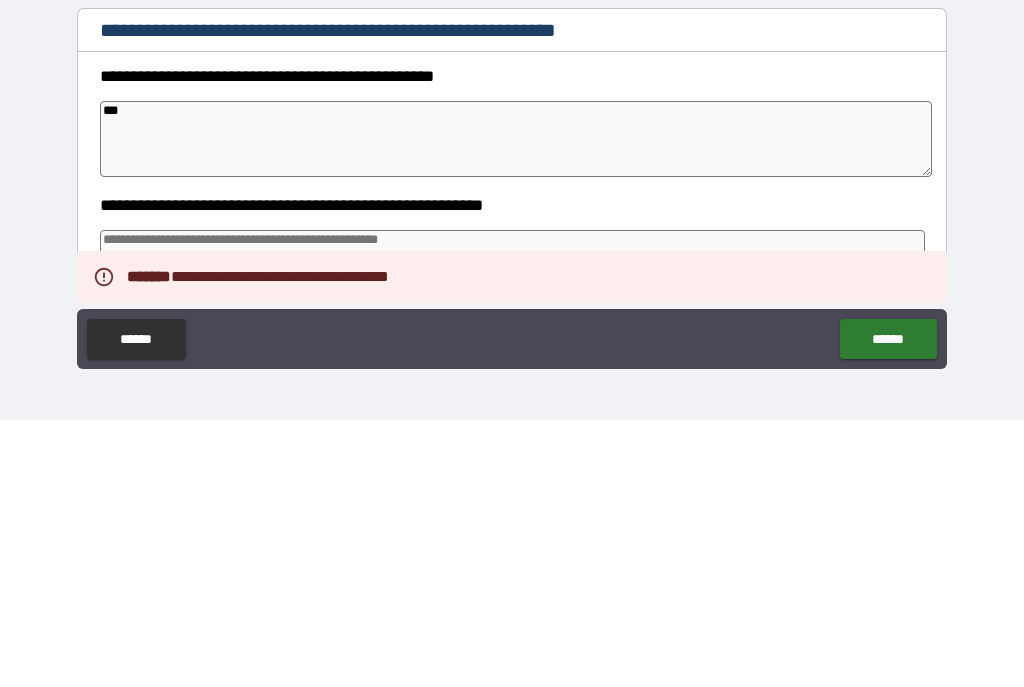 type on "*" 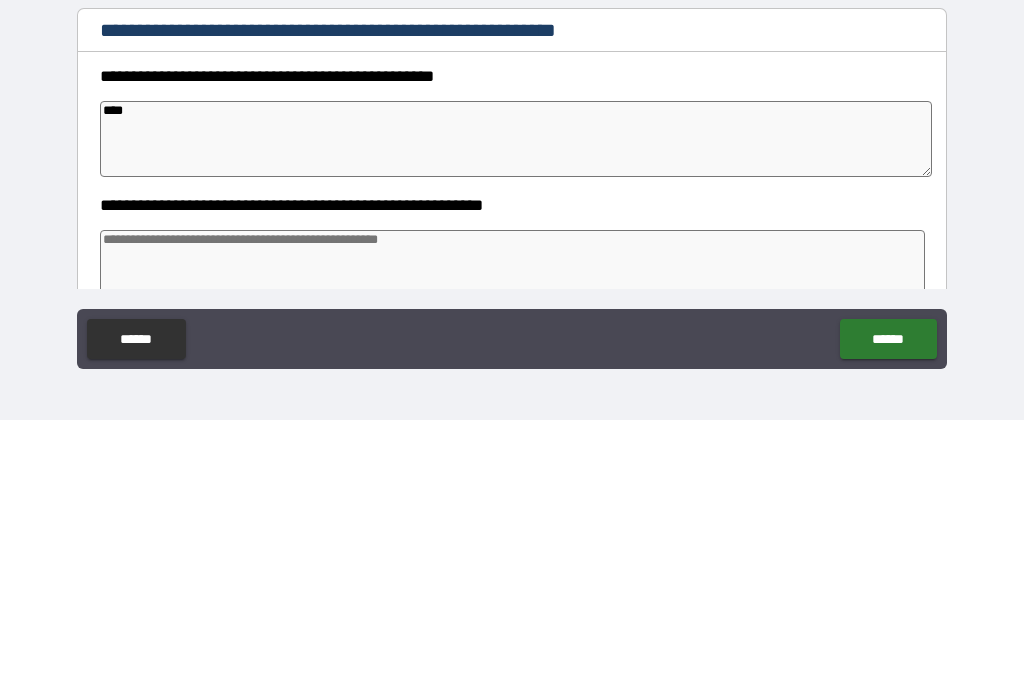 type on "*" 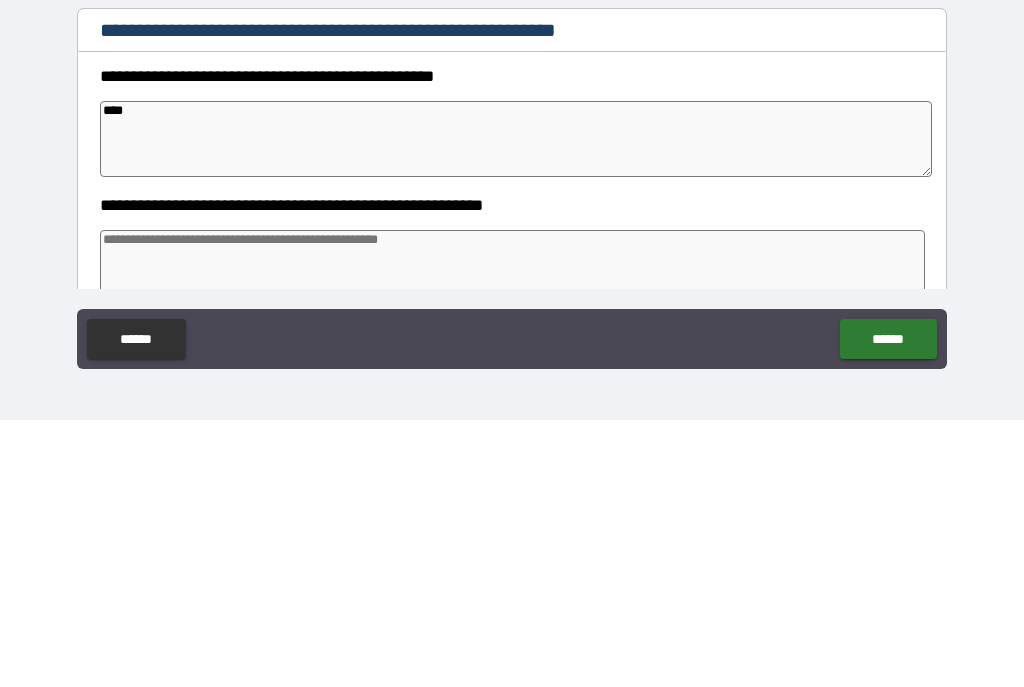 type on "*" 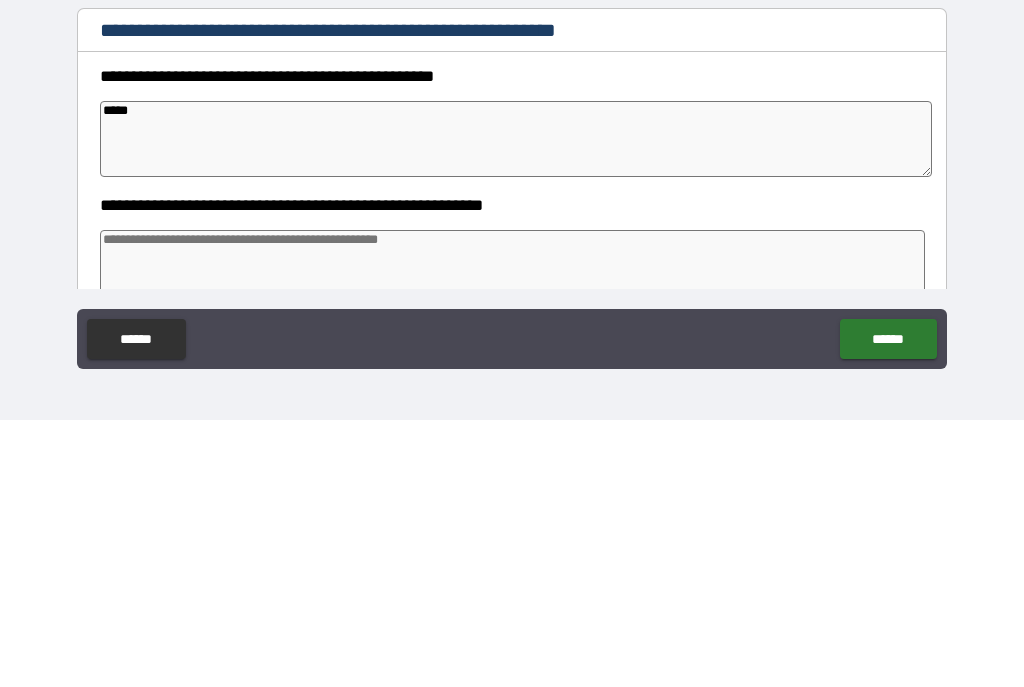 type on "*" 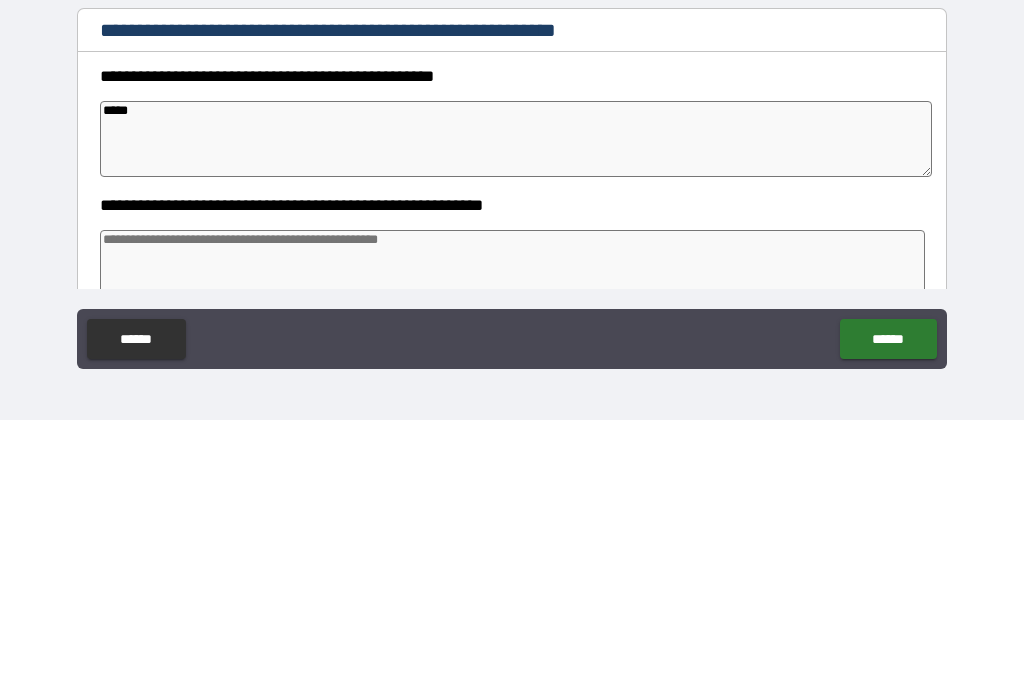 type on "*" 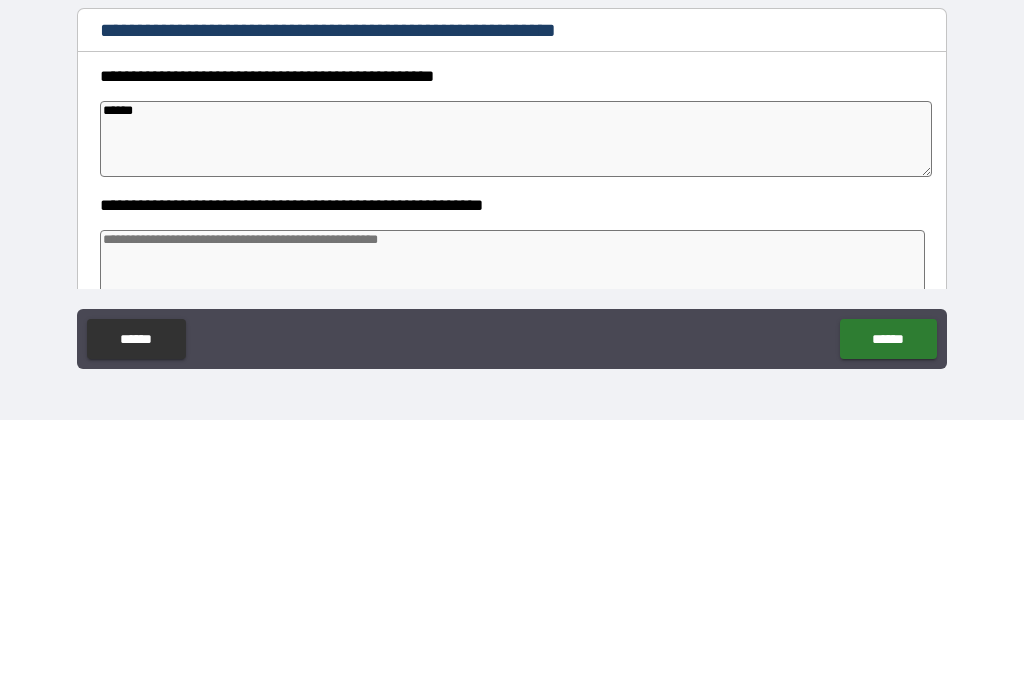 type on "*" 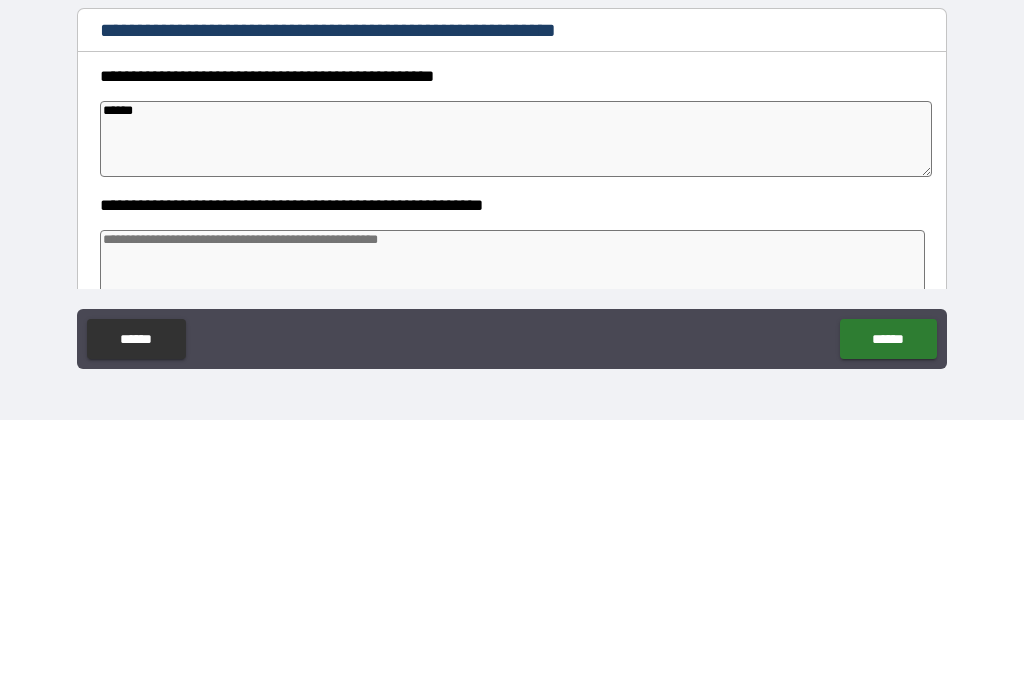 type on "*" 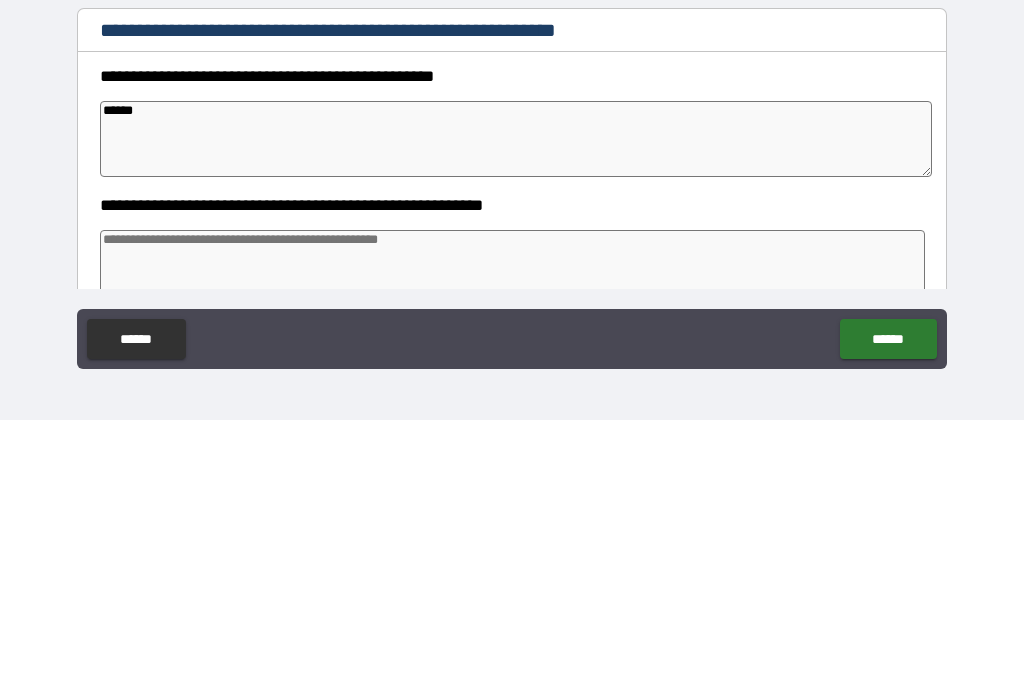 type on "*" 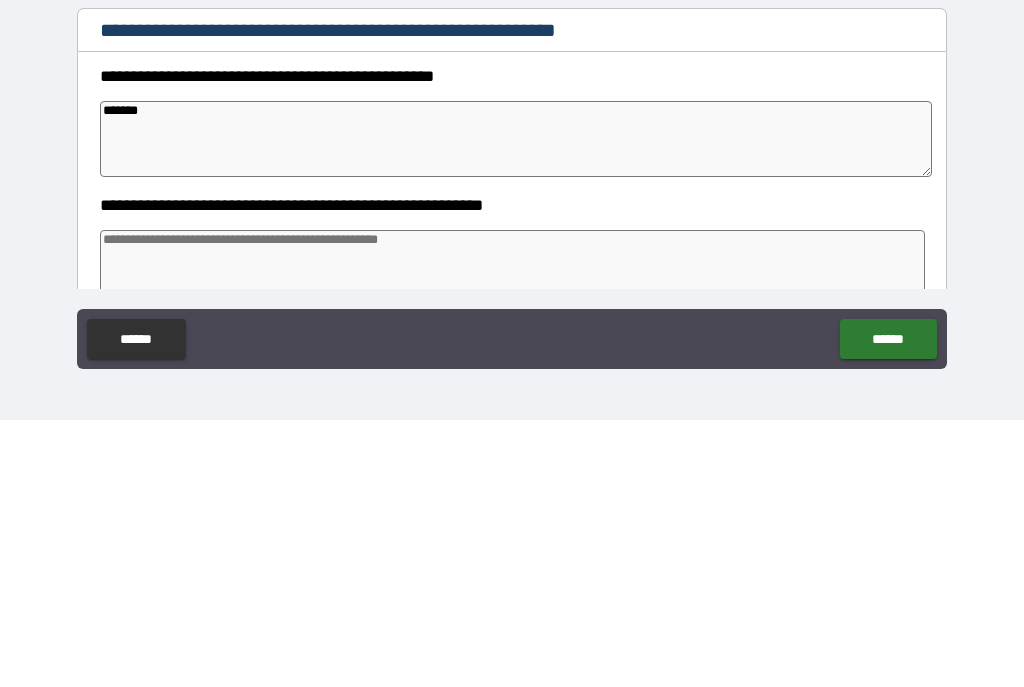 type on "*******" 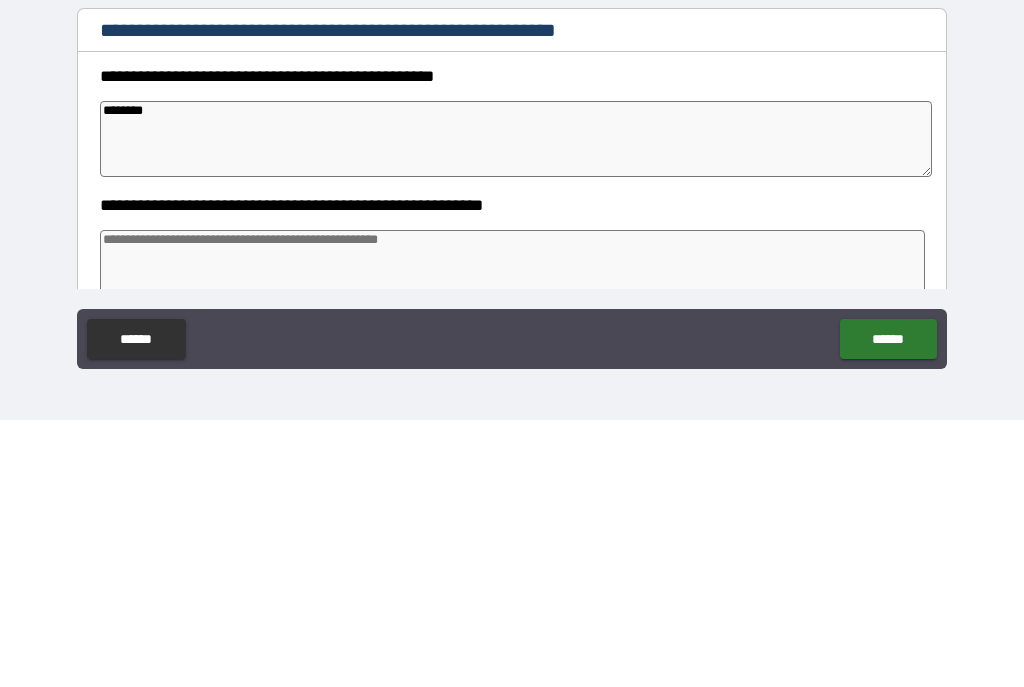 type on "*" 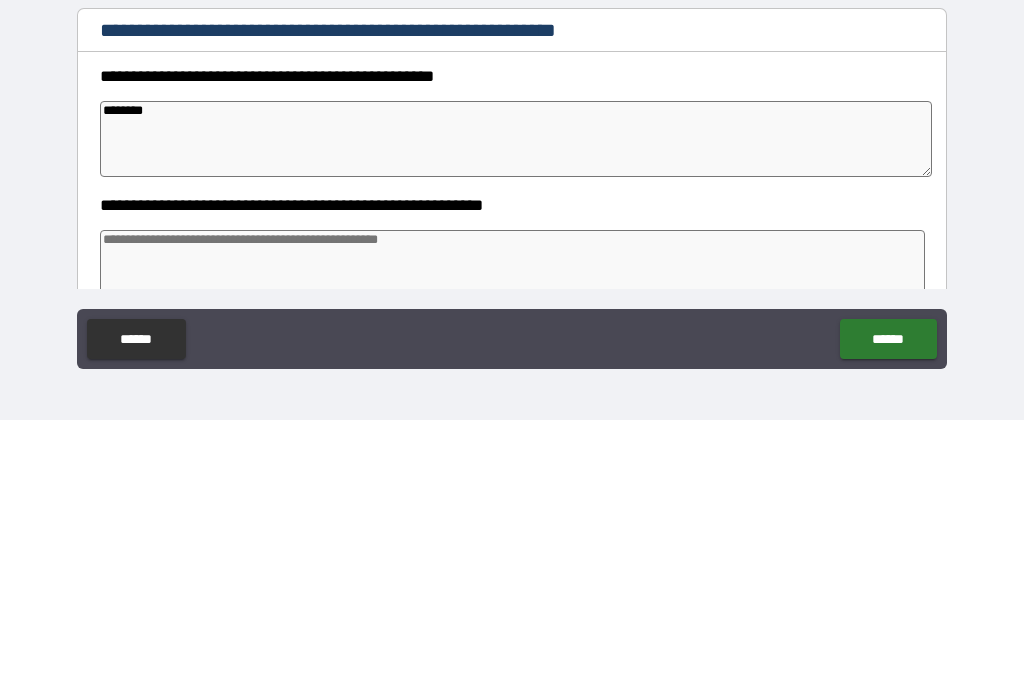 type on "*" 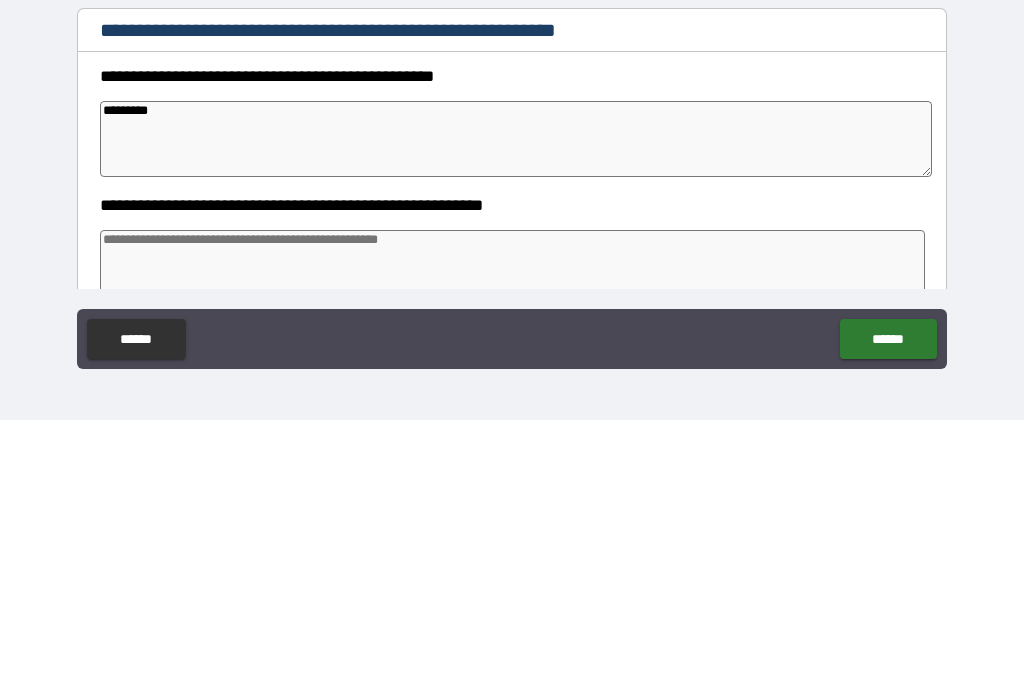 type on "*" 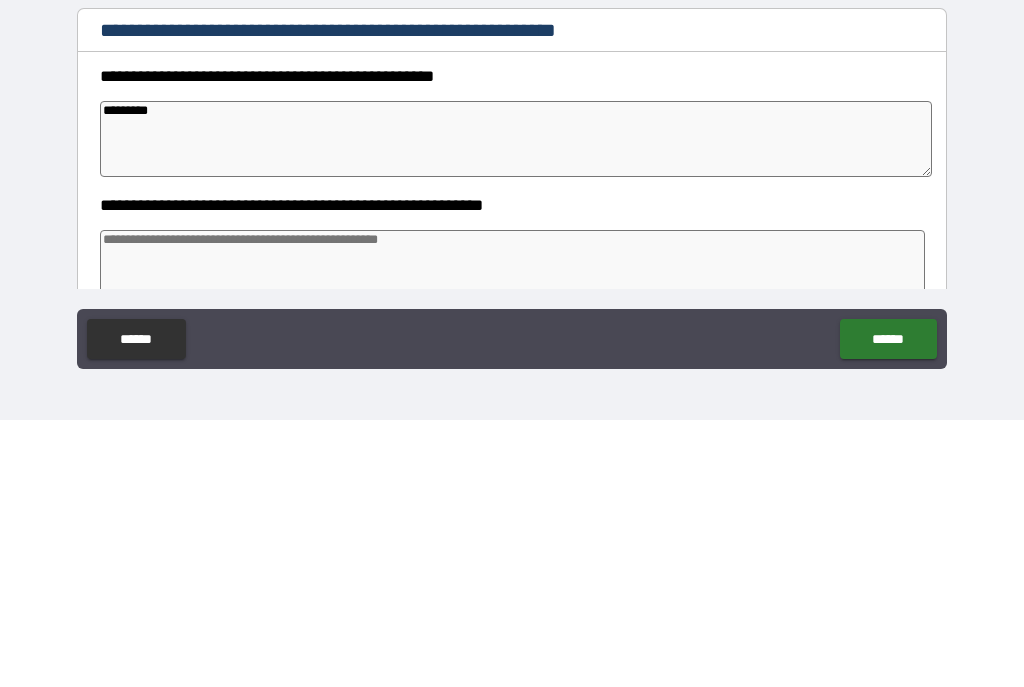 type on "*" 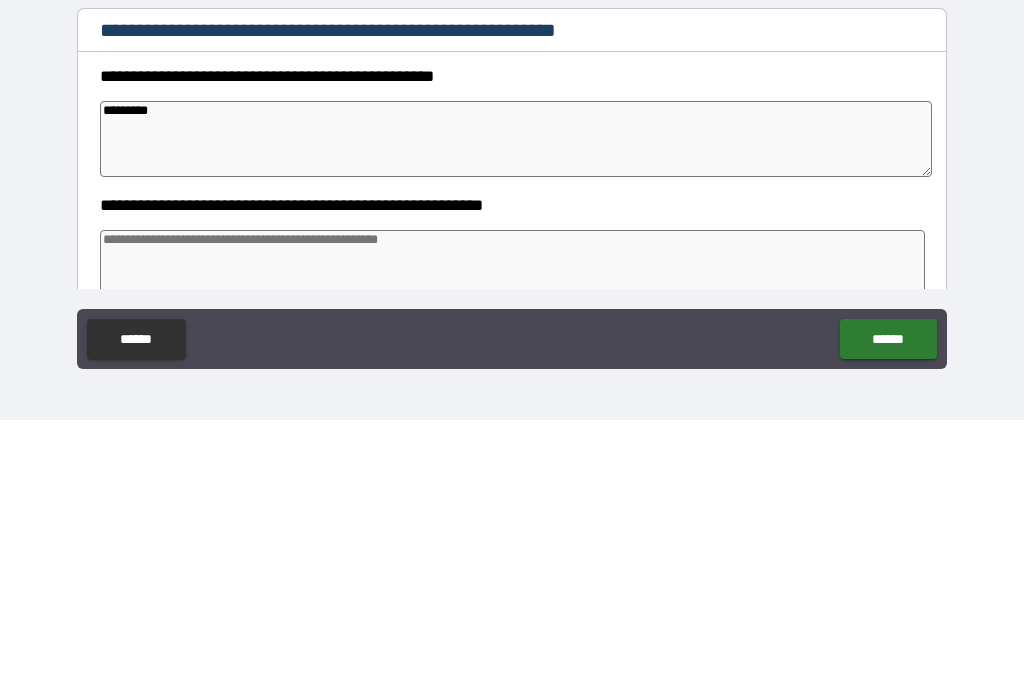 type on "*" 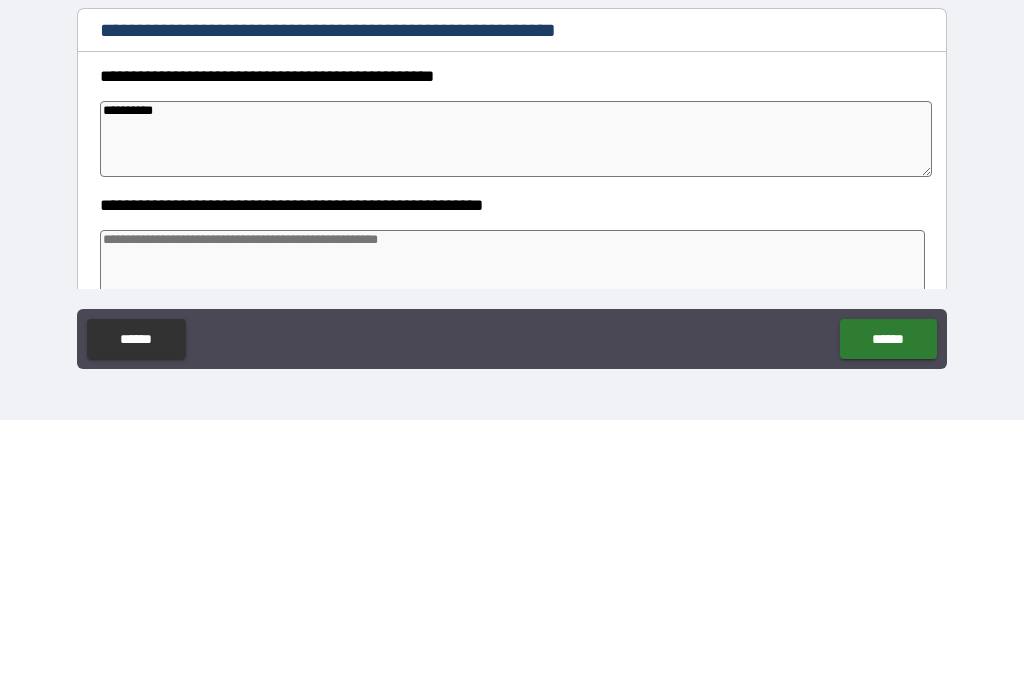 type on "*" 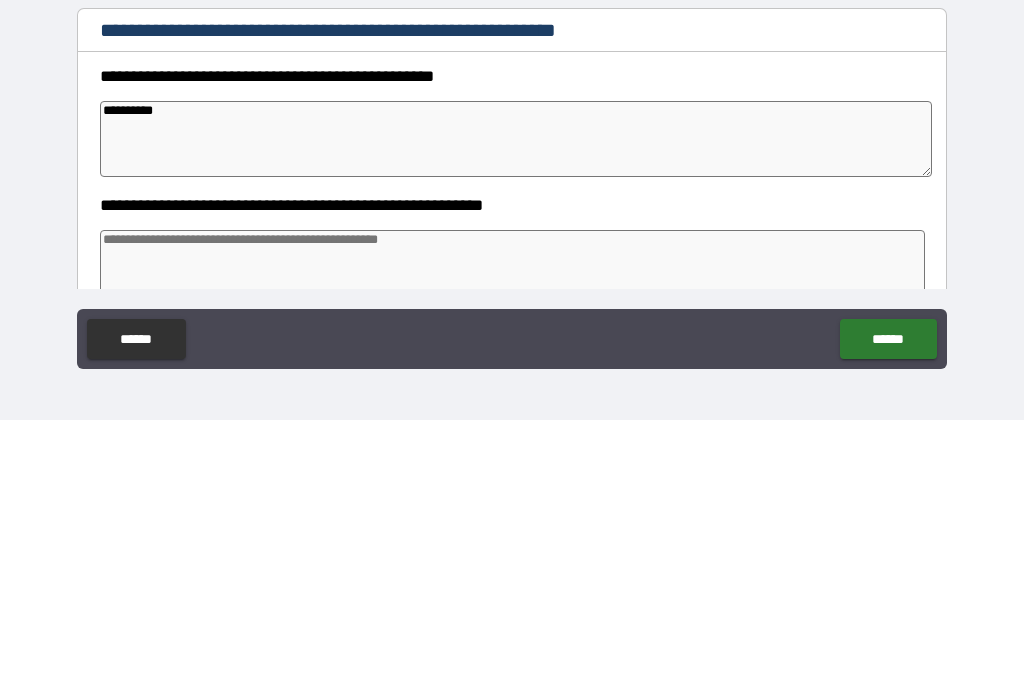 type on "*" 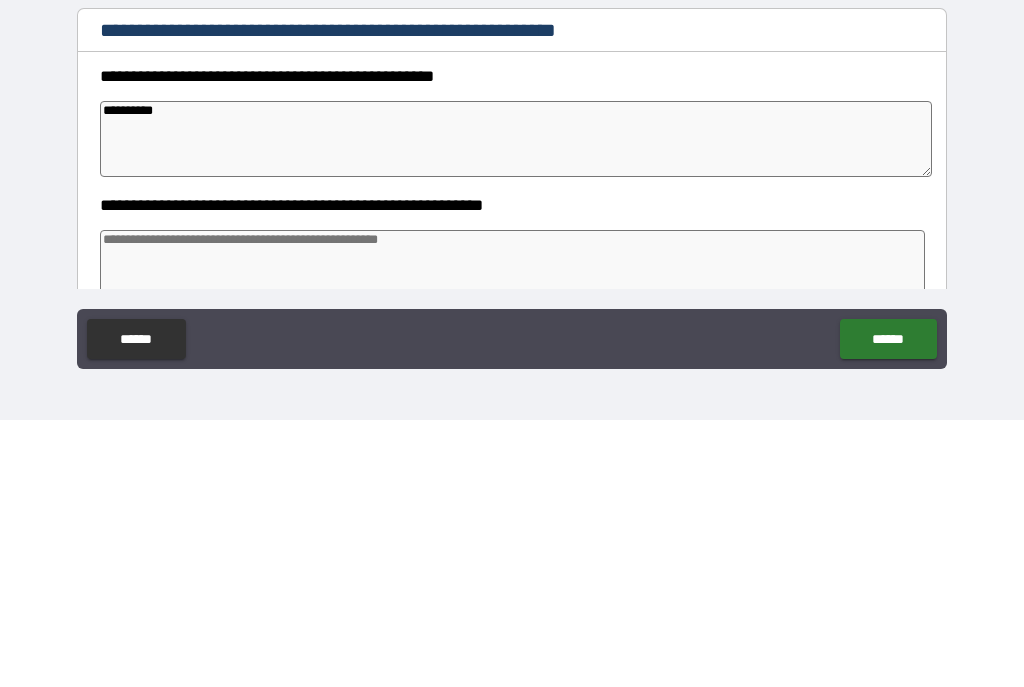type on "*" 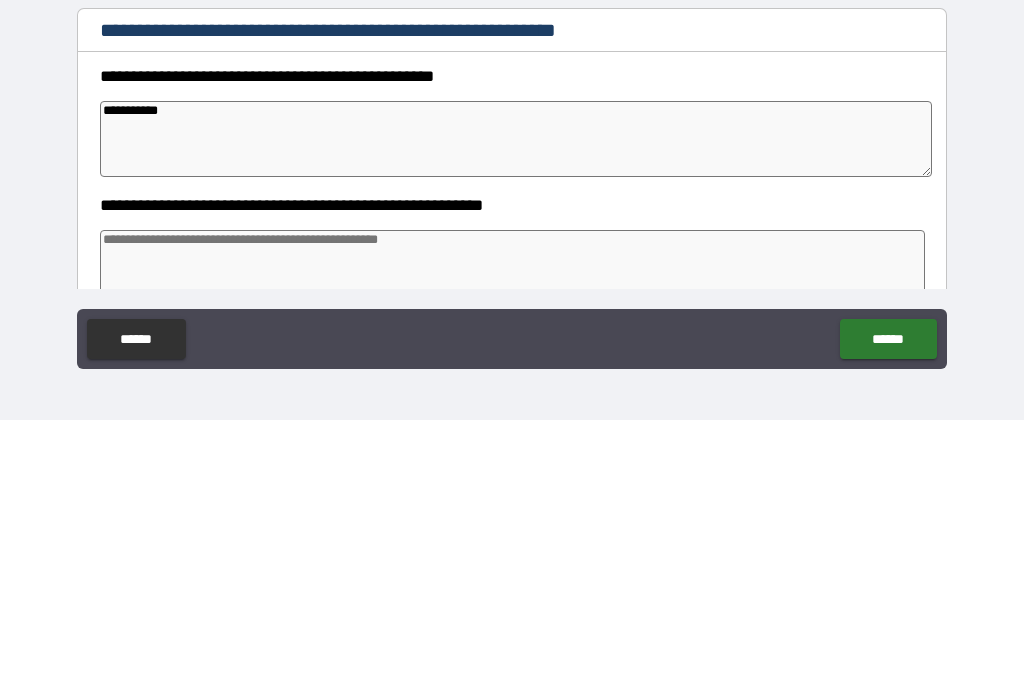 type on "*" 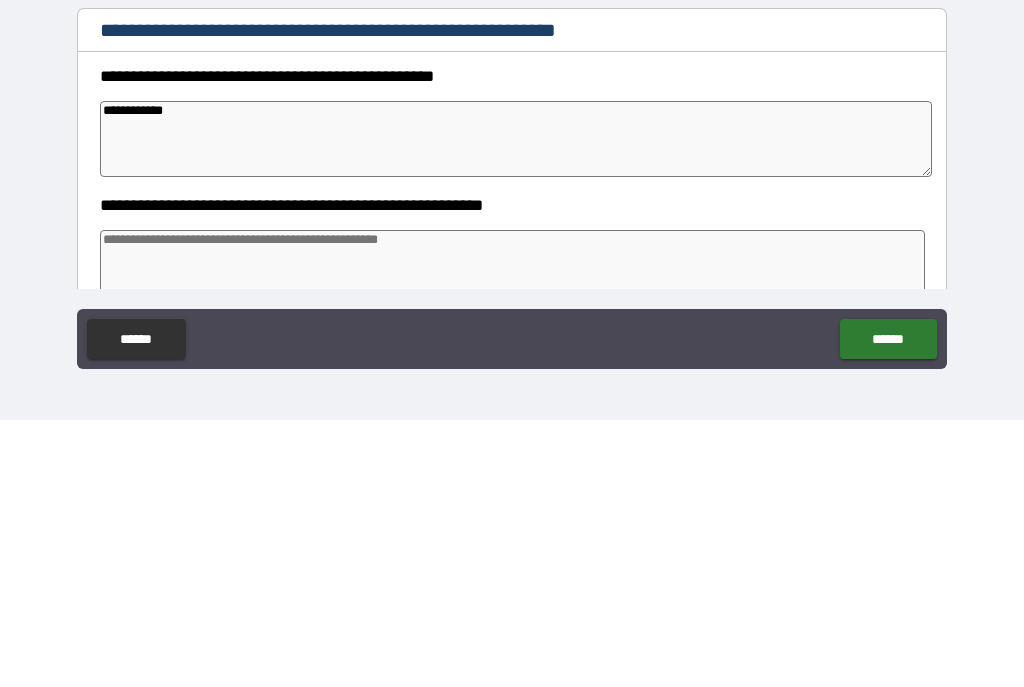 type on "*" 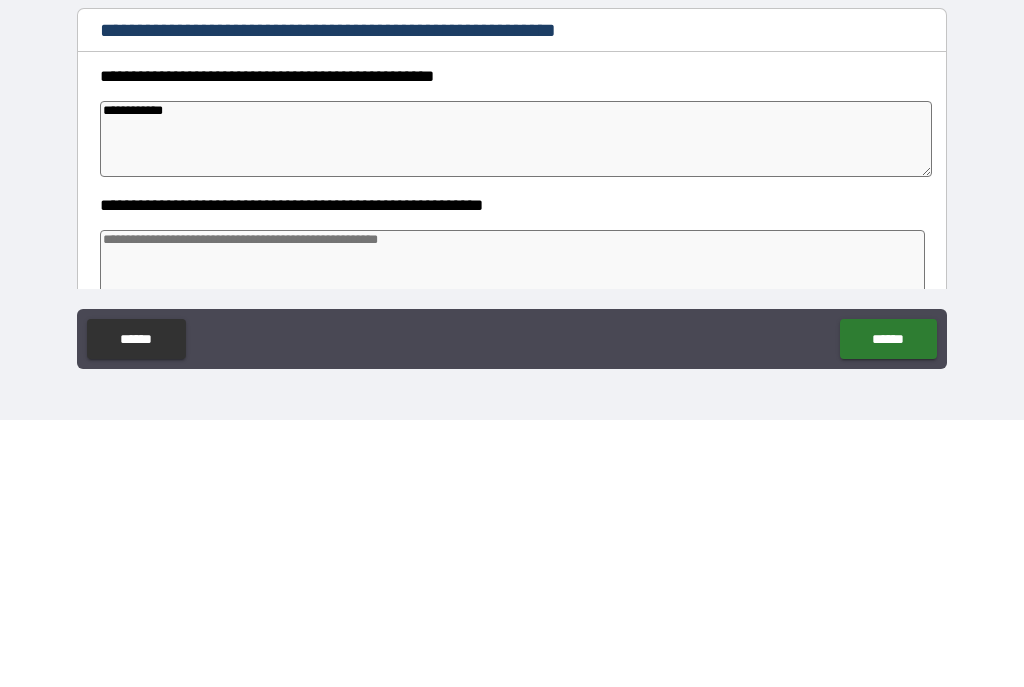 type on "*" 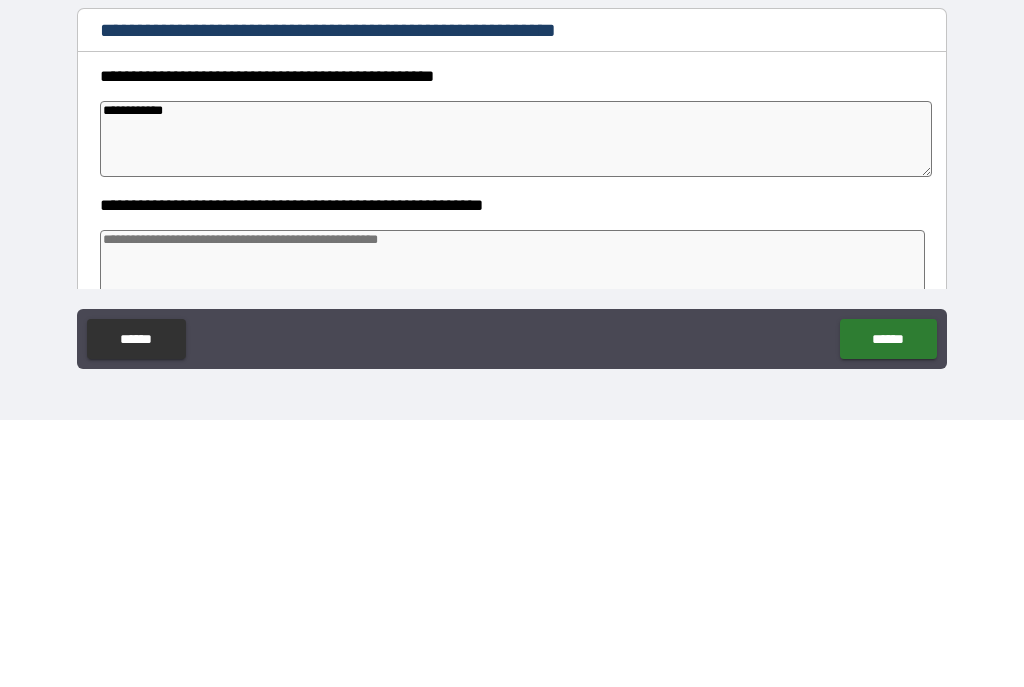 type on "*" 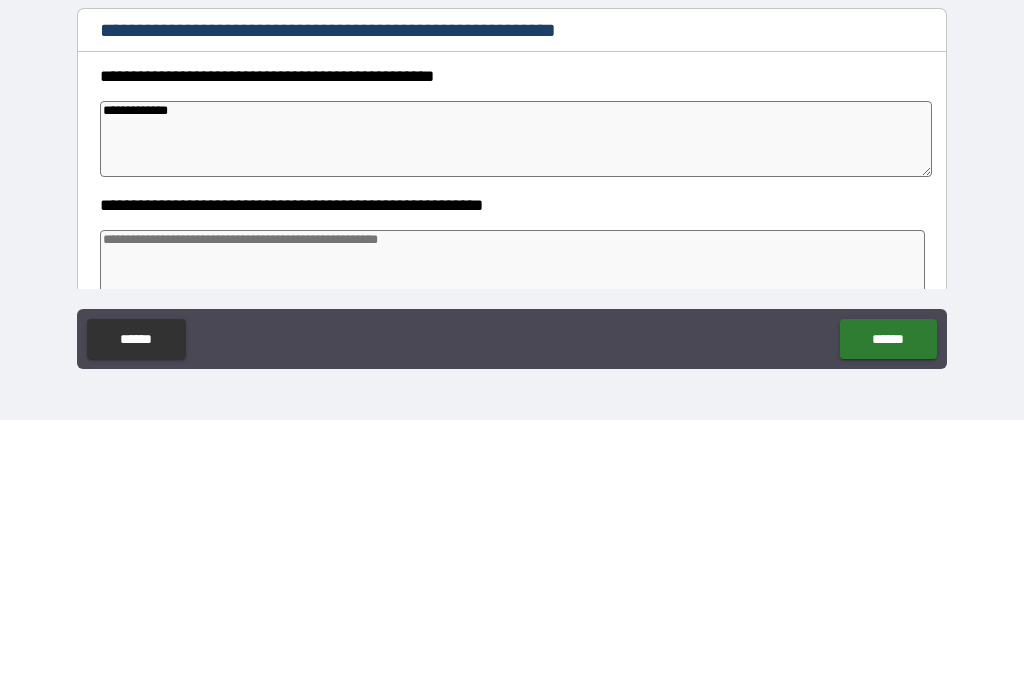 type on "*" 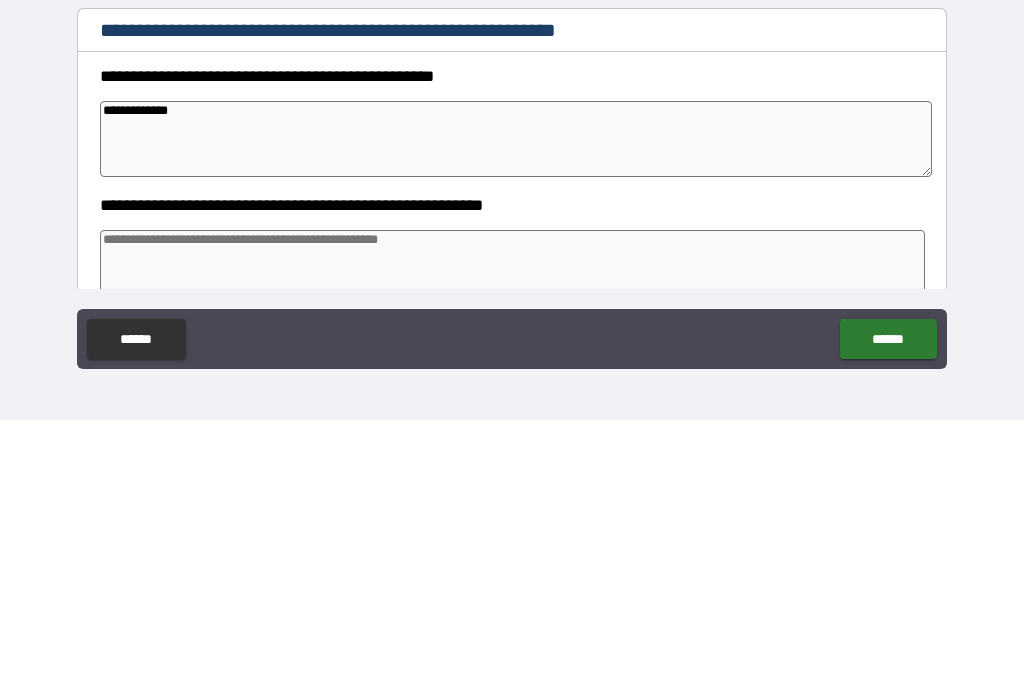 type on "*" 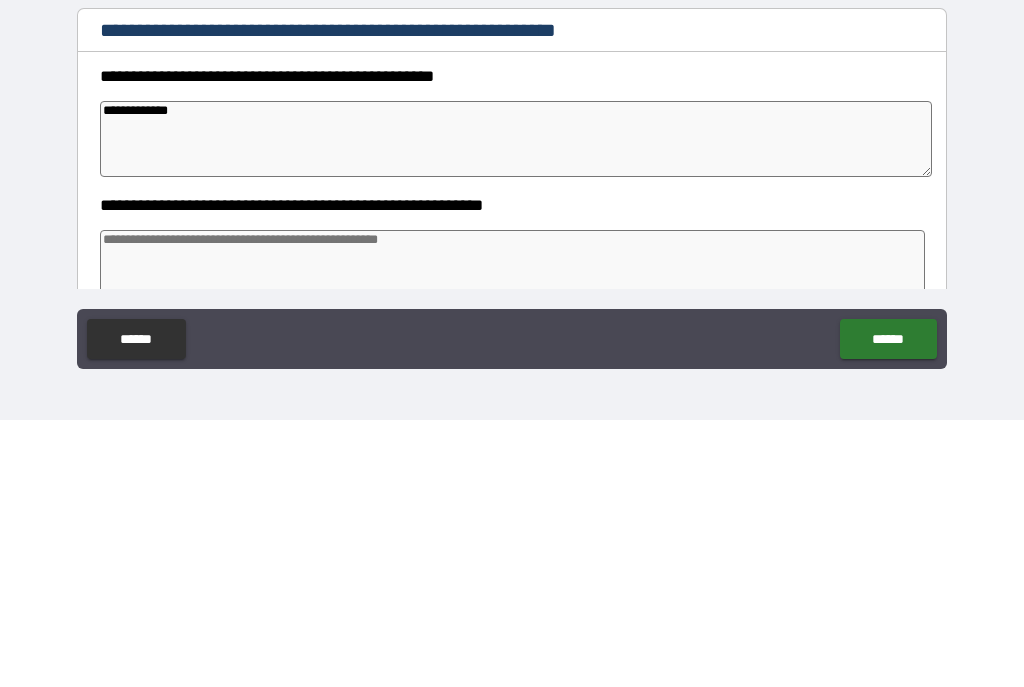 type on "*" 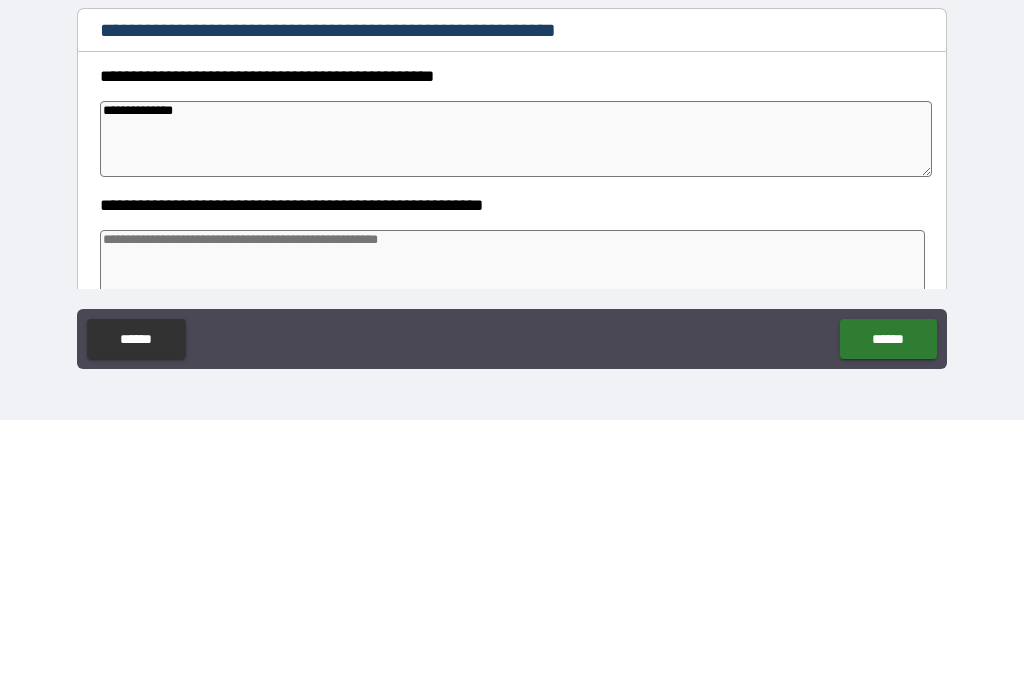 type on "*" 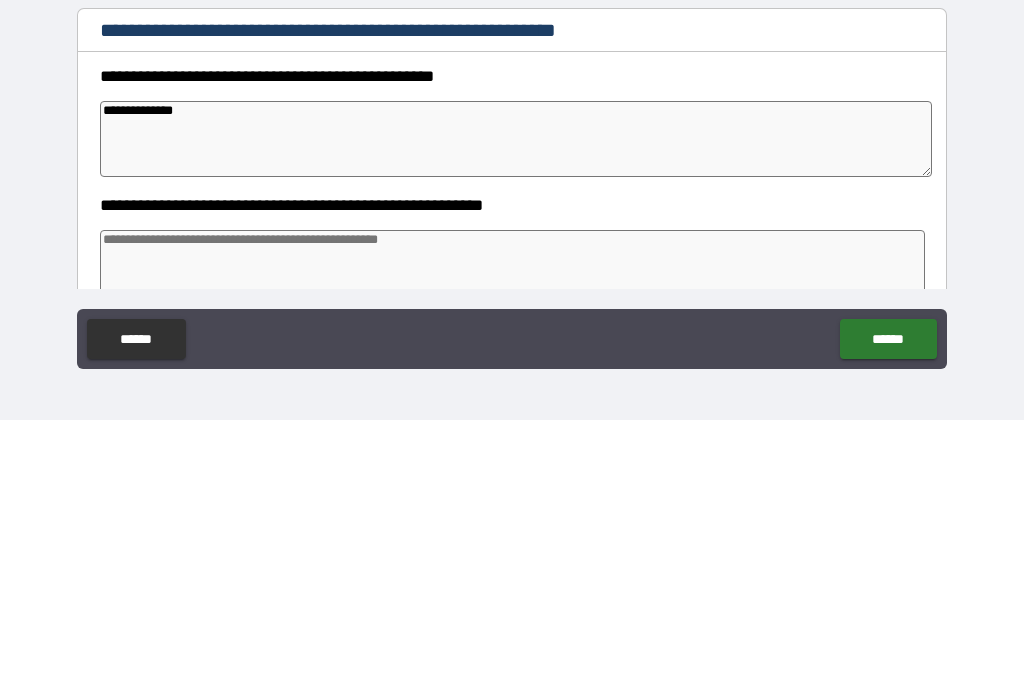 type on "**********" 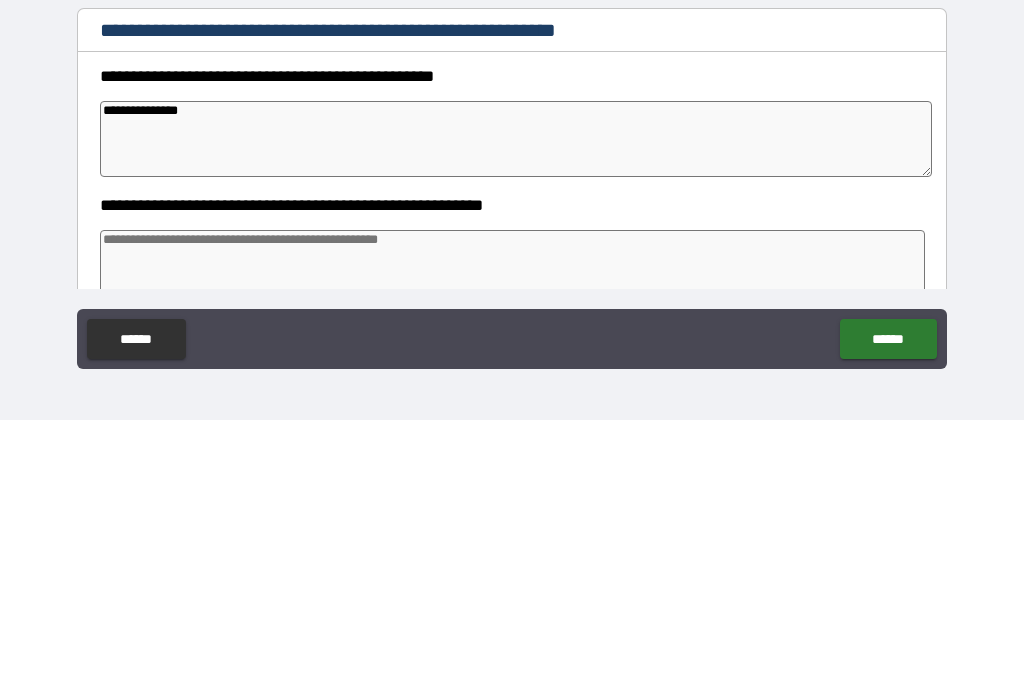 type on "*" 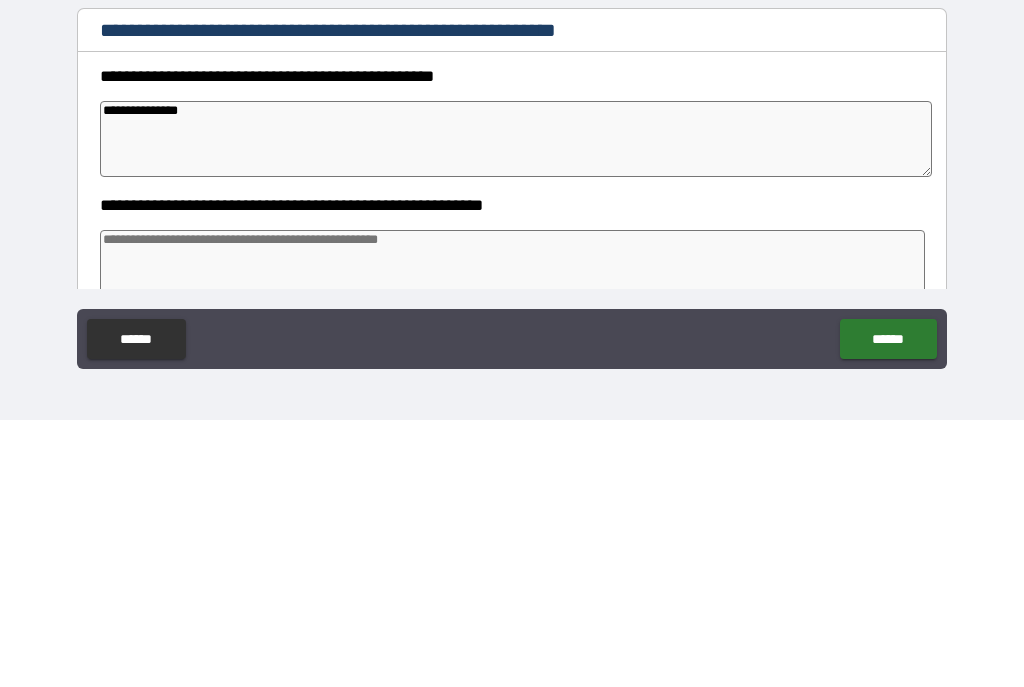 type on "*" 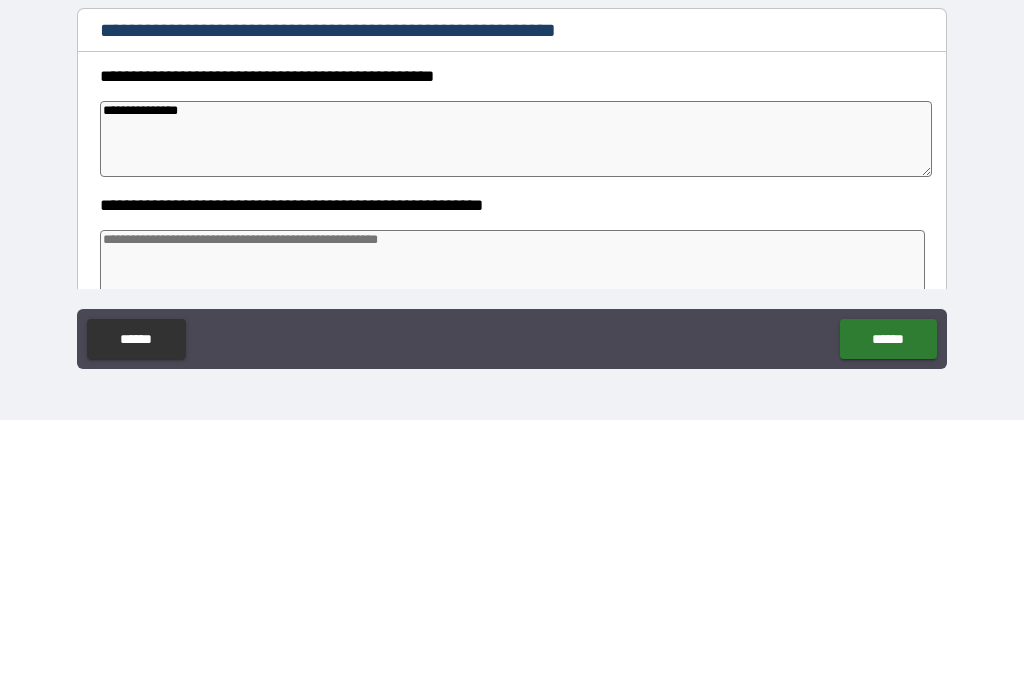 type on "*" 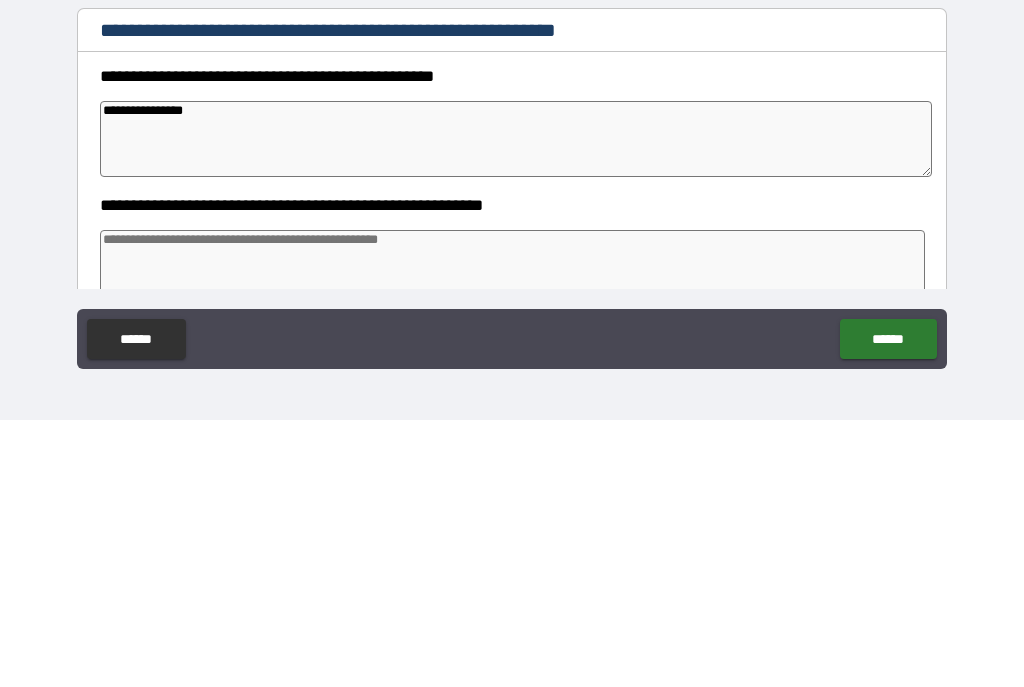 type on "*" 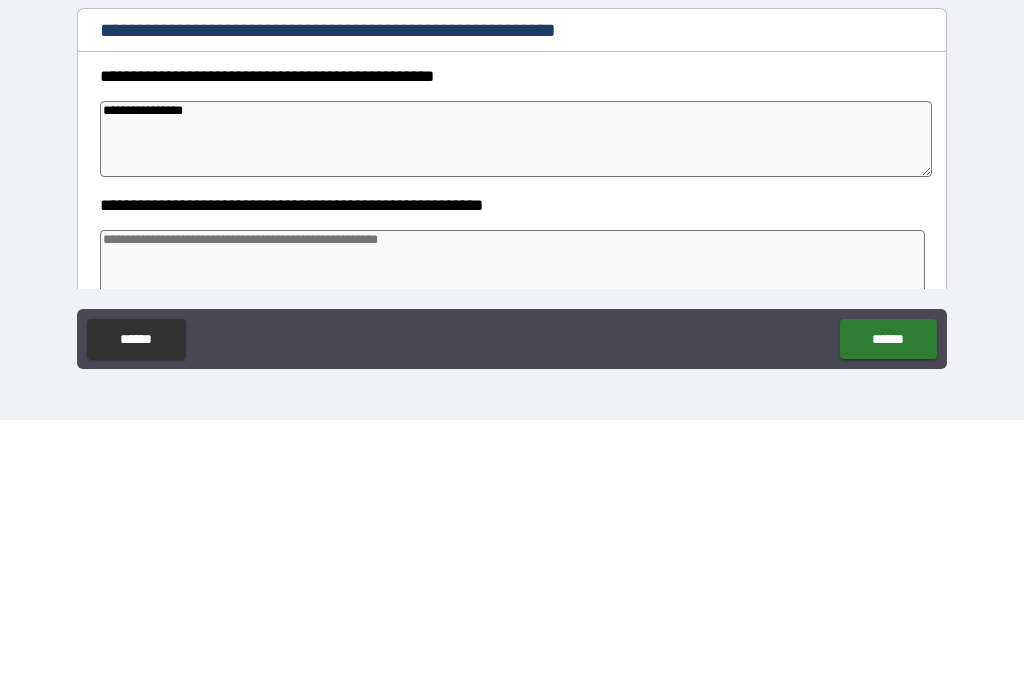type on "*" 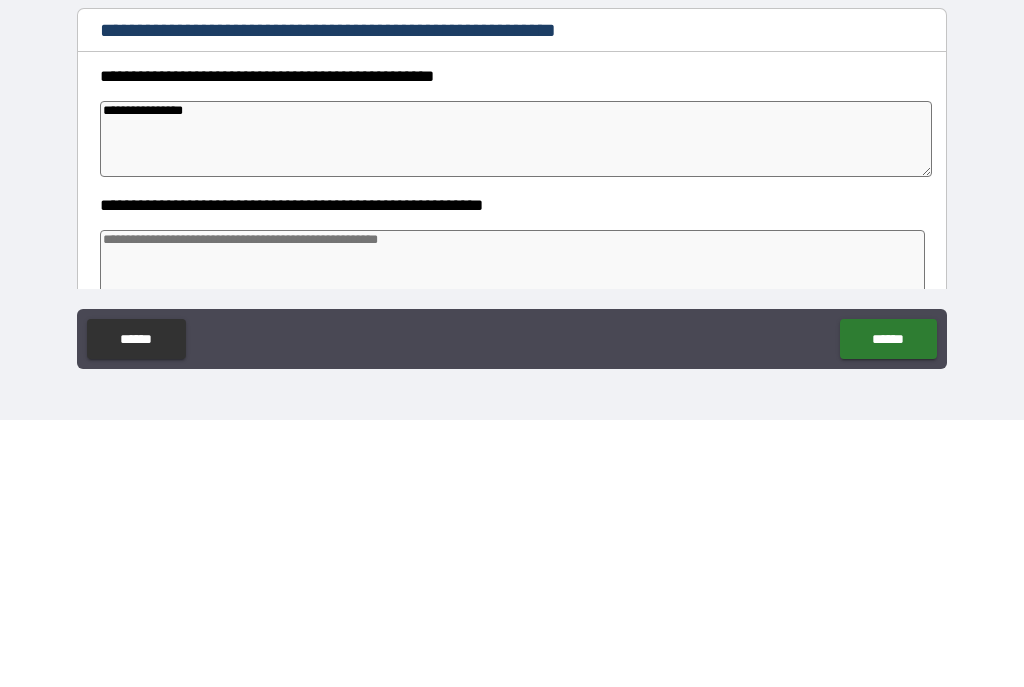 type on "*" 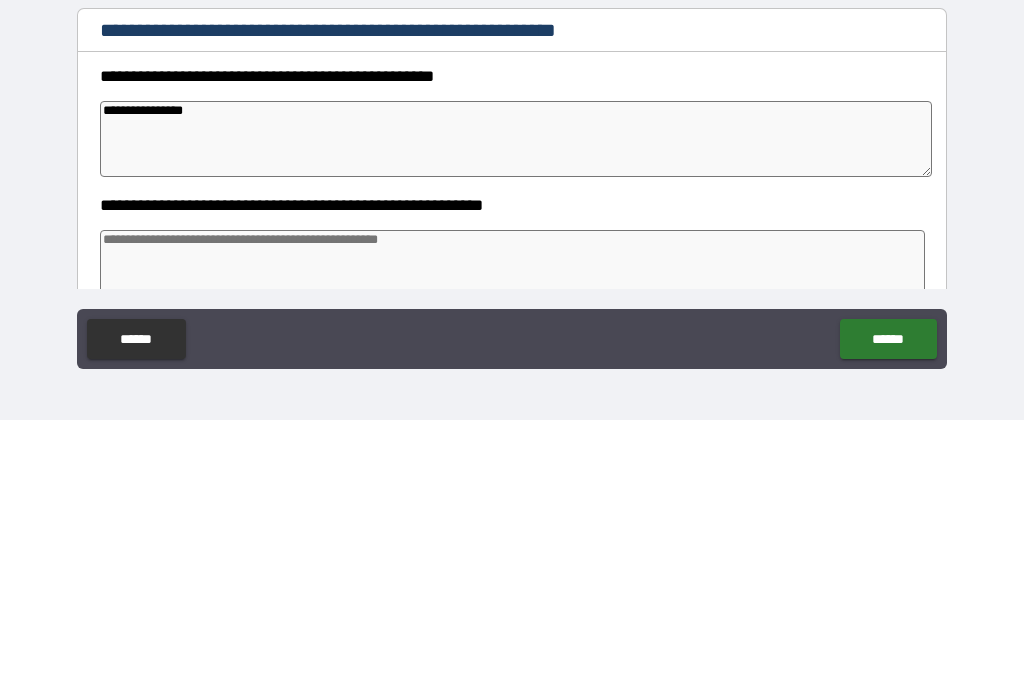 type on "**********" 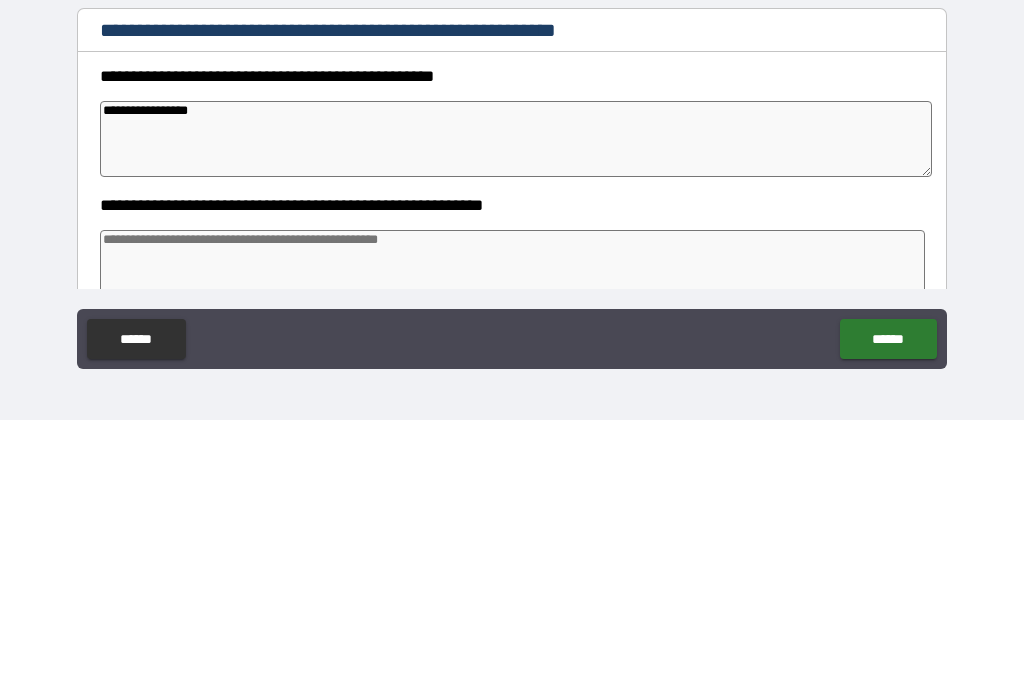 type on "*" 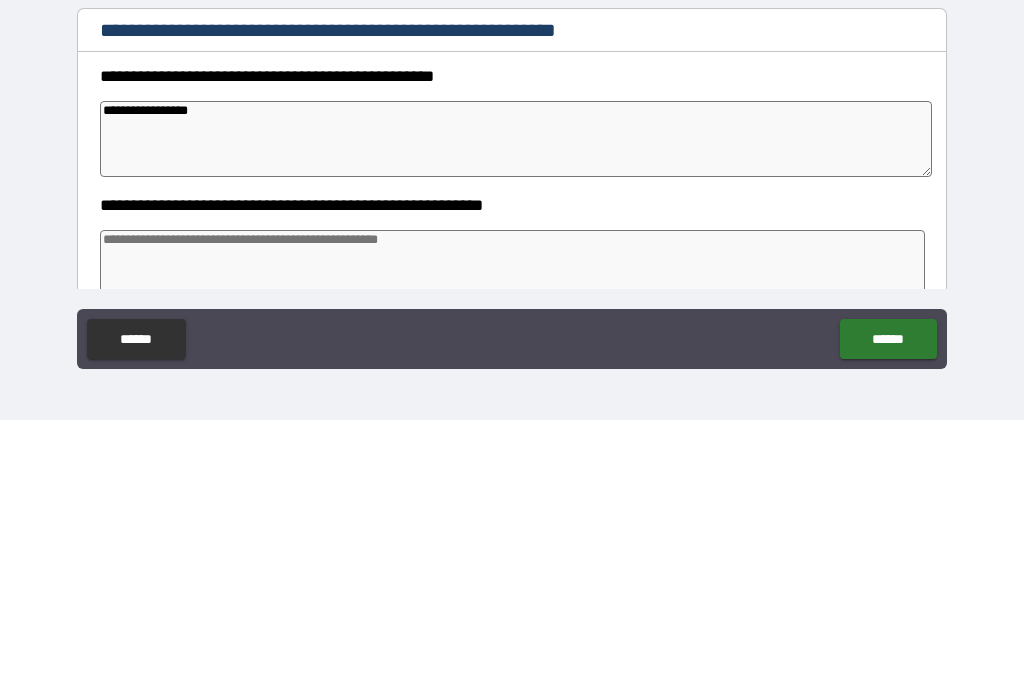 type on "*" 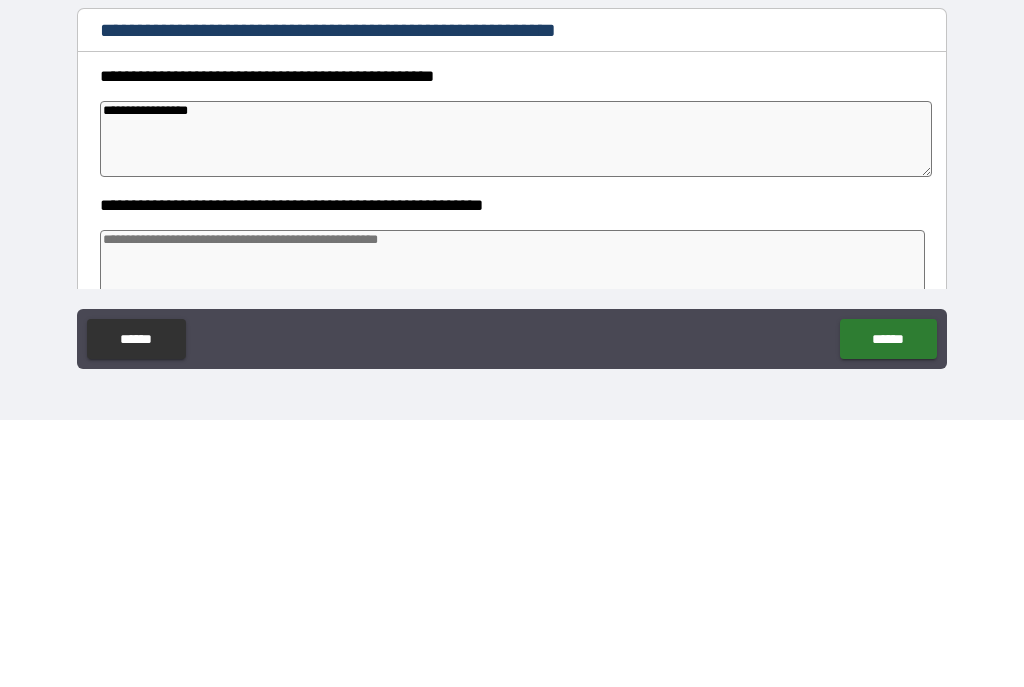 type on "*" 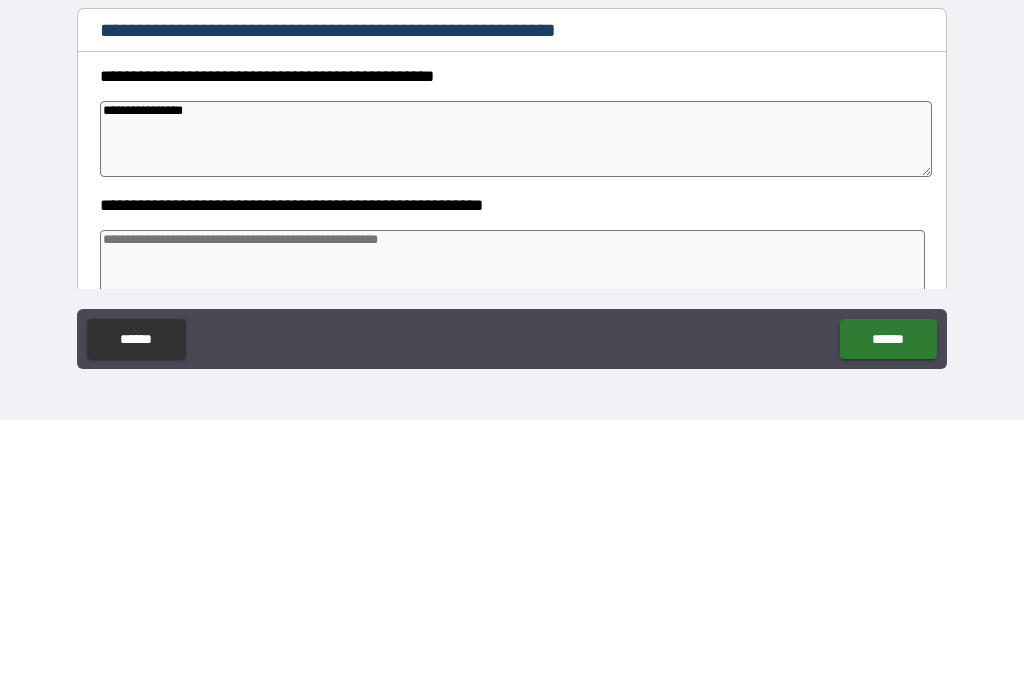 type on "*" 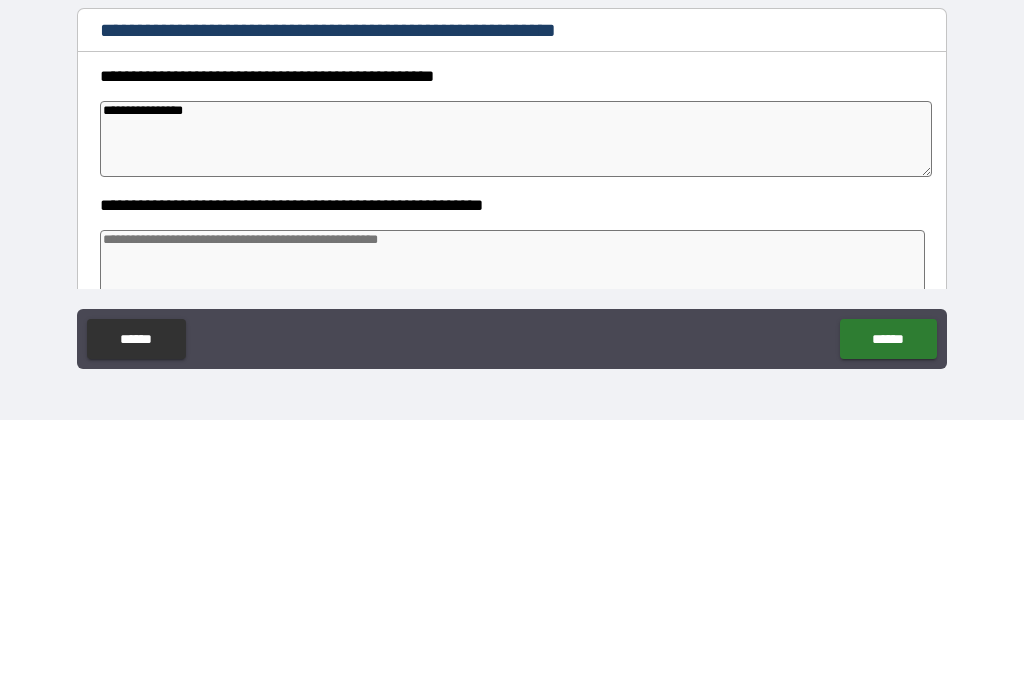 type on "*" 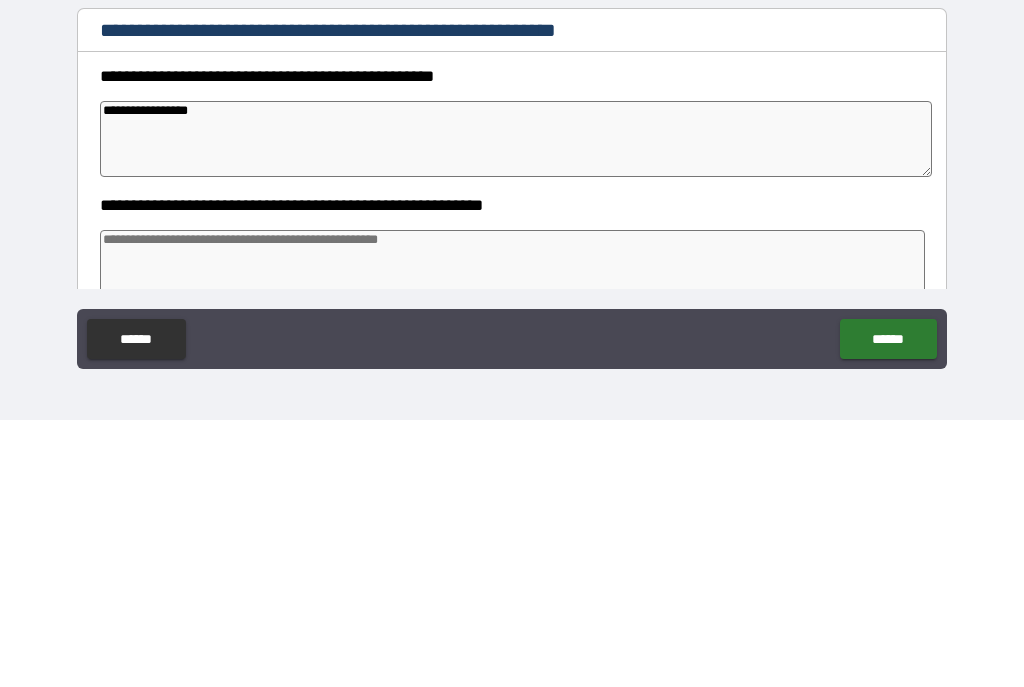 type on "*" 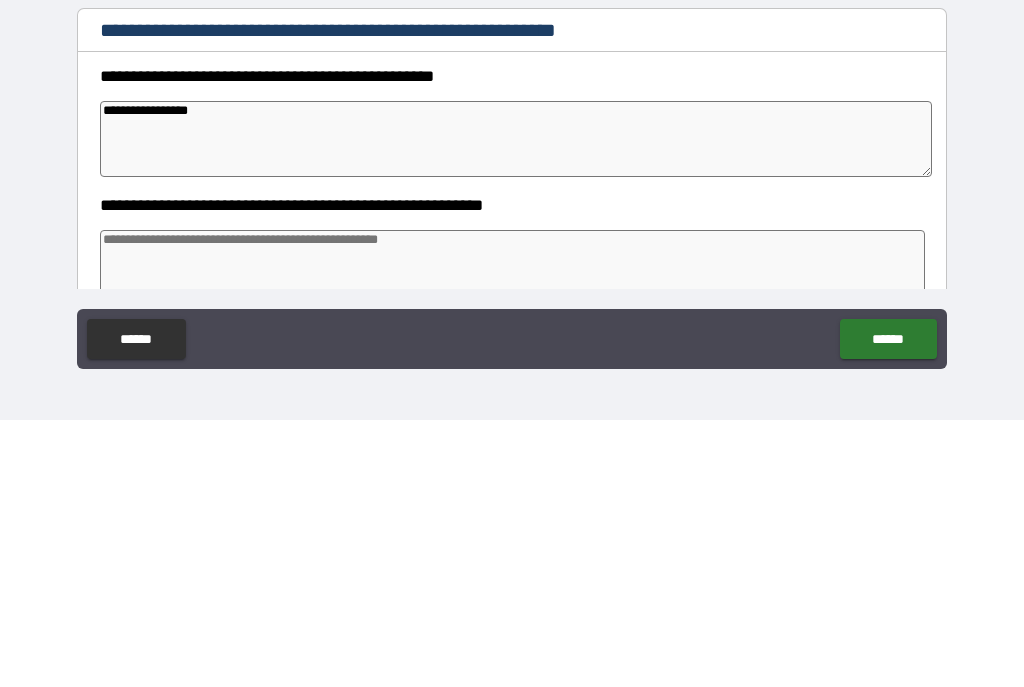type on "*" 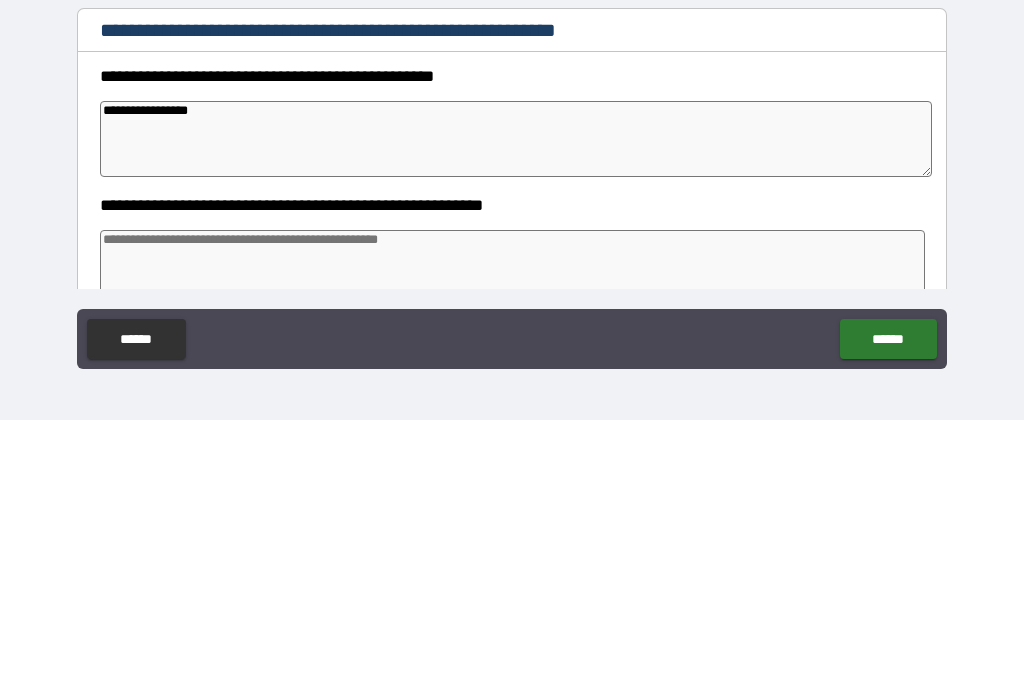 type on "*" 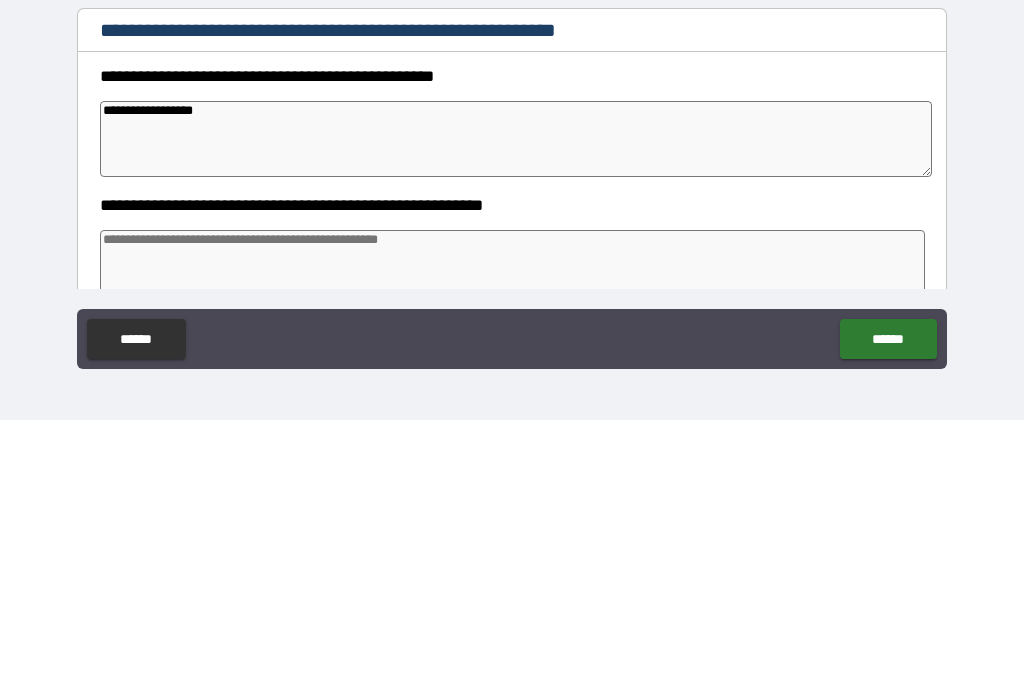 type on "*" 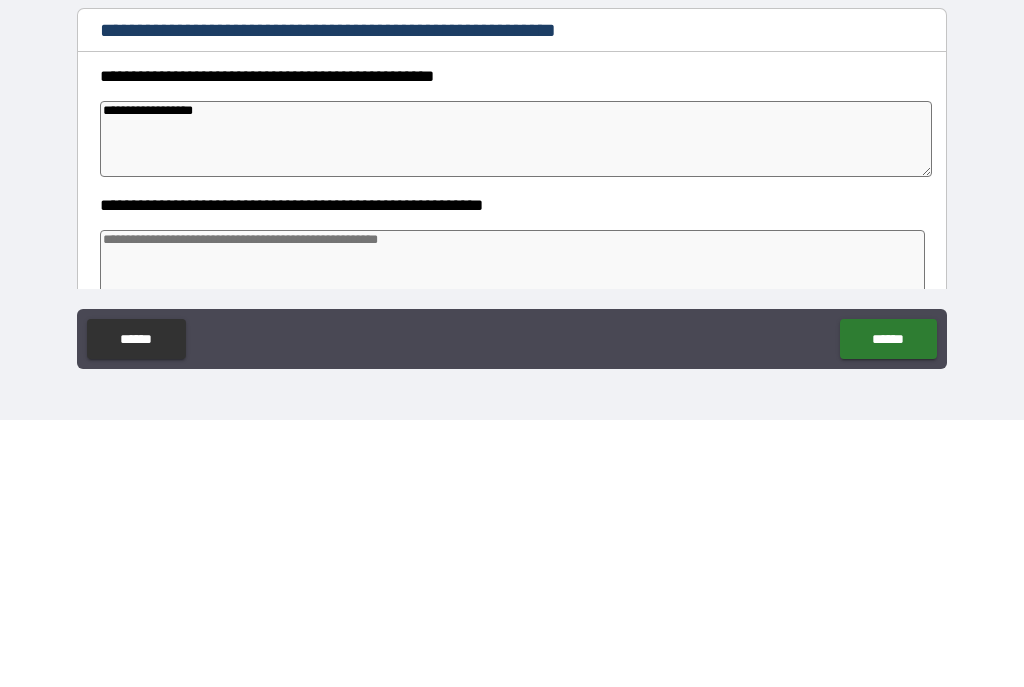 type on "**********" 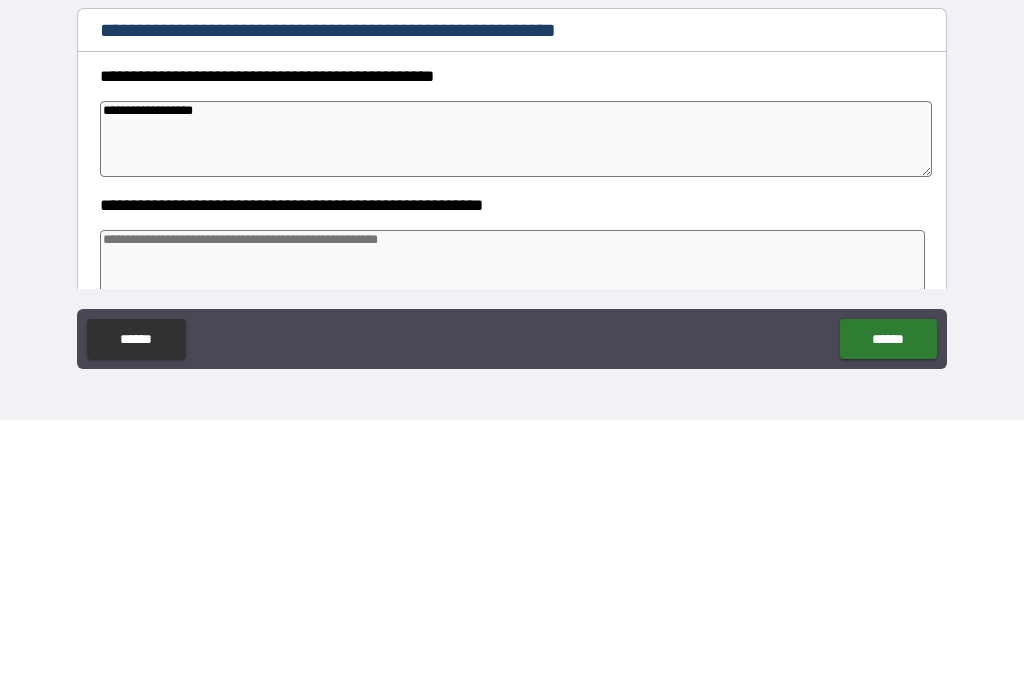 type on "*" 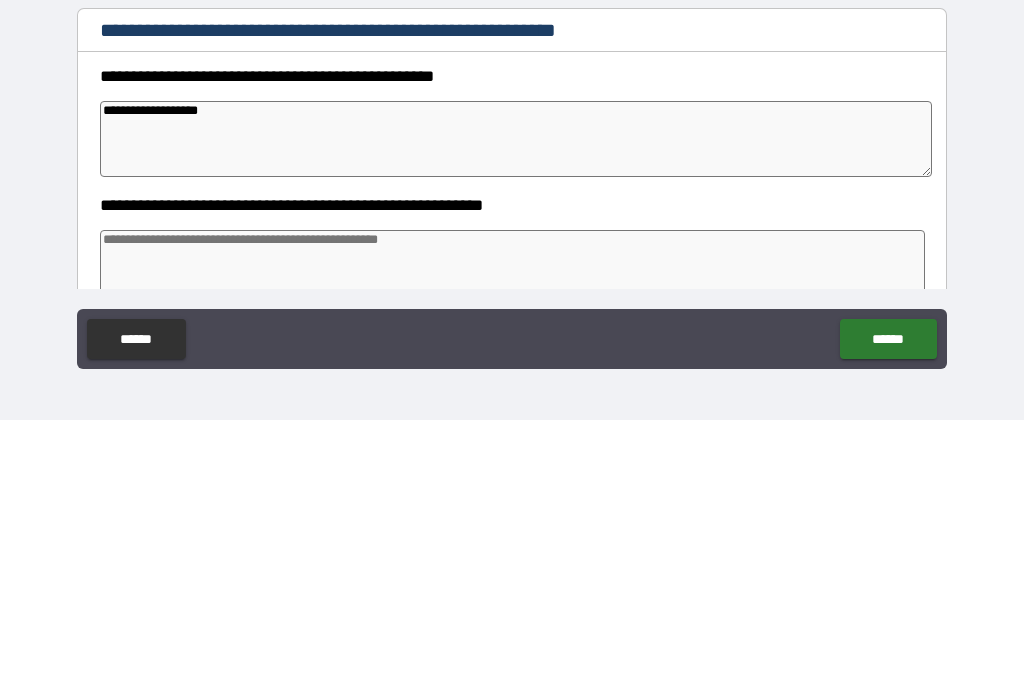 type on "*" 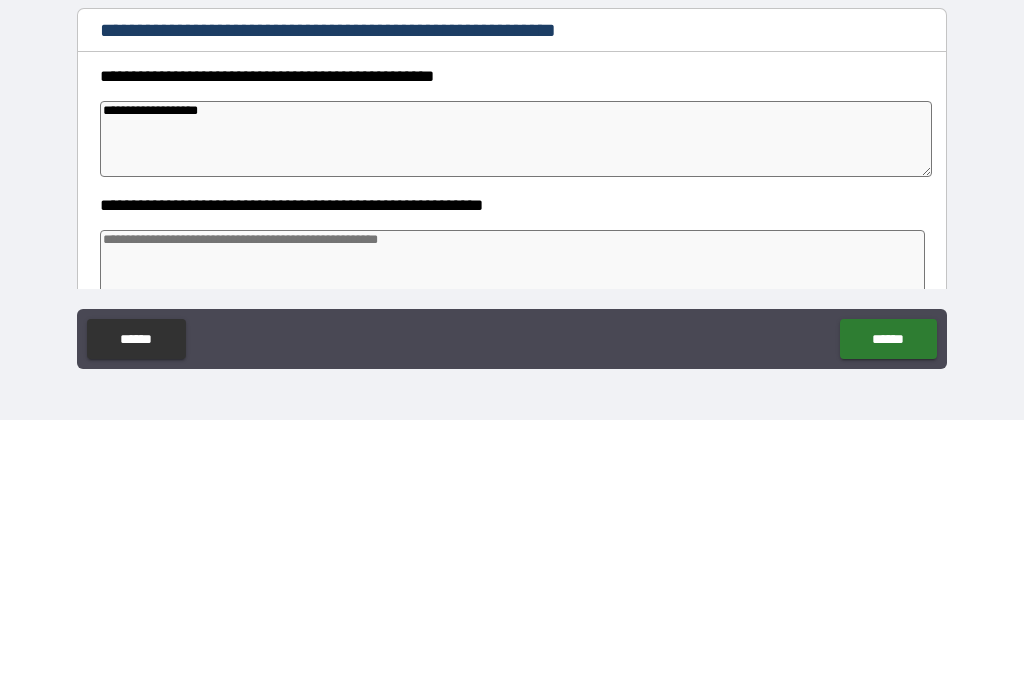 type on "**********" 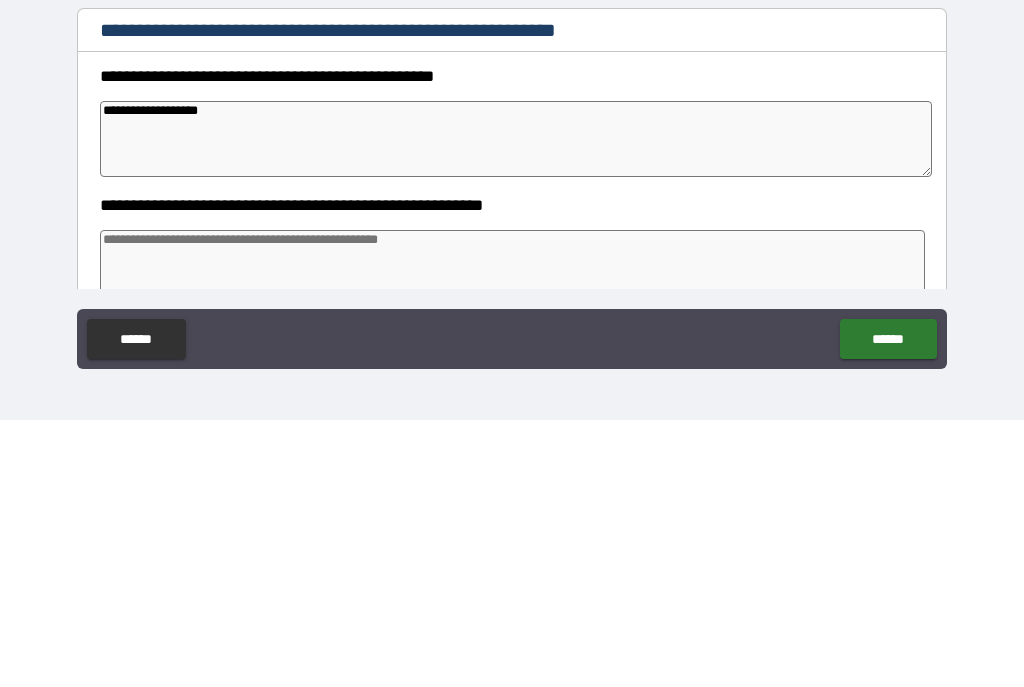 type on "*" 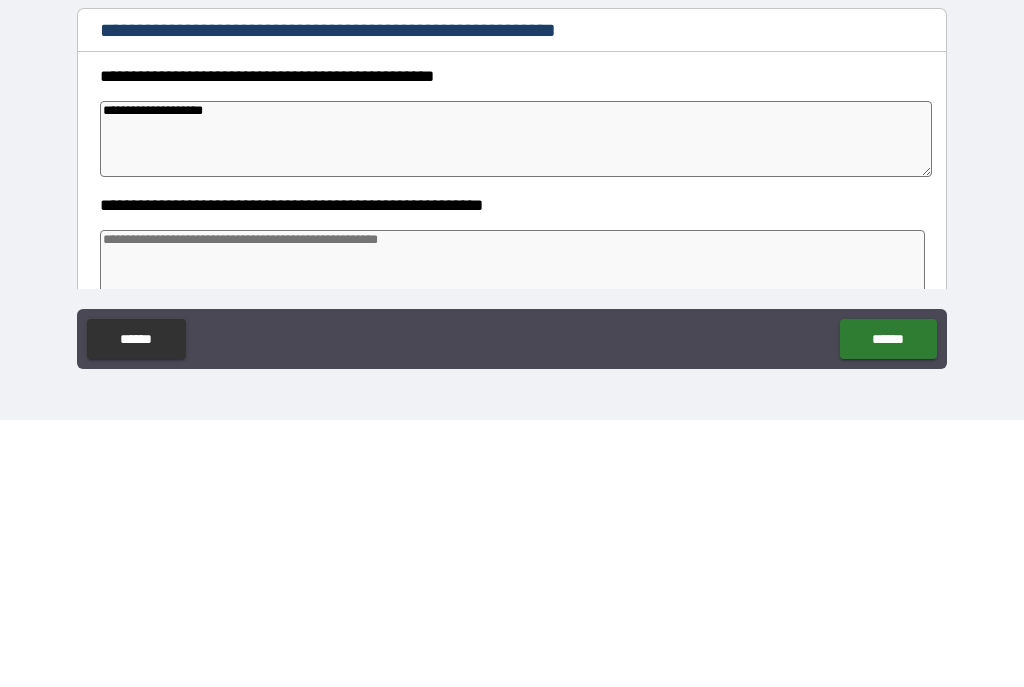 type on "**********" 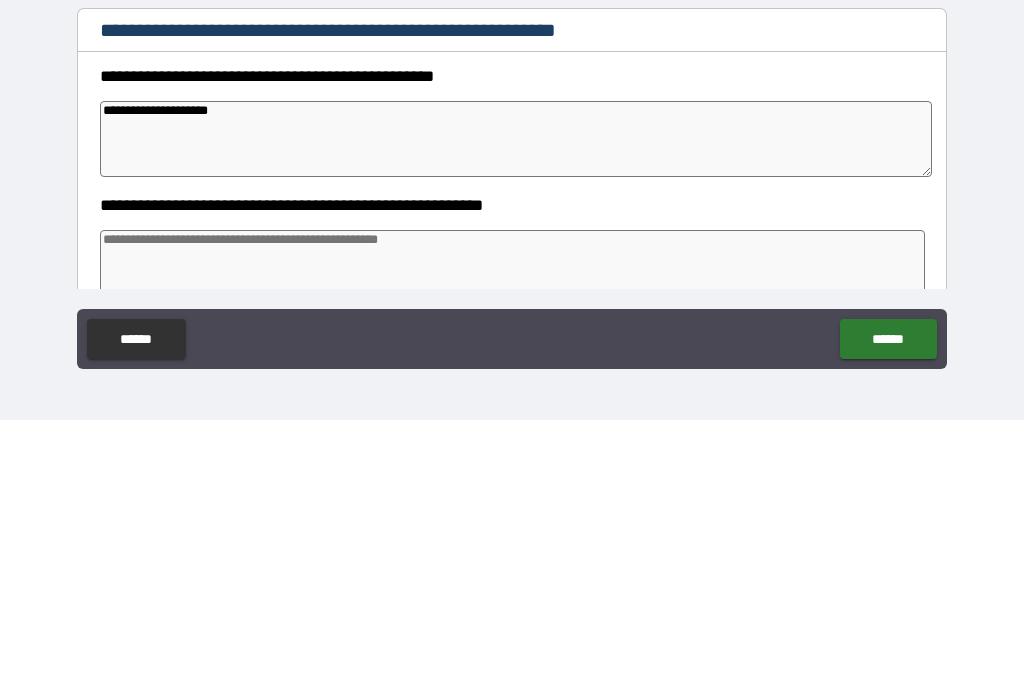 type on "*" 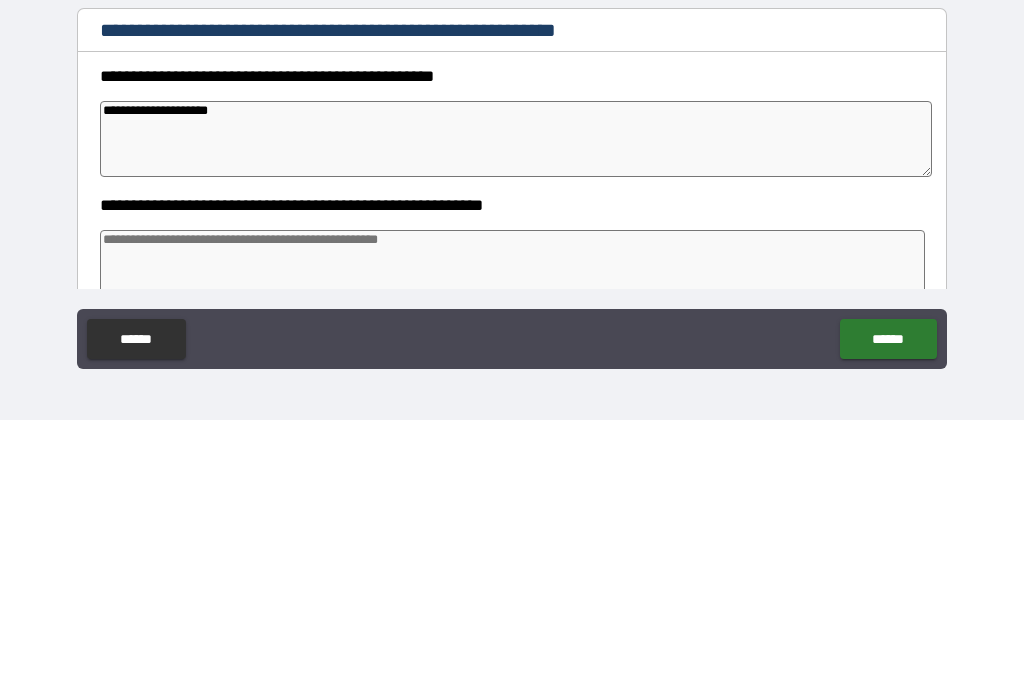 type on "*" 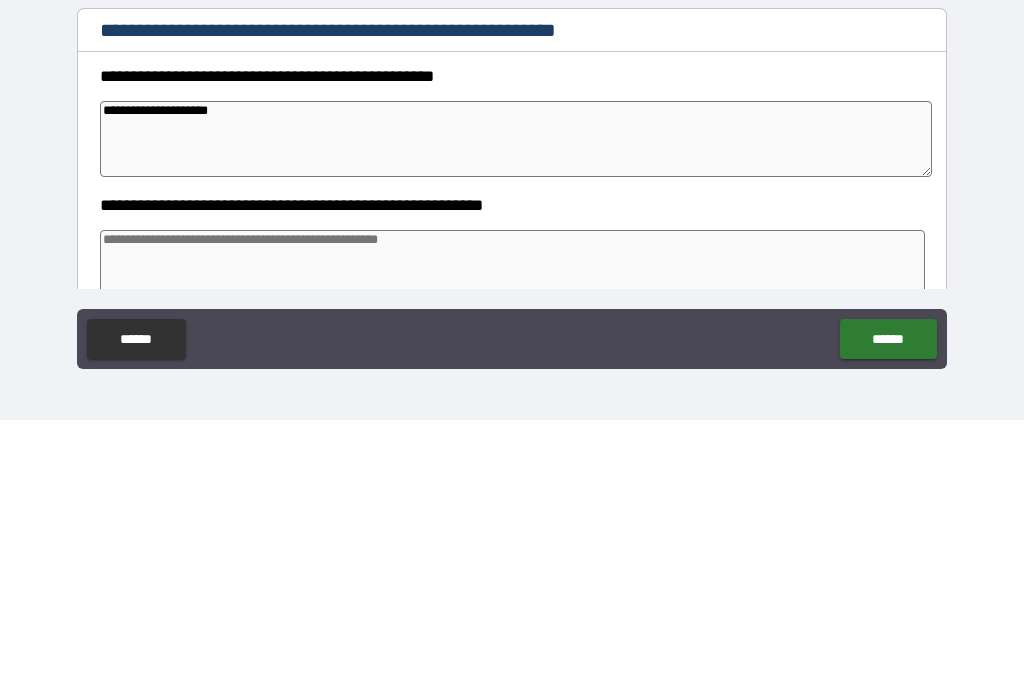 type on "*" 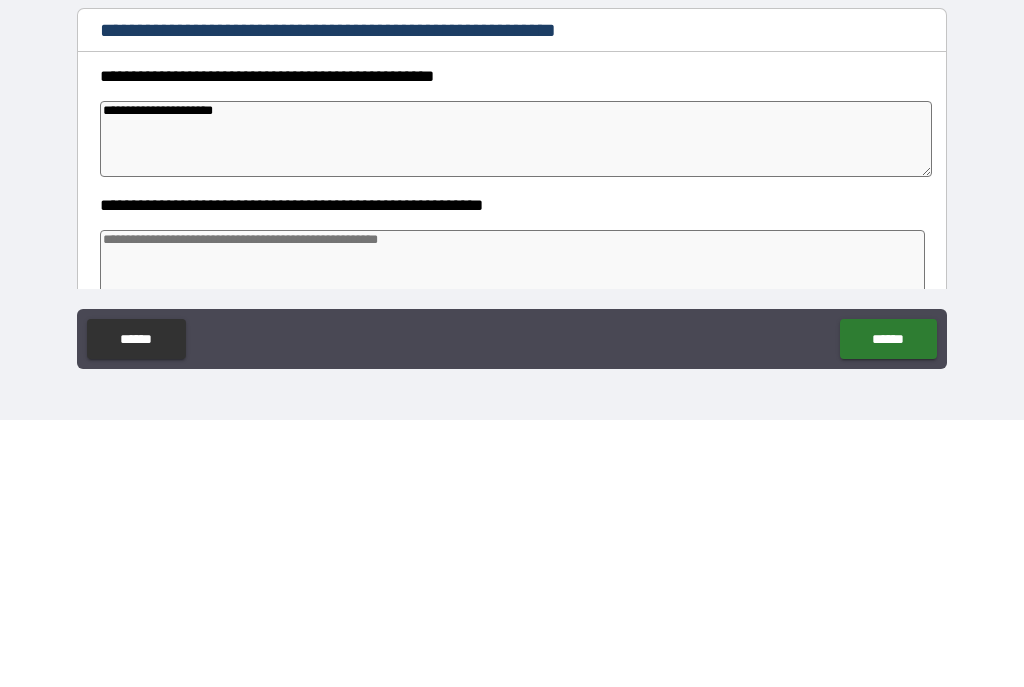 type on "*" 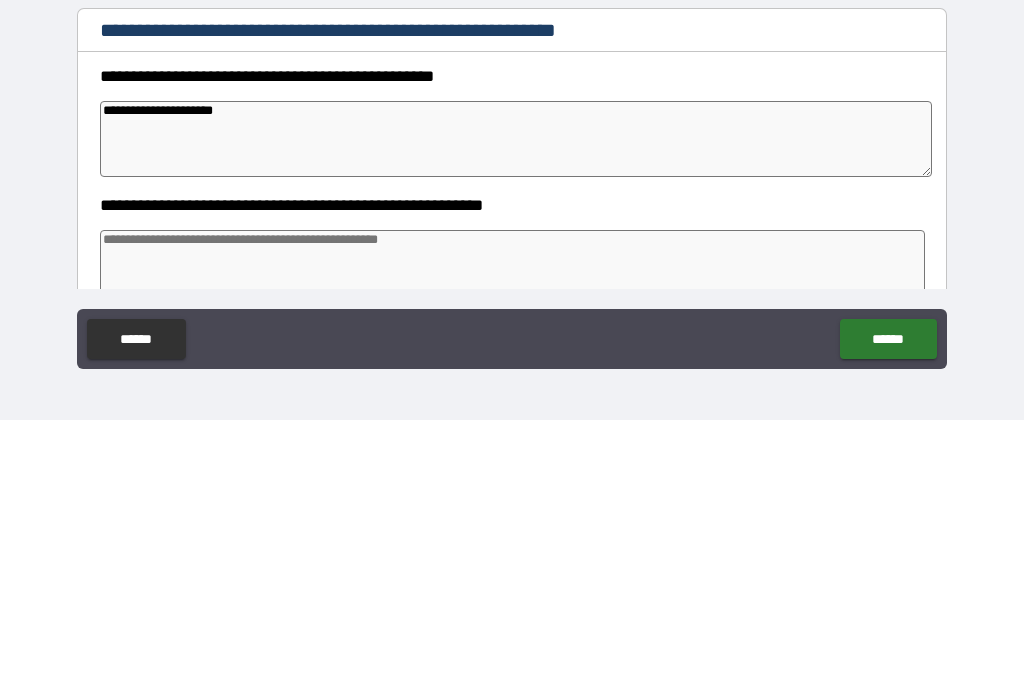 type on "*" 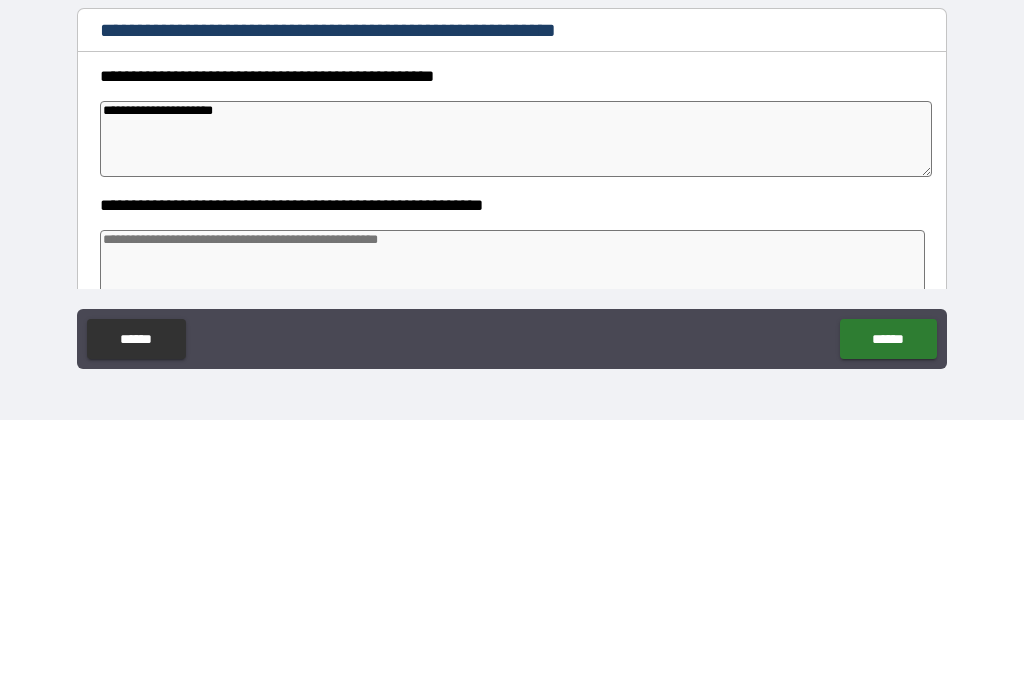 type on "*" 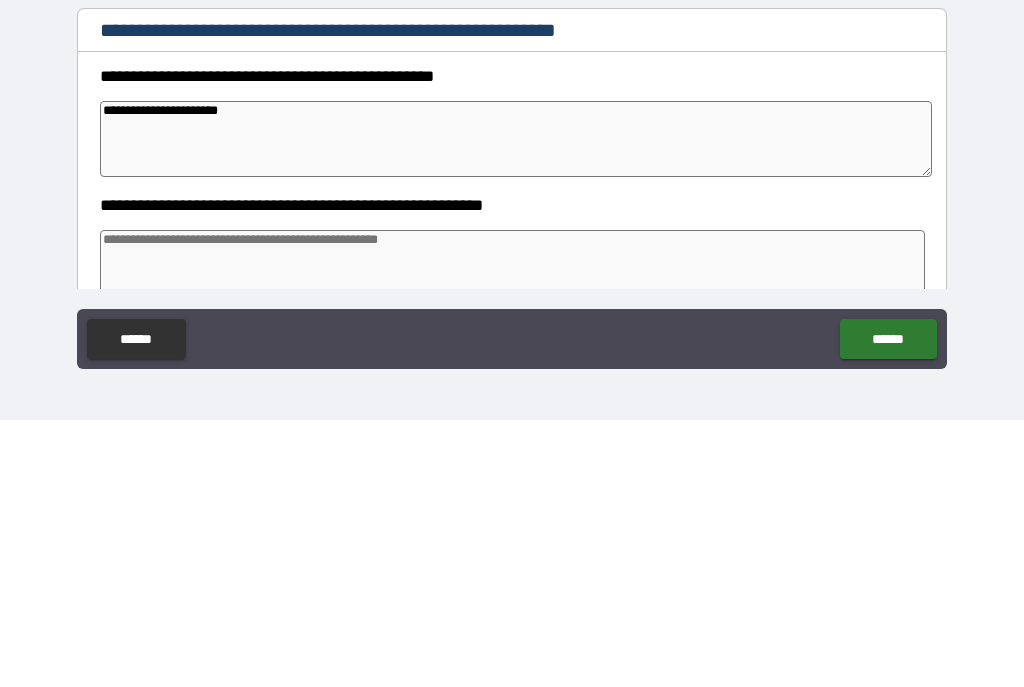 type on "*" 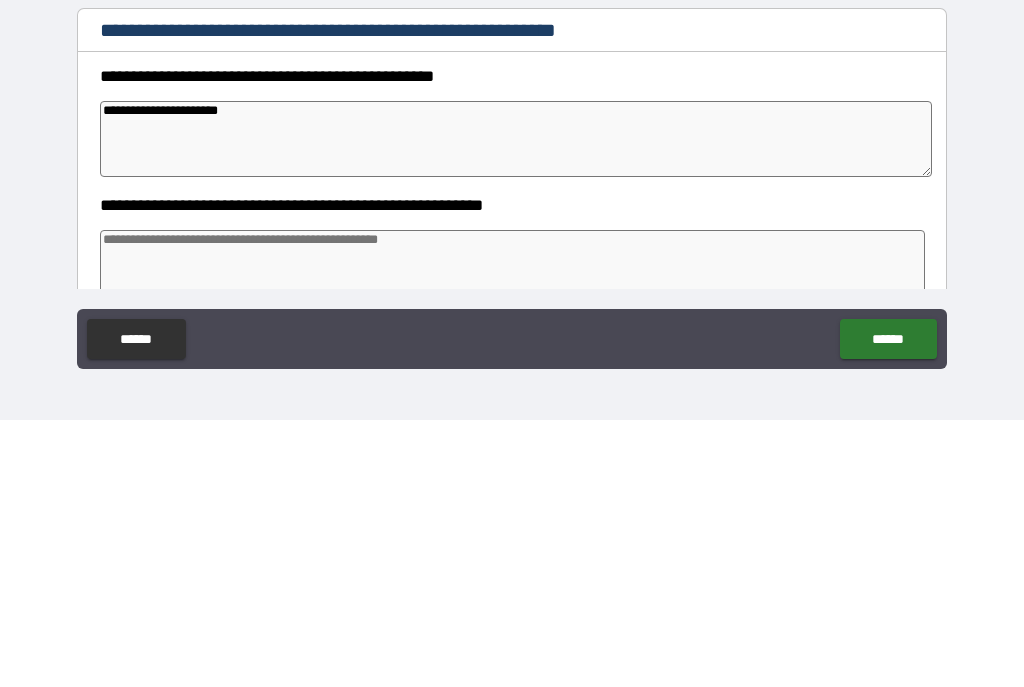 type on "*" 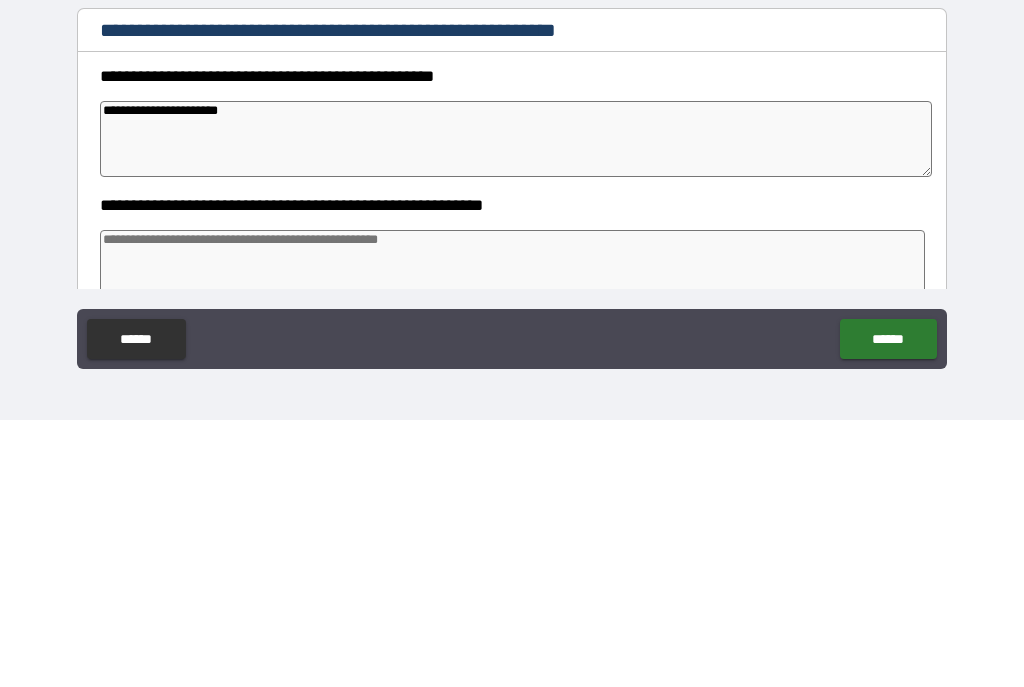 type on "*" 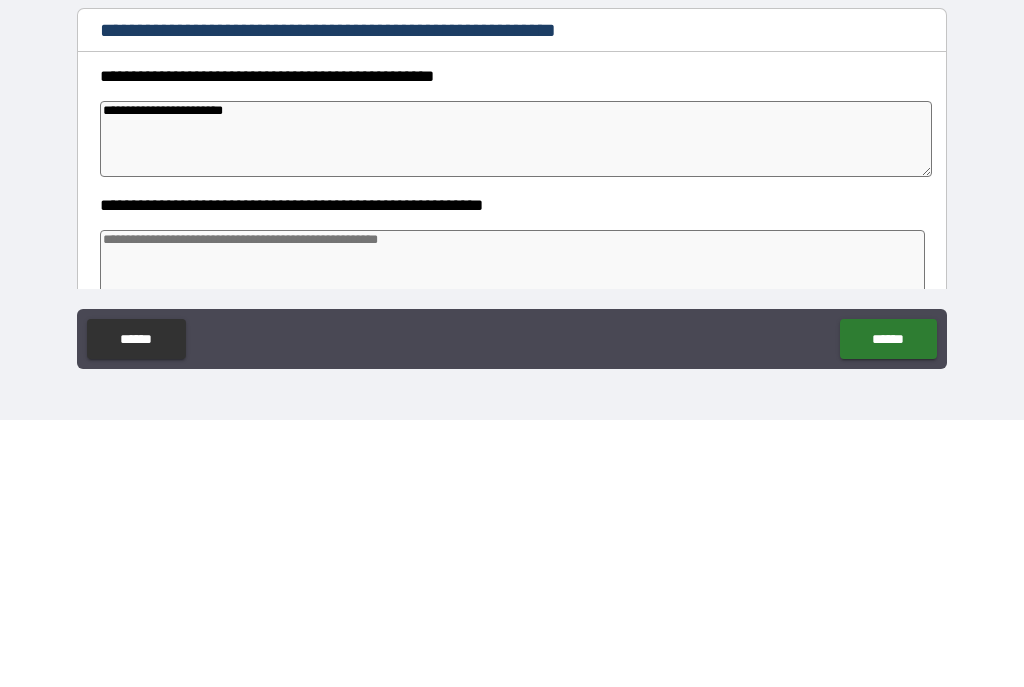 type on "*" 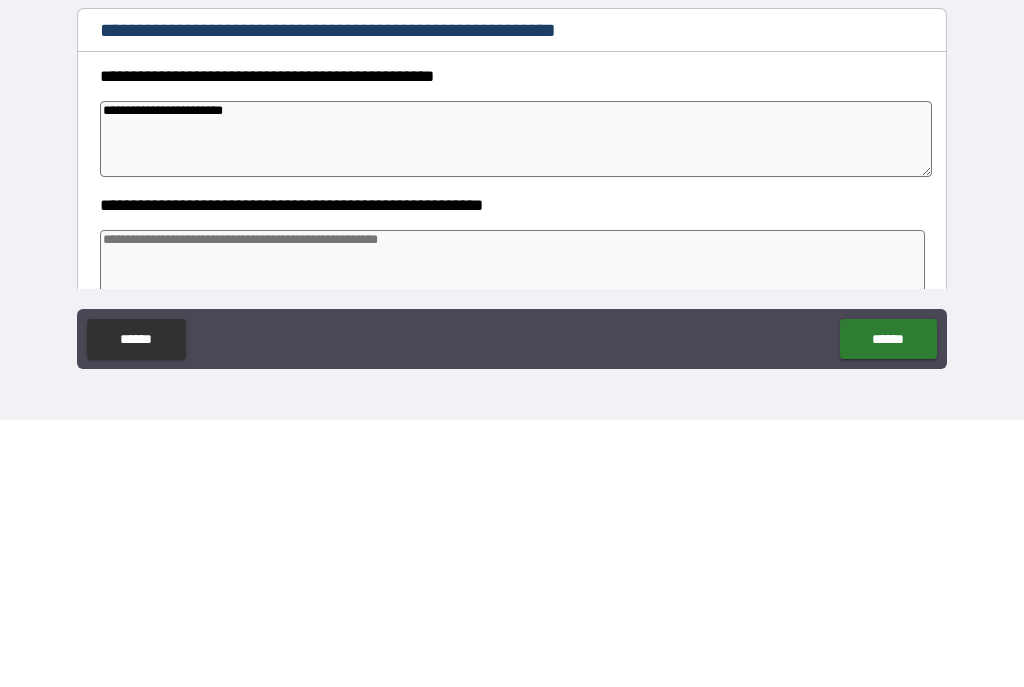 type on "**********" 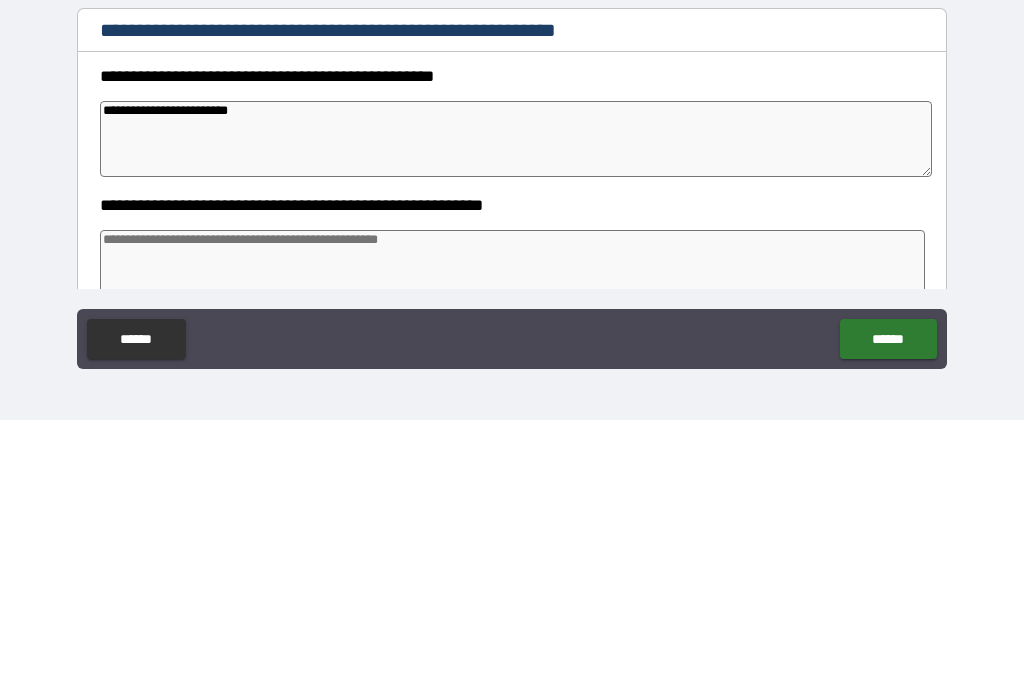 type on "*" 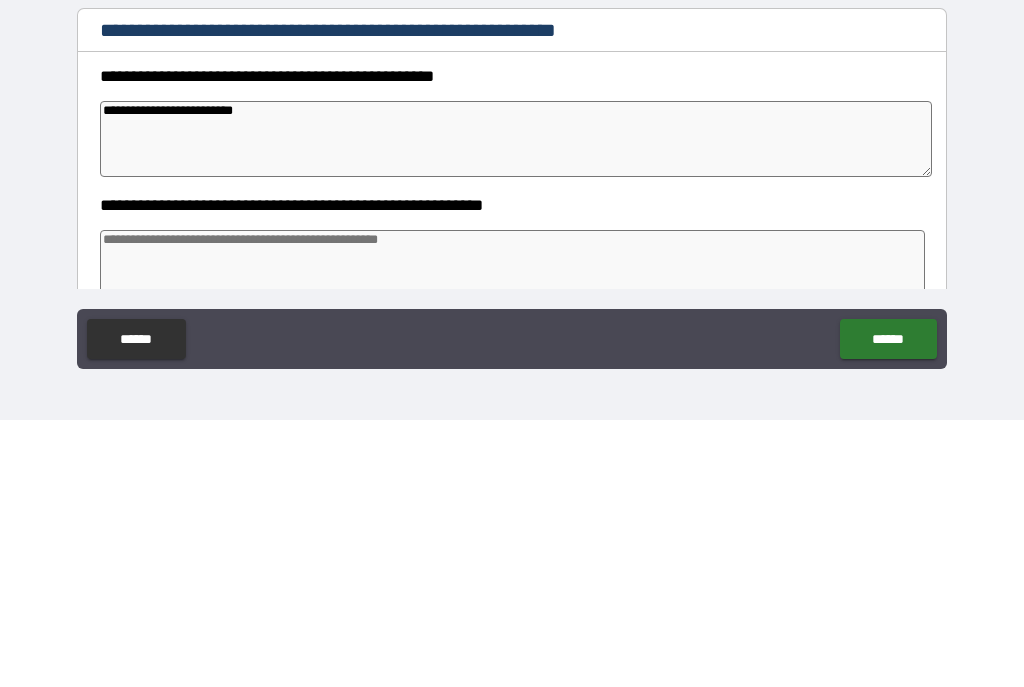 type on "*" 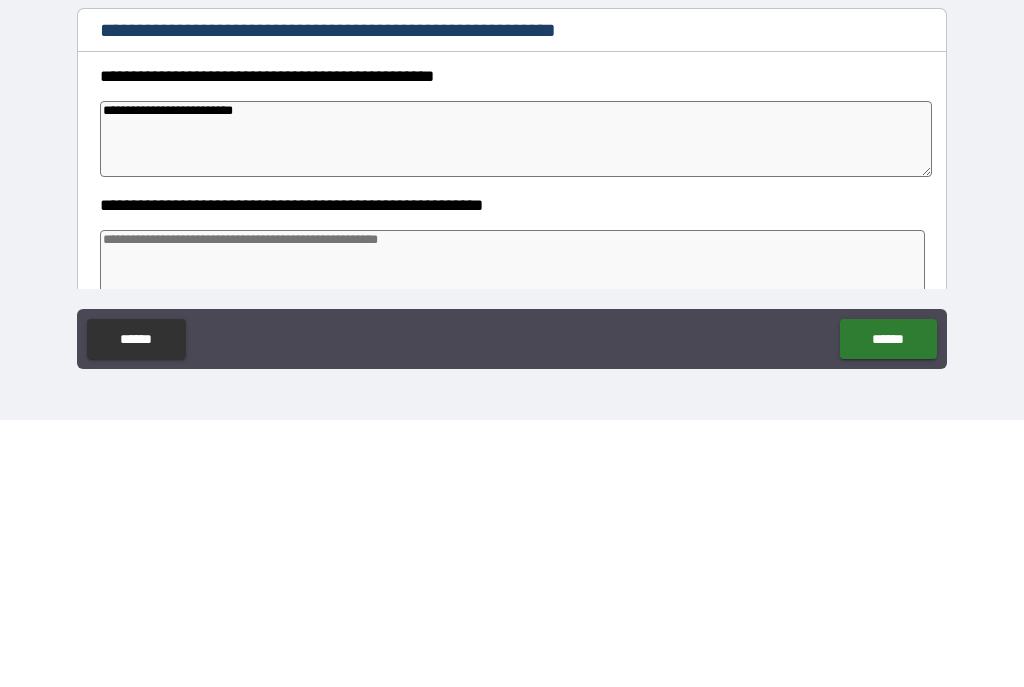 type on "*" 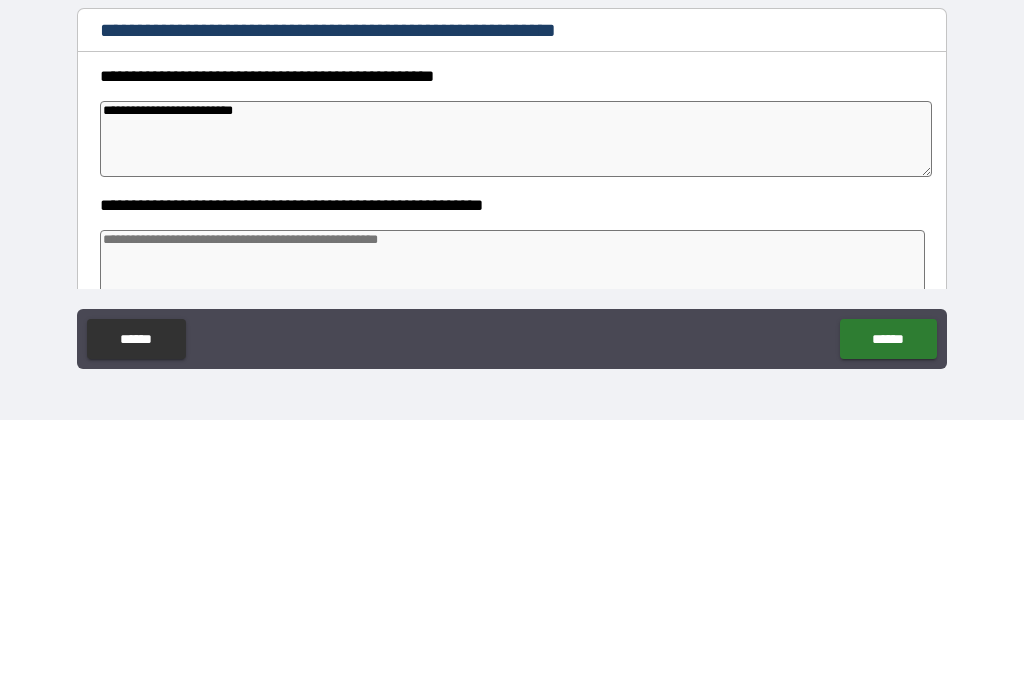 type on "*" 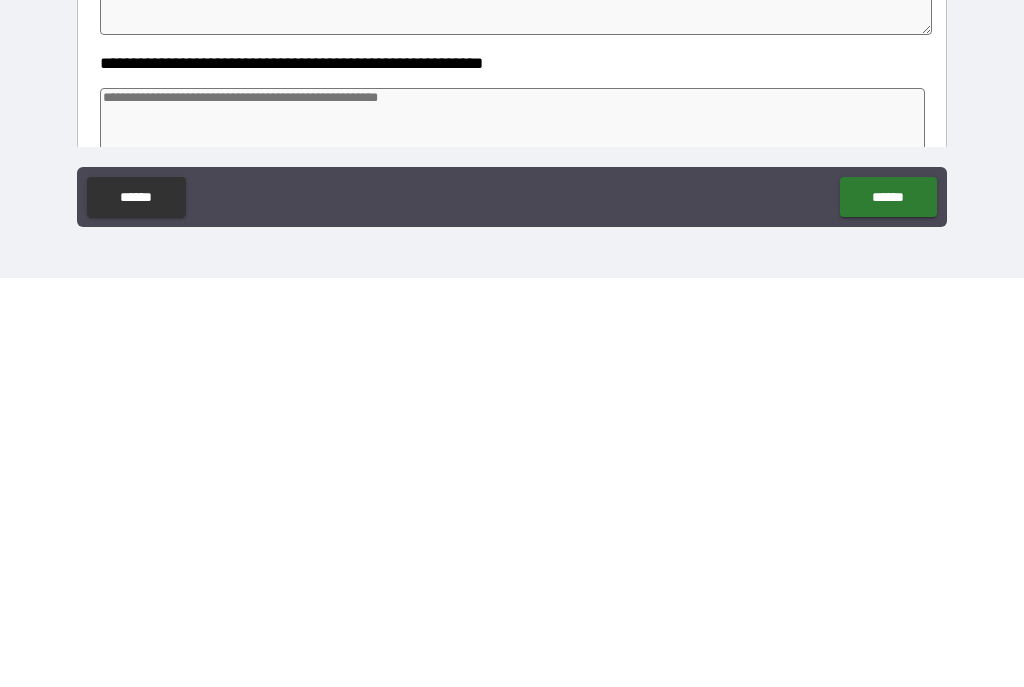 type on "**********" 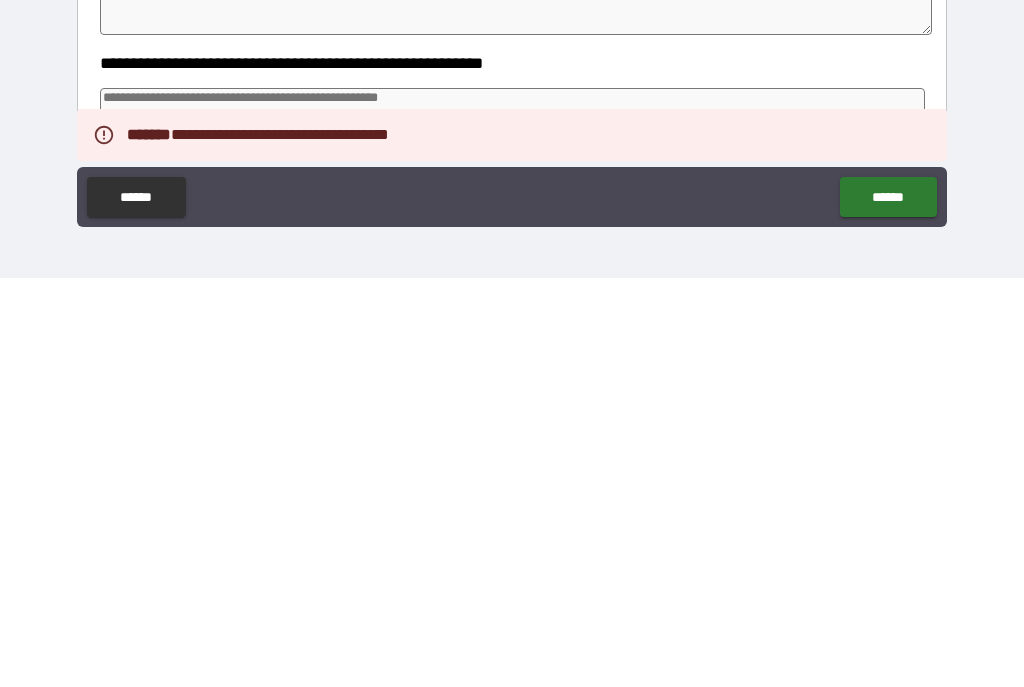 type on "*" 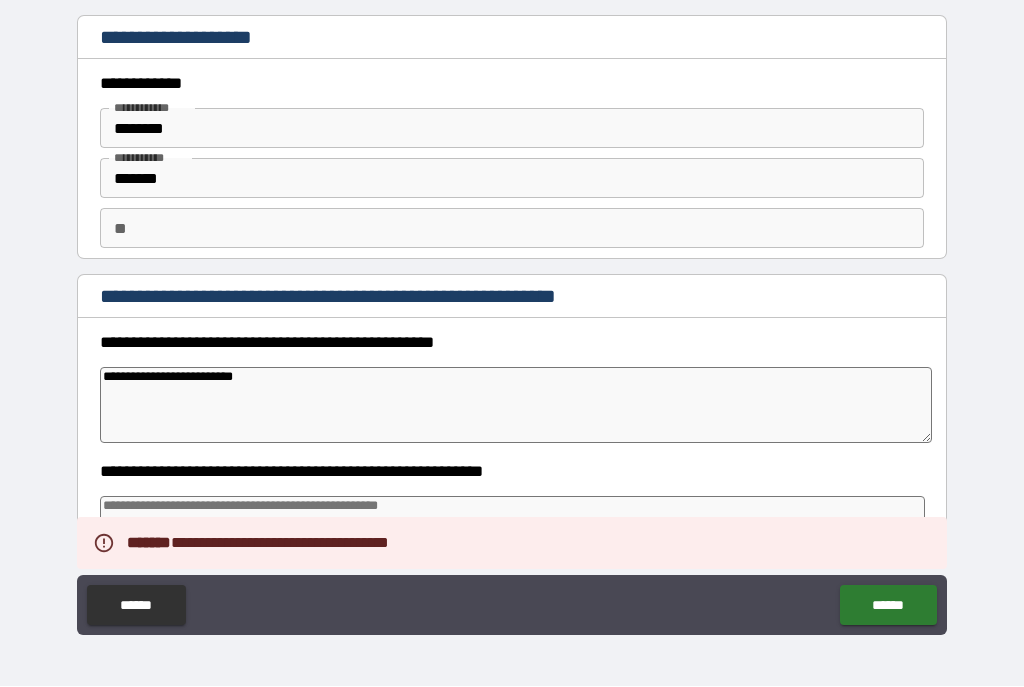 type on "*" 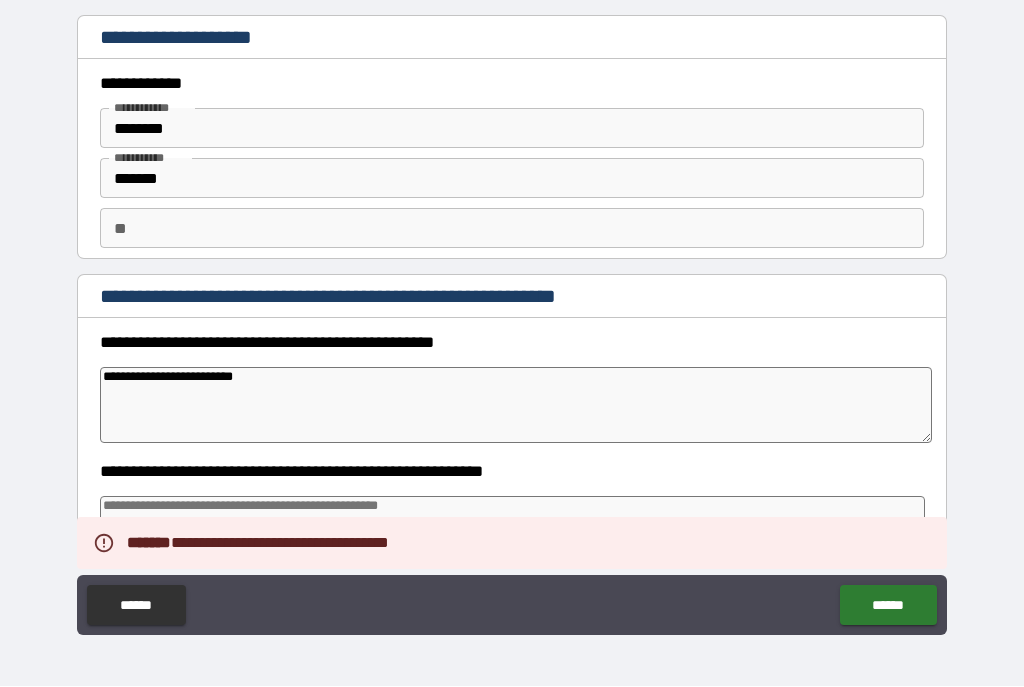 type on "*" 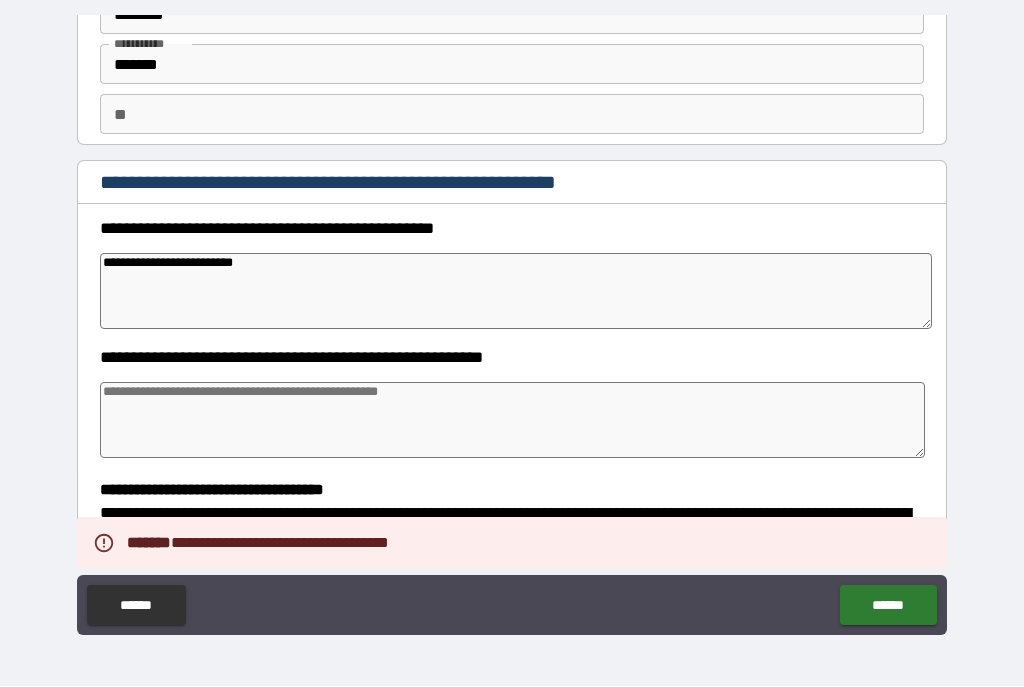 scroll, scrollTop: 120, scrollLeft: 0, axis: vertical 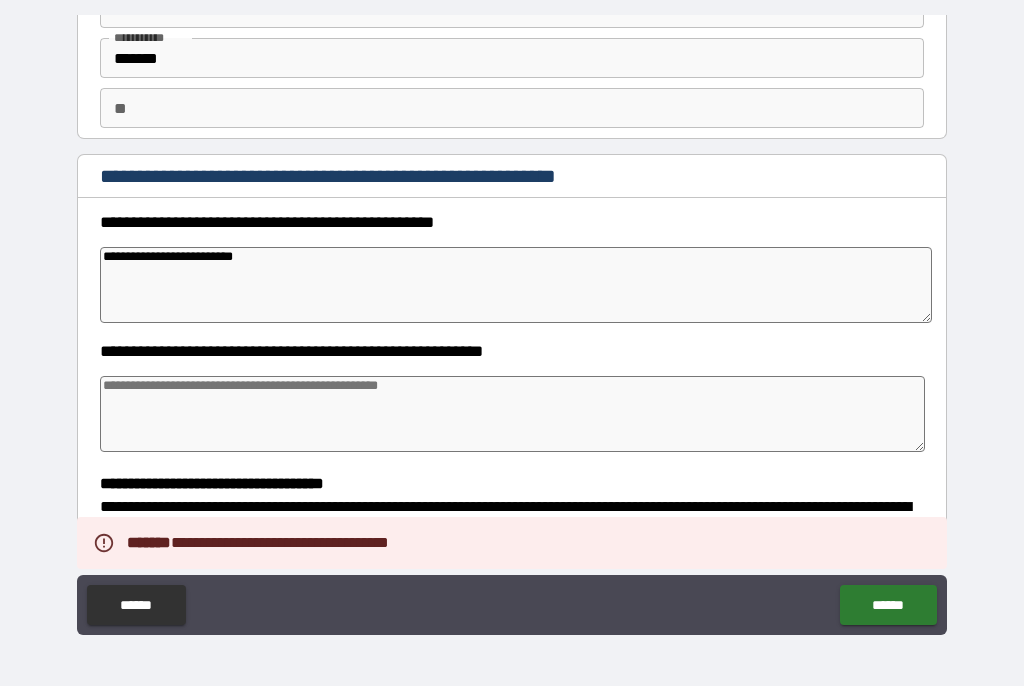 click at bounding box center (513, 415) 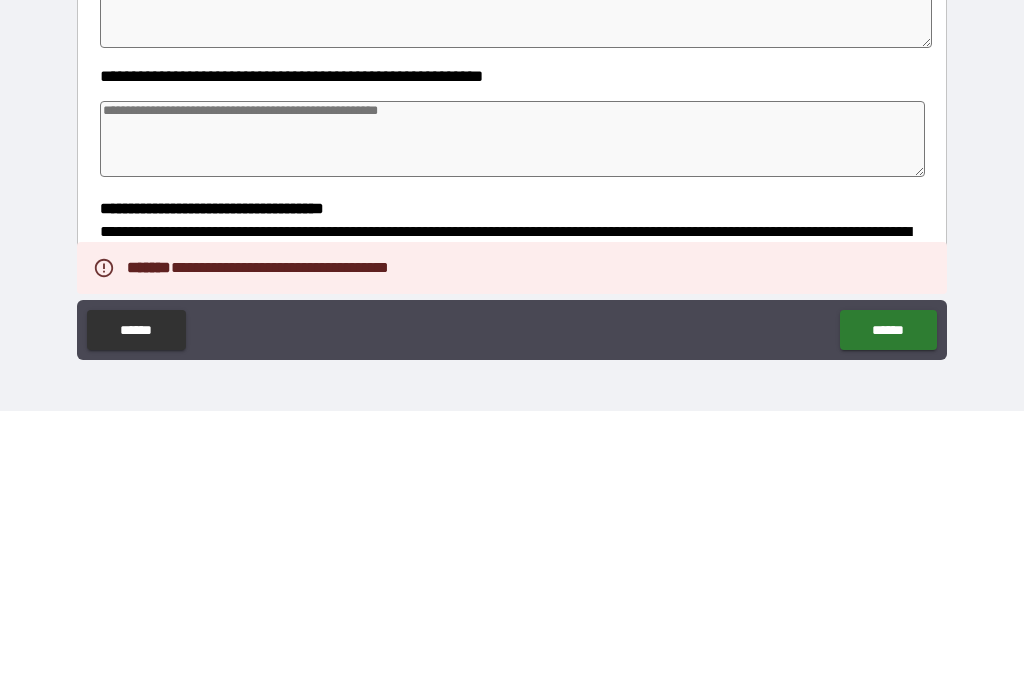 type on "*" 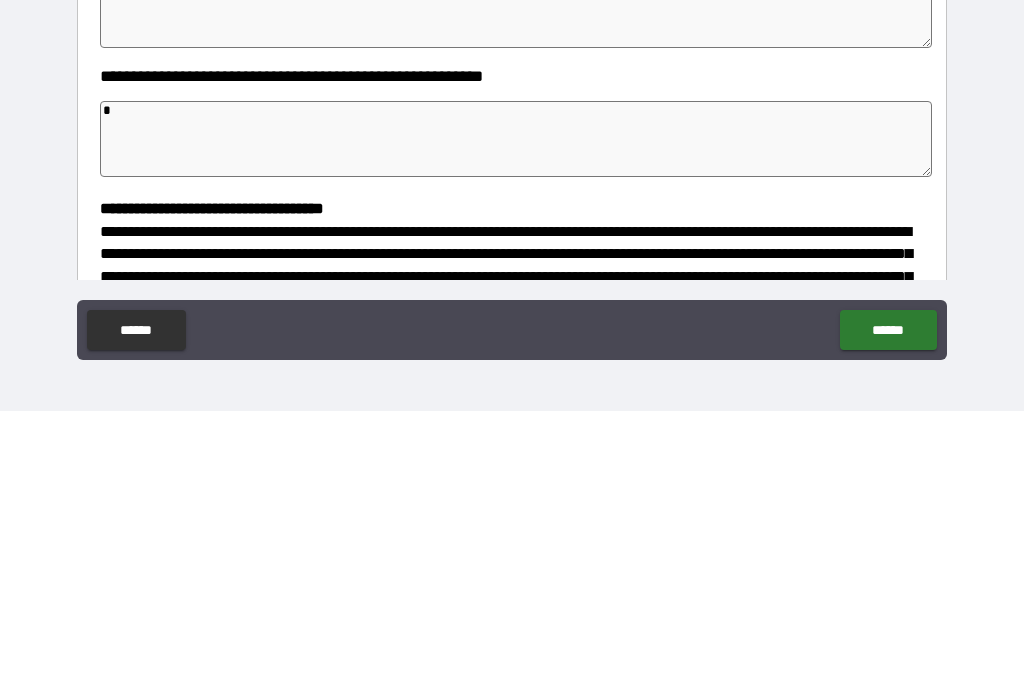 type on "*" 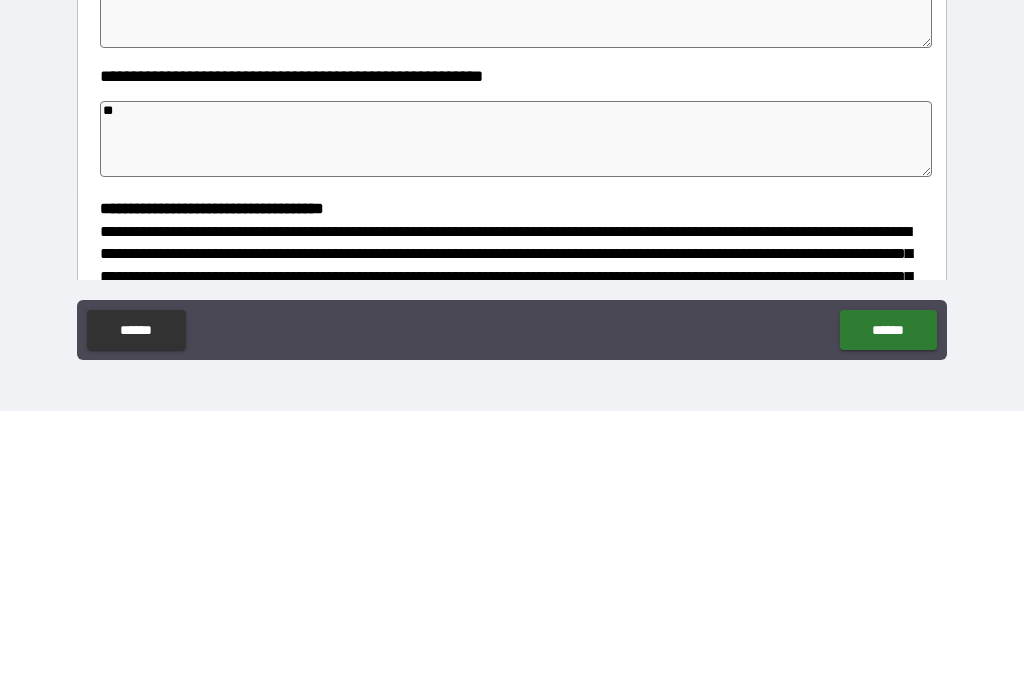 type on "*" 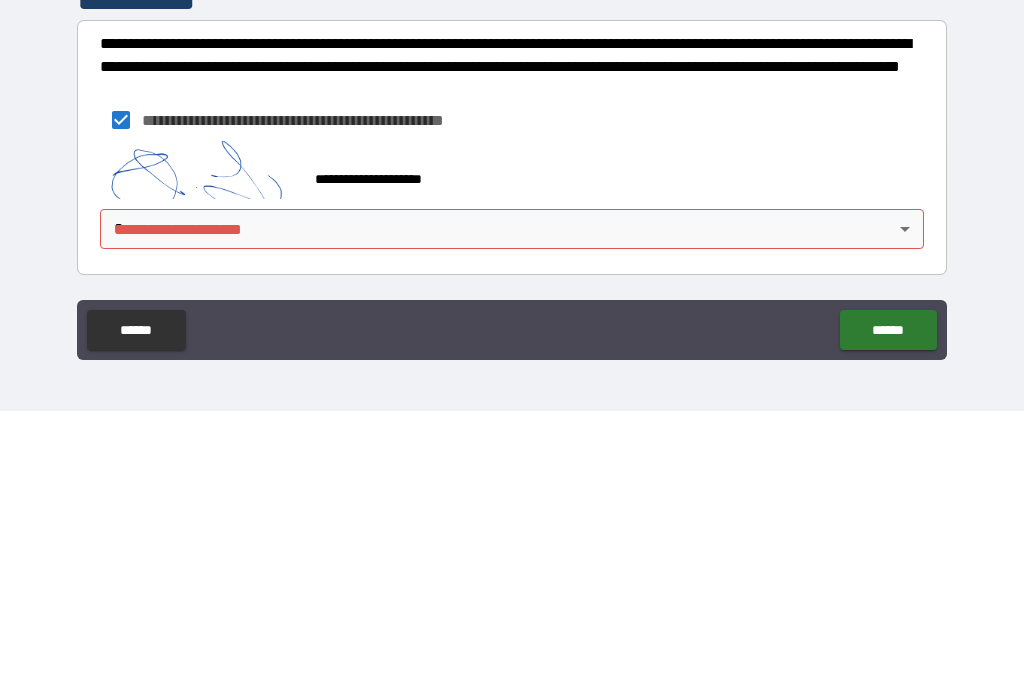 scroll, scrollTop: 589, scrollLeft: 0, axis: vertical 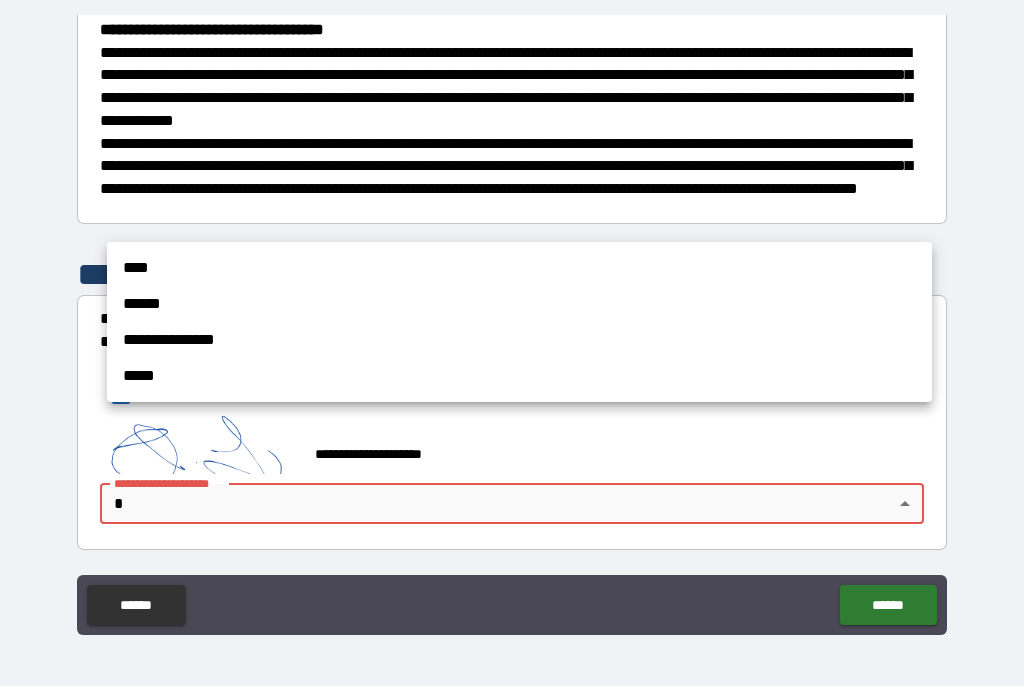 click on "****" at bounding box center [519, 269] 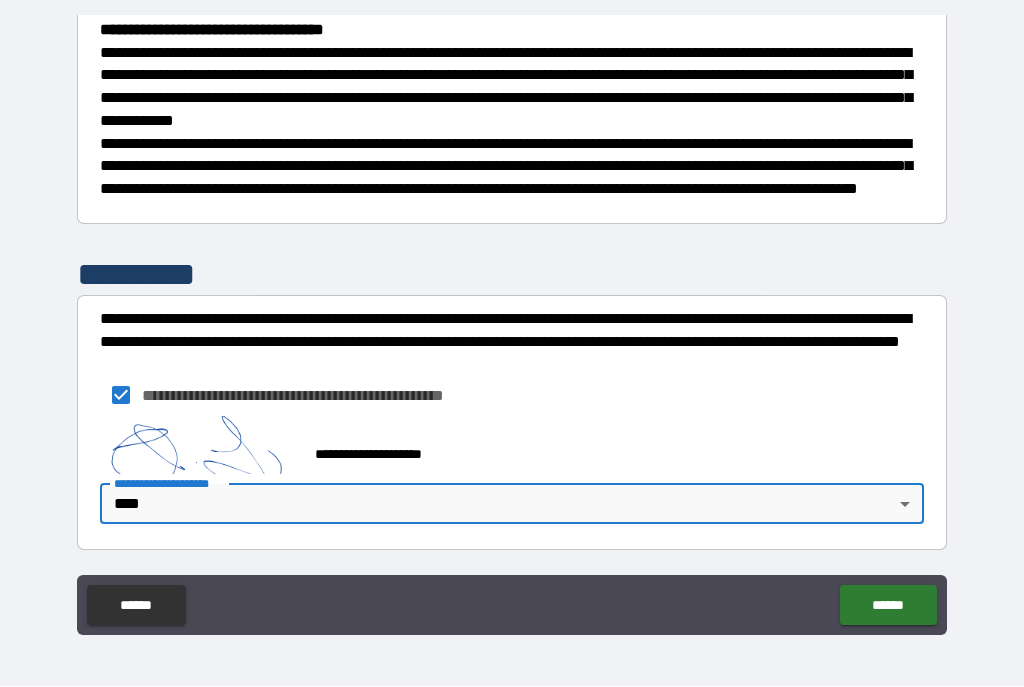 click on "******" at bounding box center [888, 606] 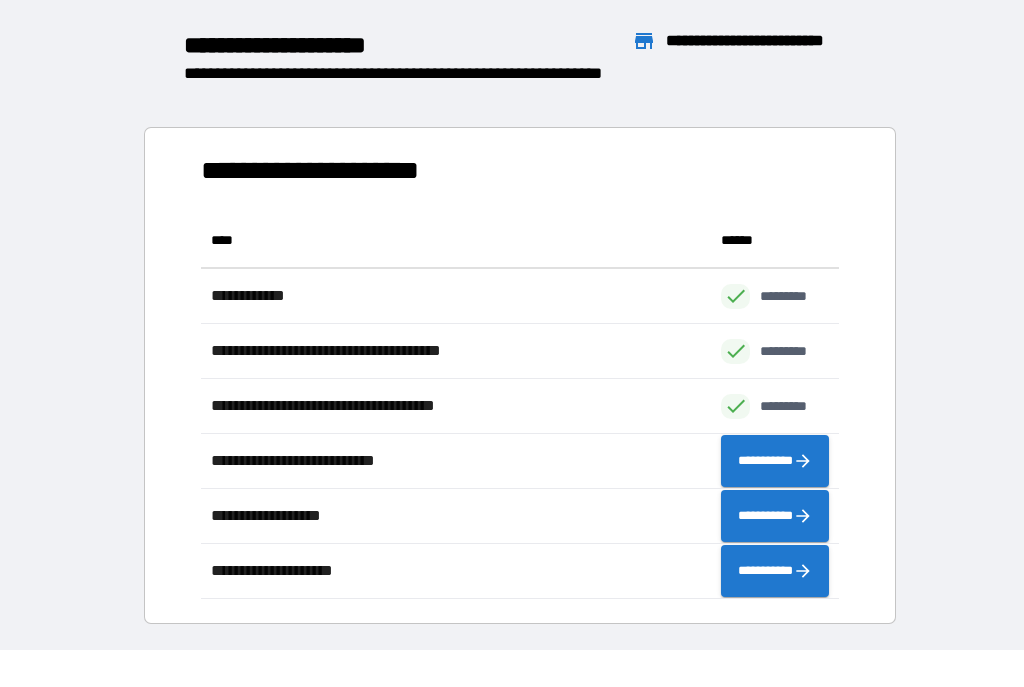 scroll, scrollTop: 386, scrollLeft: 638, axis: both 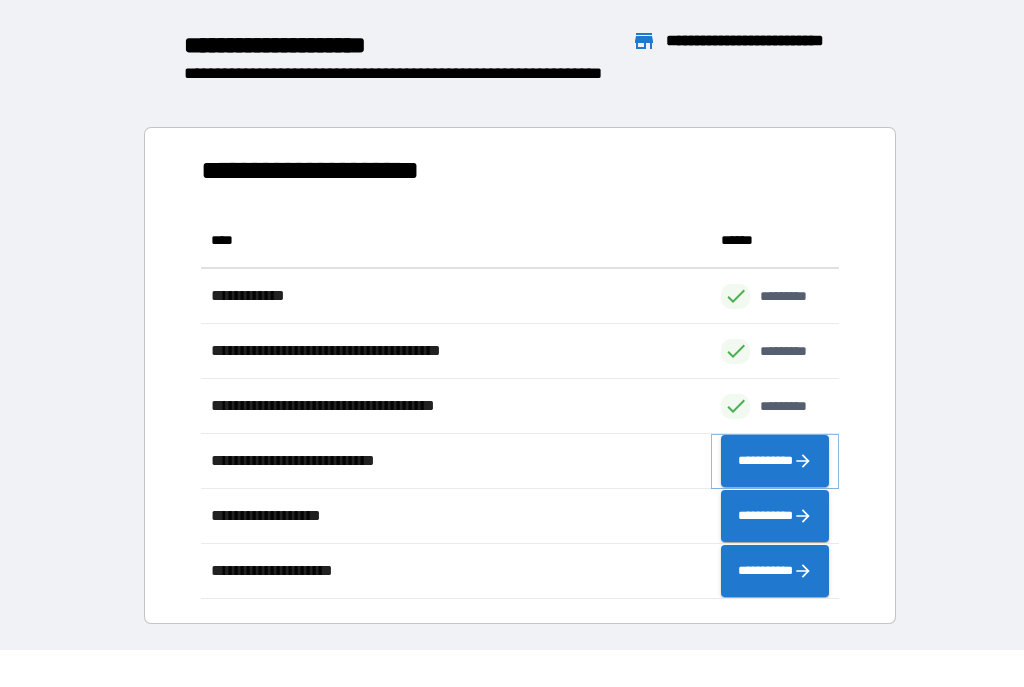 click on "**********" at bounding box center (775, 462) 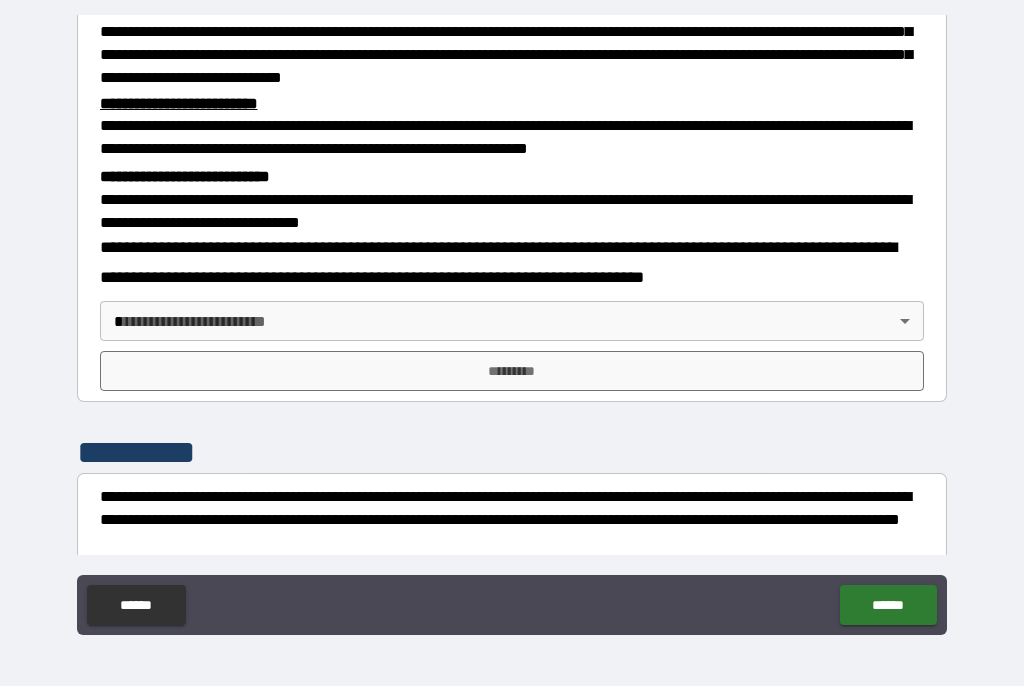 scroll, scrollTop: 560, scrollLeft: 0, axis: vertical 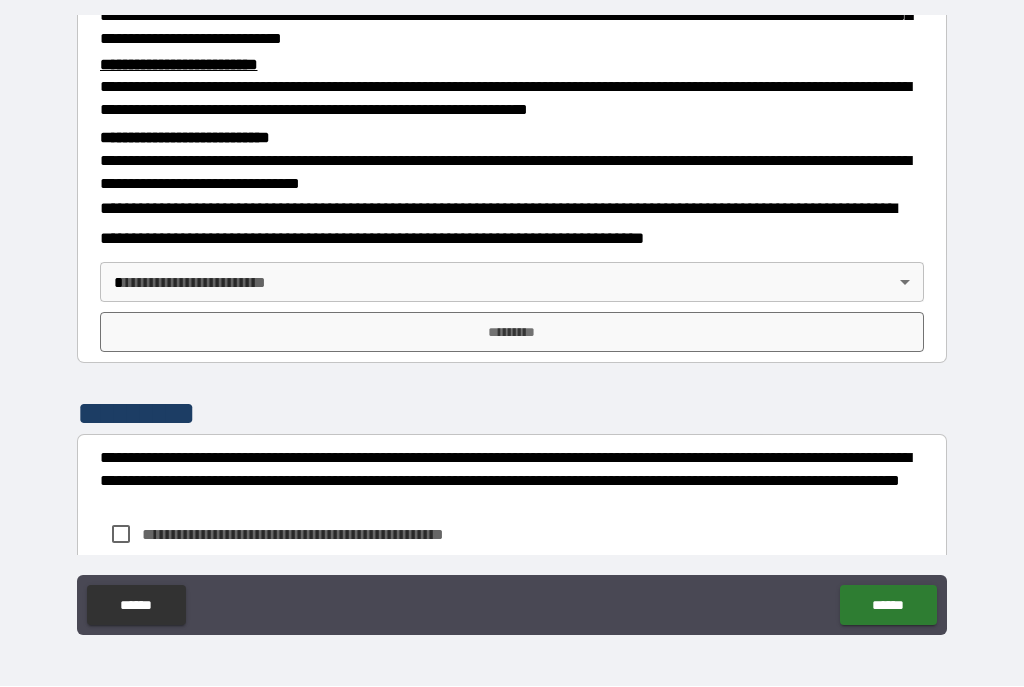click on "**********" at bounding box center [512, 325] 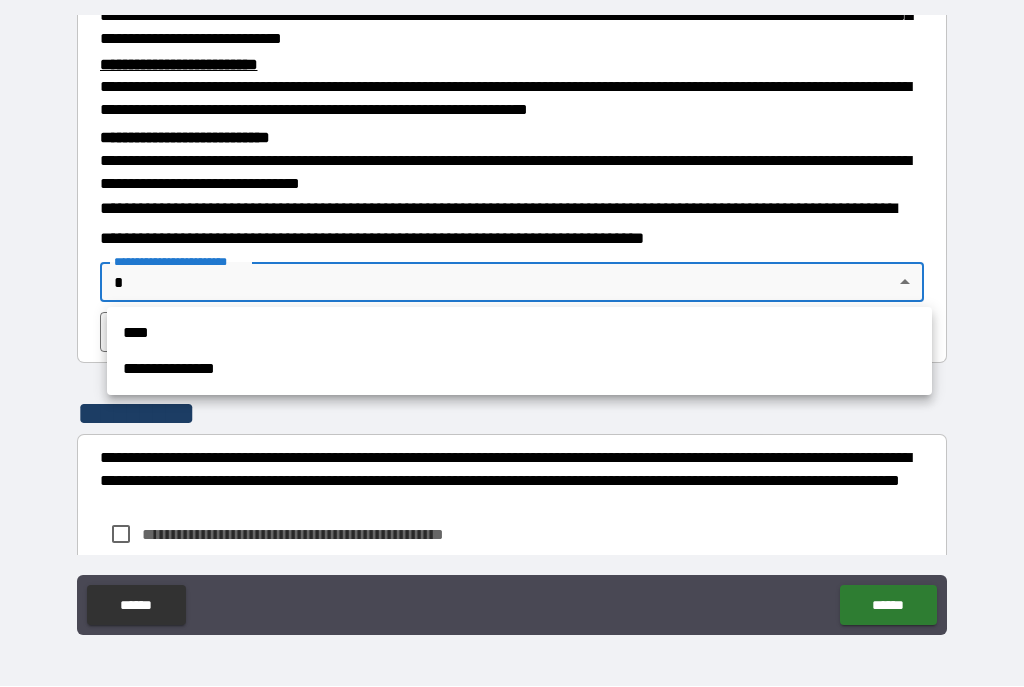 click on "****" at bounding box center (519, 334) 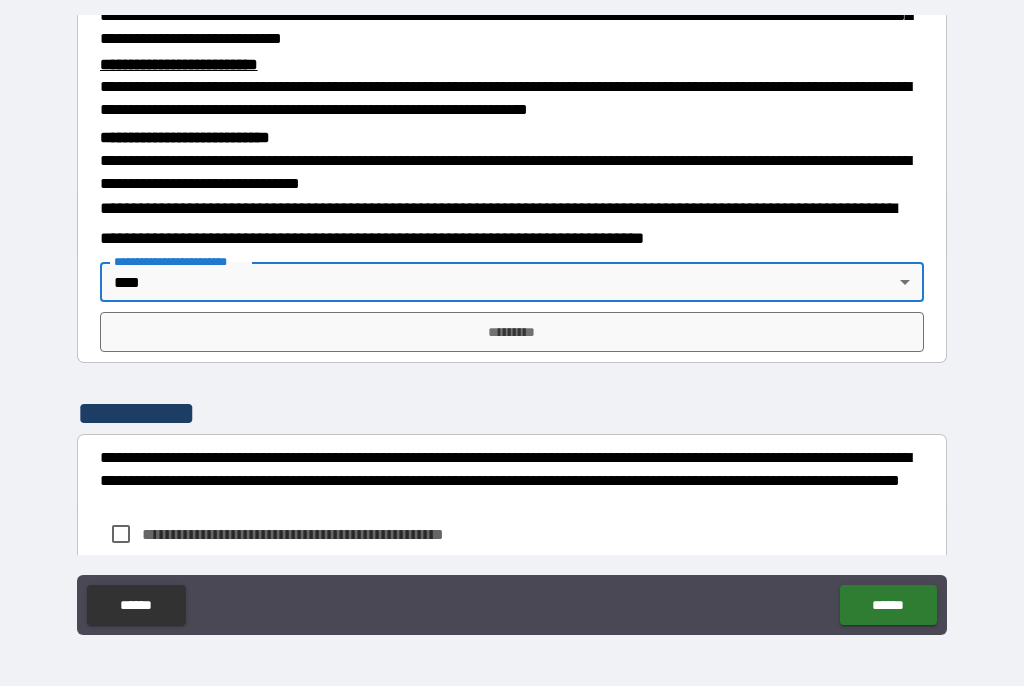 click on "*********" at bounding box center (512, 333) 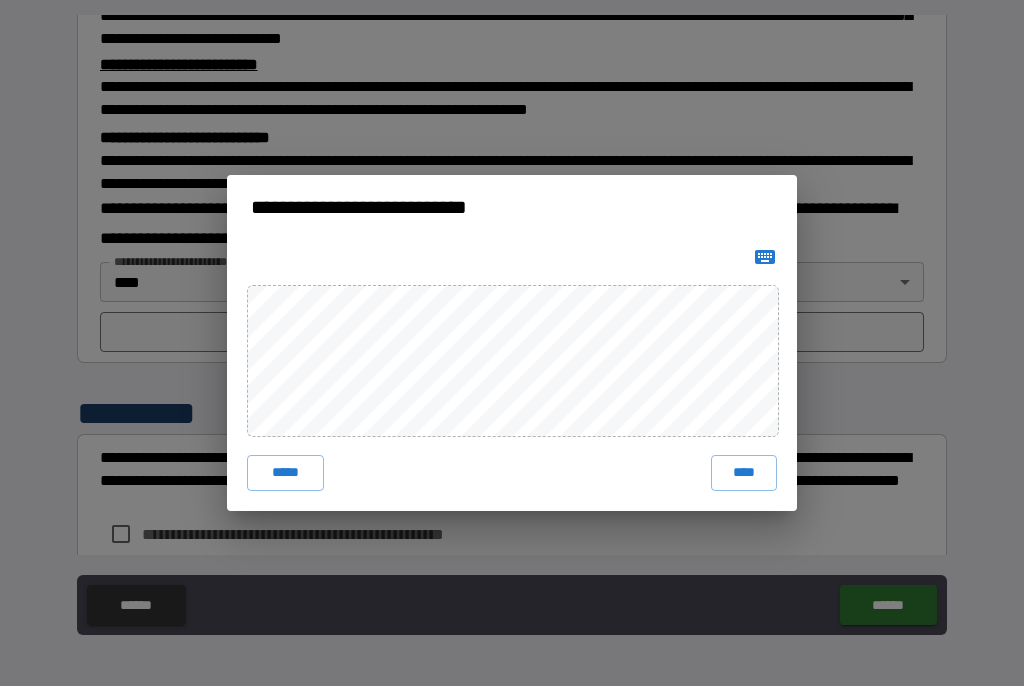 click on "****" at bounding box center (744, 474) 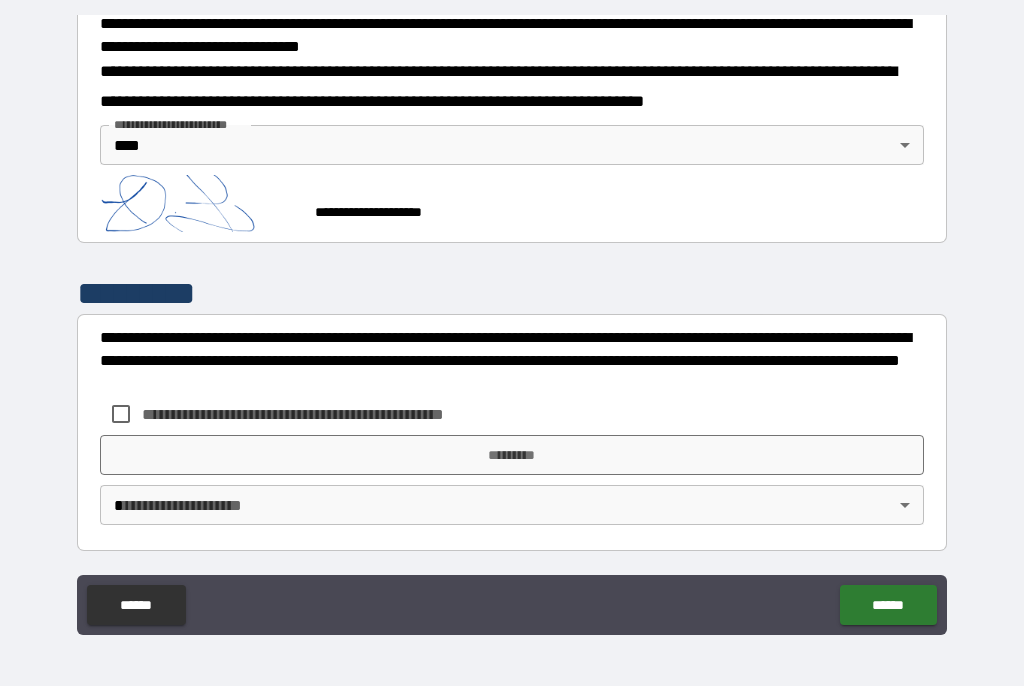 scroll, scrollTop: 696, scrollLeft: 0, axis: vertical 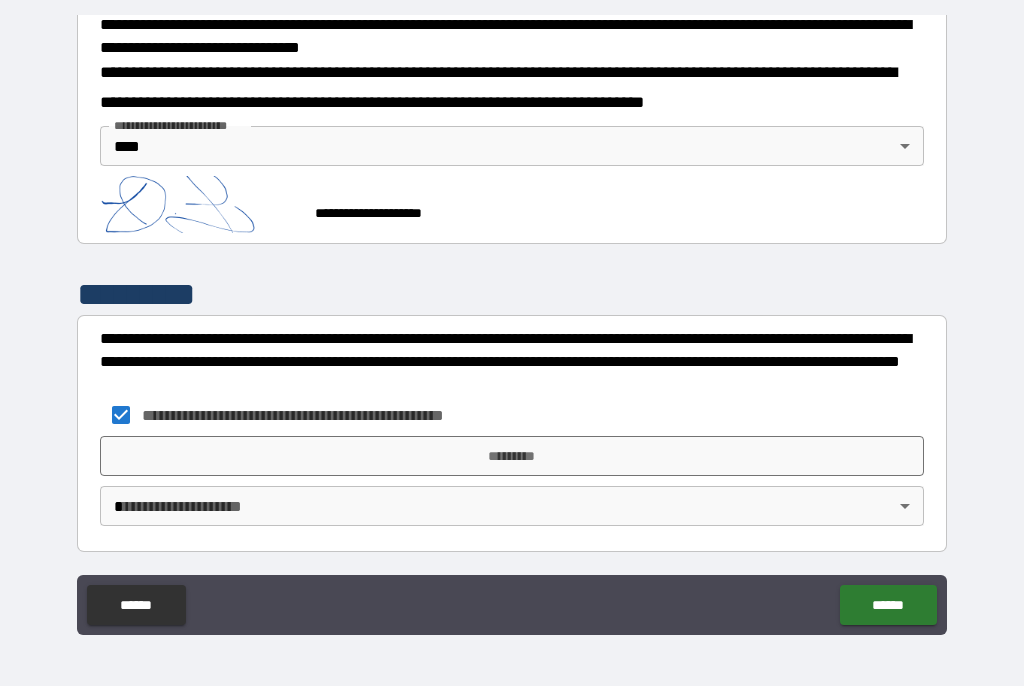 click on "*********" at bounding box center (512, 457) 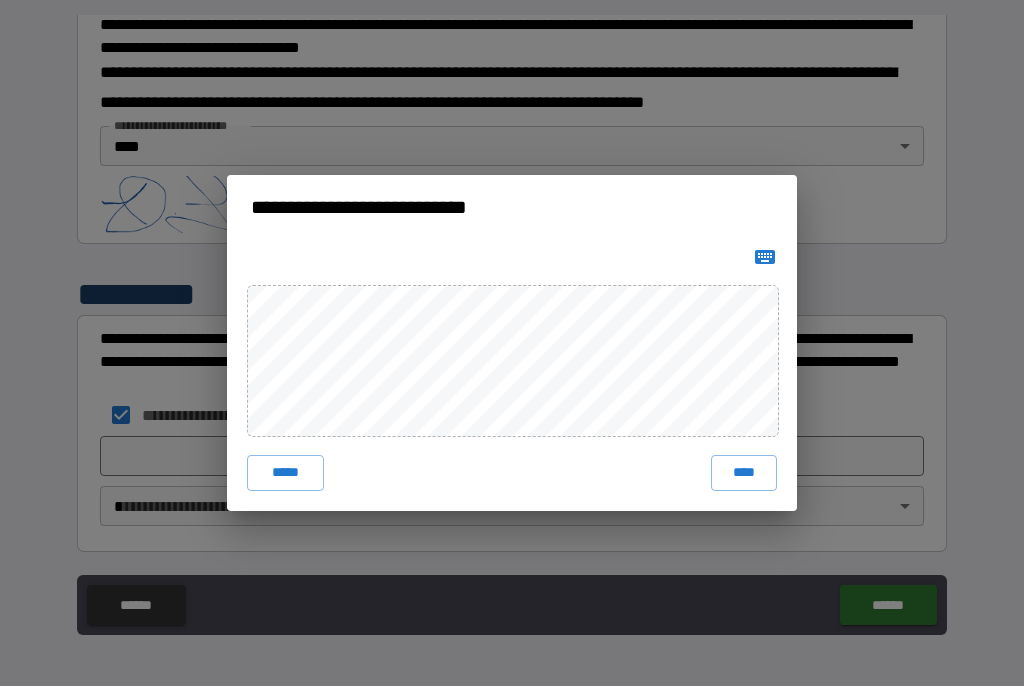 click on "****" at bounding box center [744, 474] 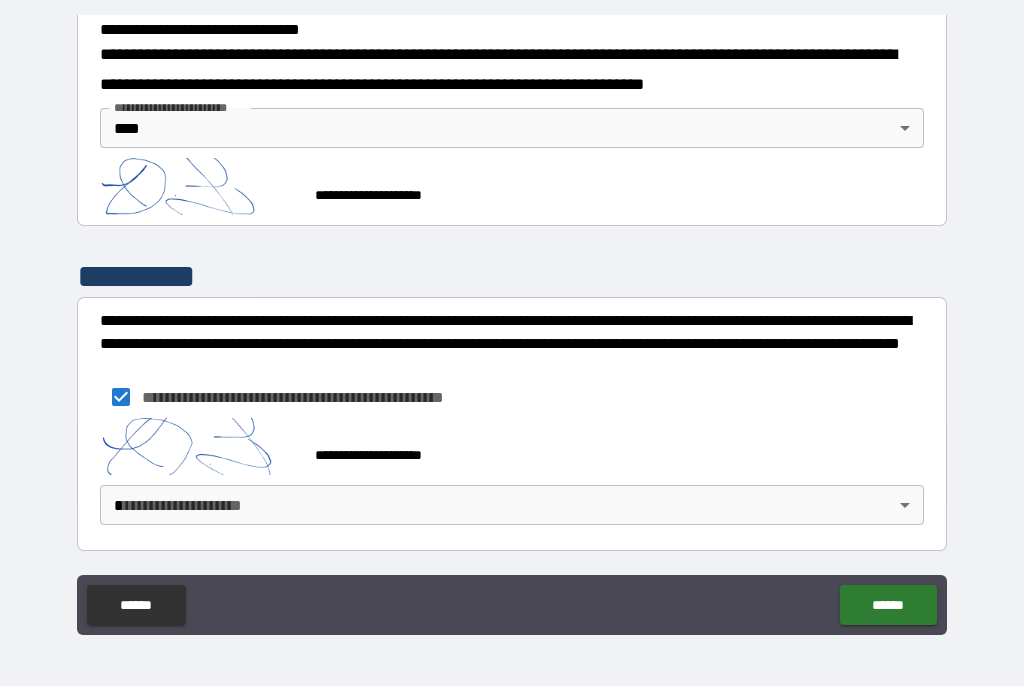click on "**********" at bounding box center (512, 325) 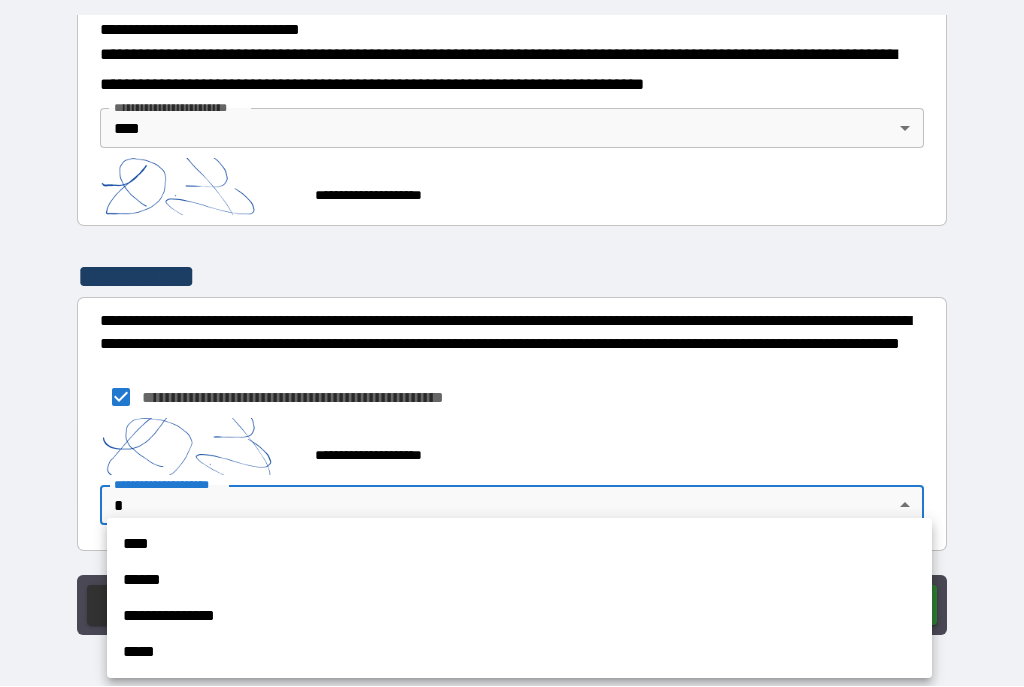 scroll, scrollTop: 713, scrollLeft: 0, axis: vertical 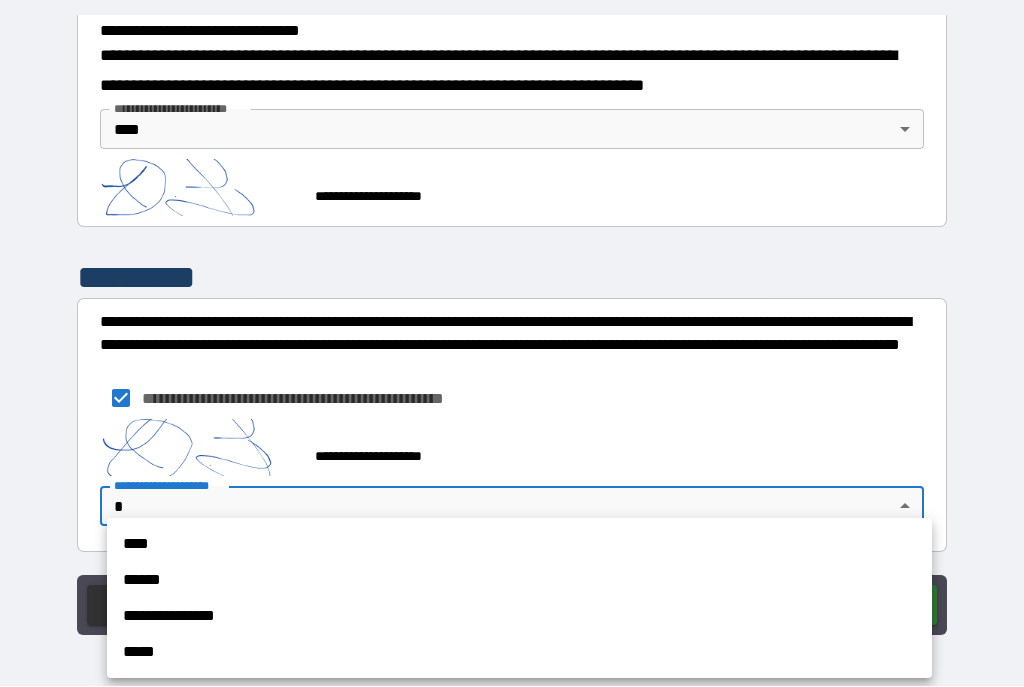 click on "****" at bounding box center [519, 545] 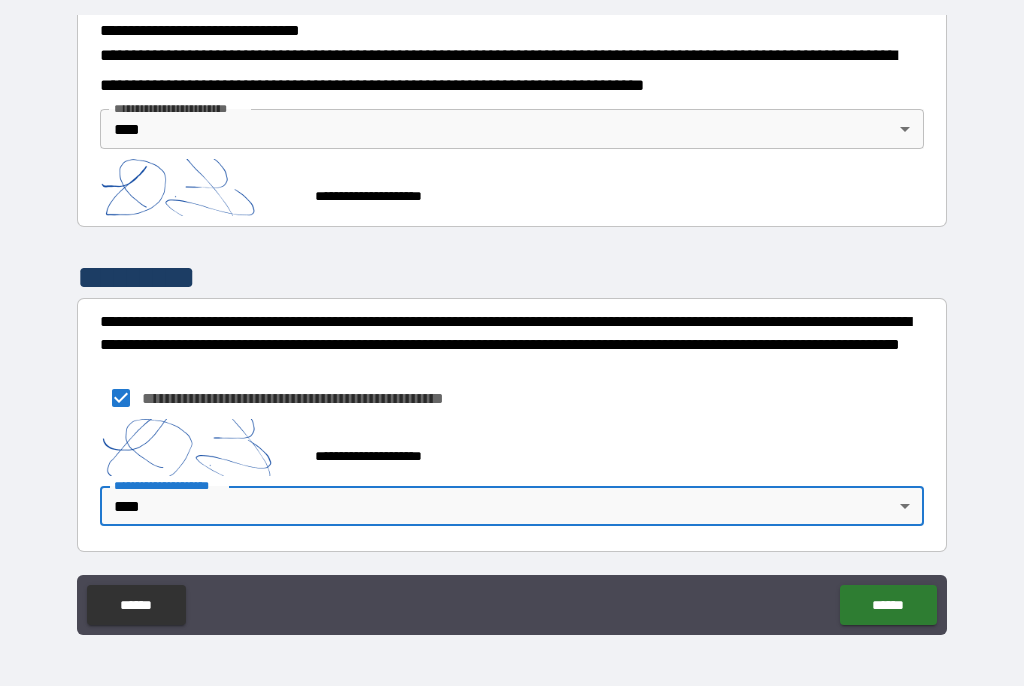 click on "******" at bounding box center (888, 606) 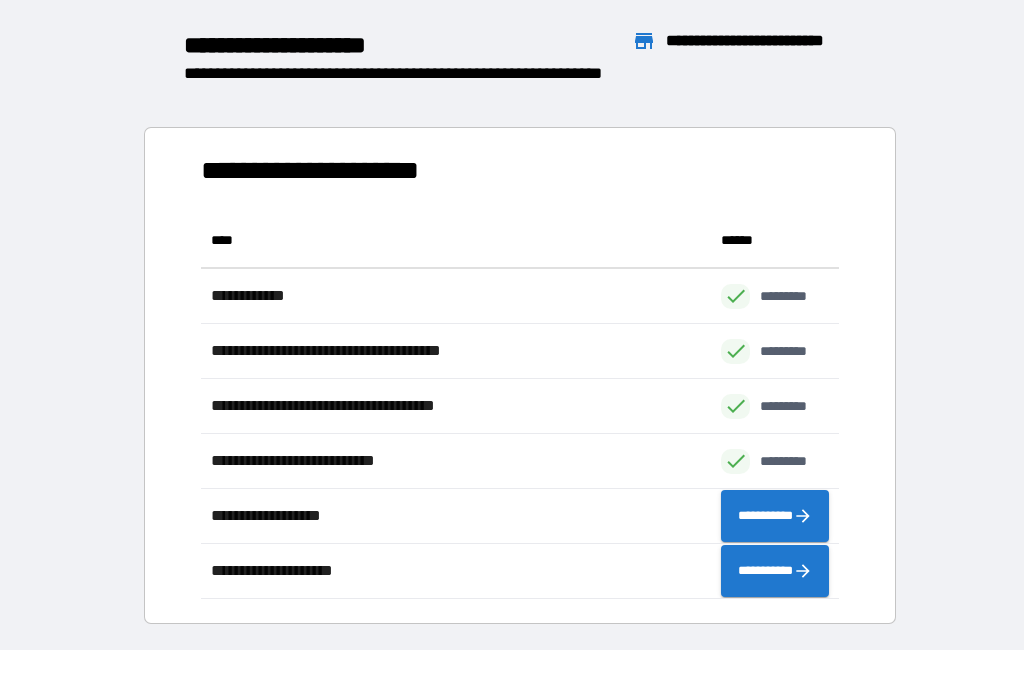 scroll, scrollTop: 386, scrollLeft: 638, axis: both 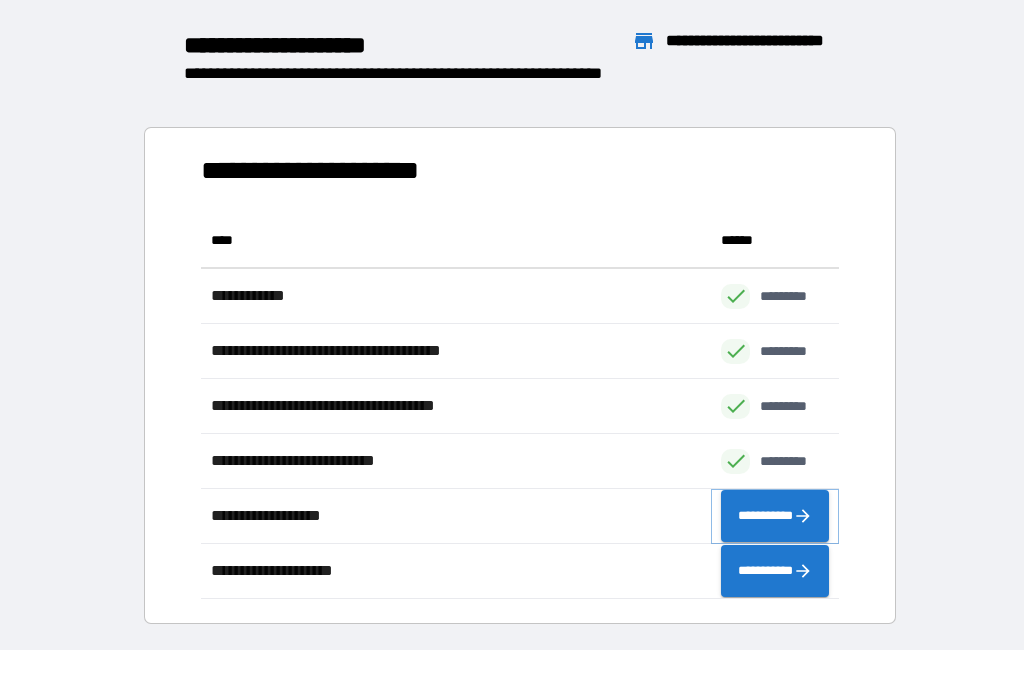 click on "**********" at bounding box center [775, 517] 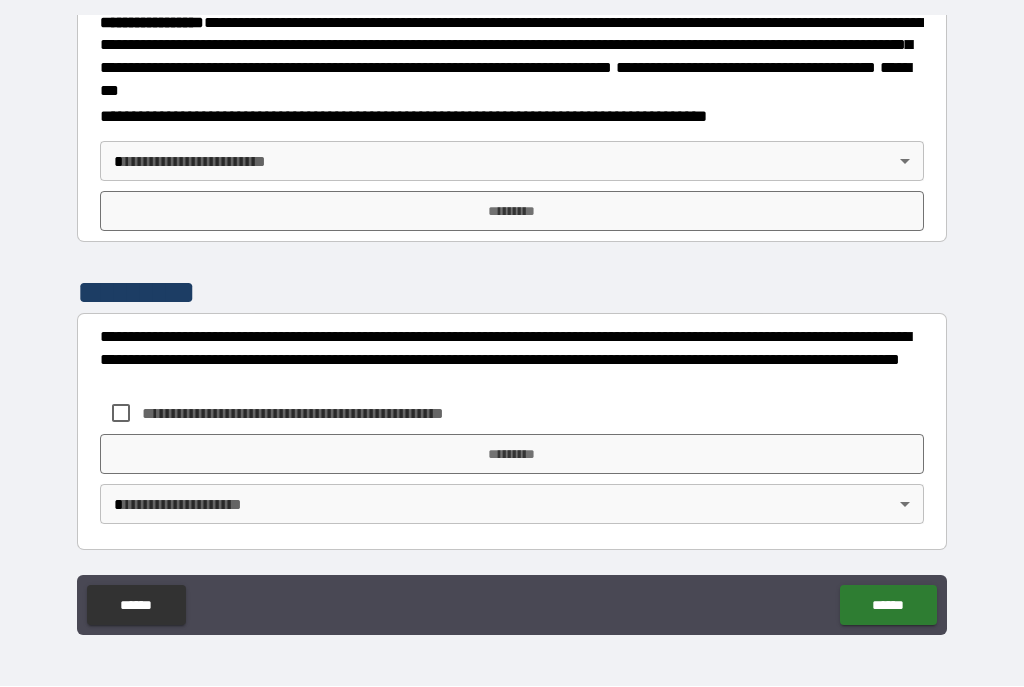 scroll, scrollTop: 2323, scrollLeft: 0, axis: vertical 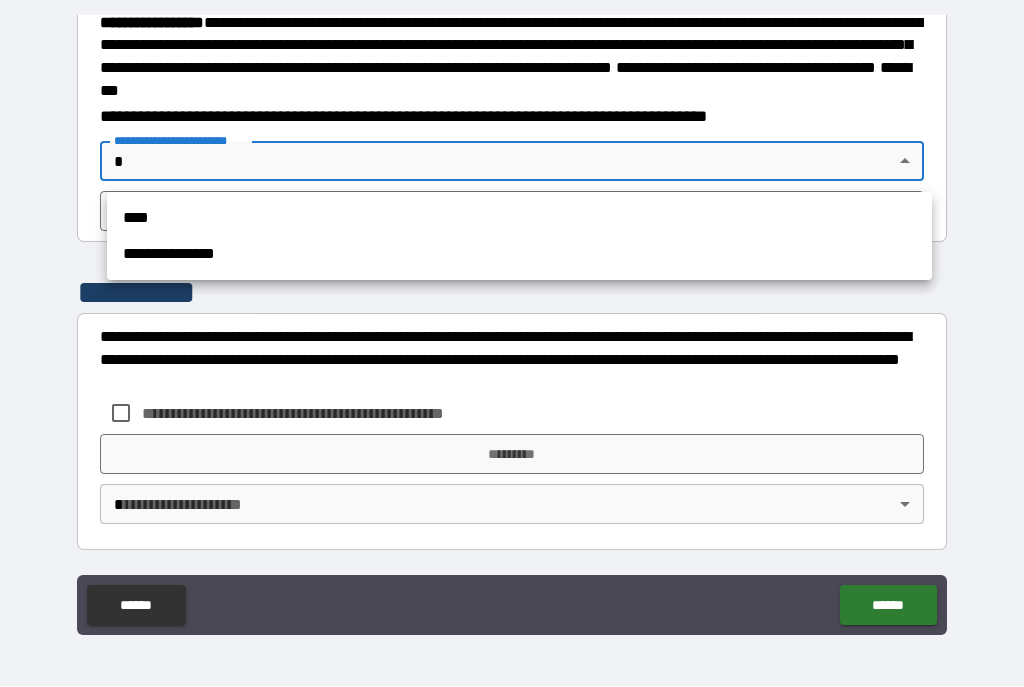 click on "****" at bounding box center [519, 219] 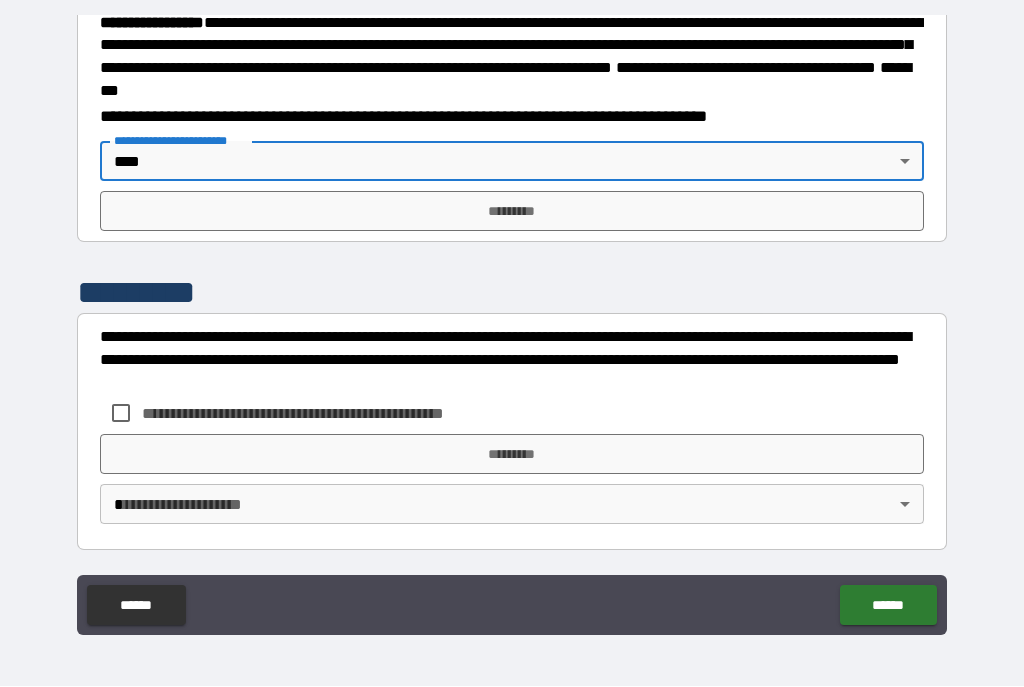 type on "****" 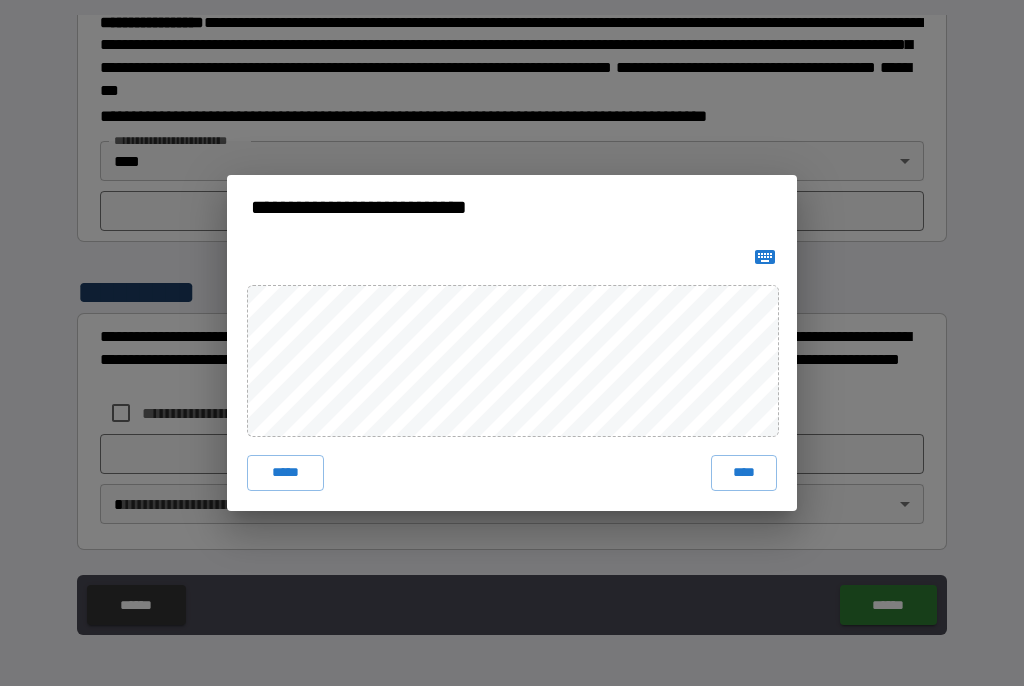 click on "****" at bounding box center (744, 474) 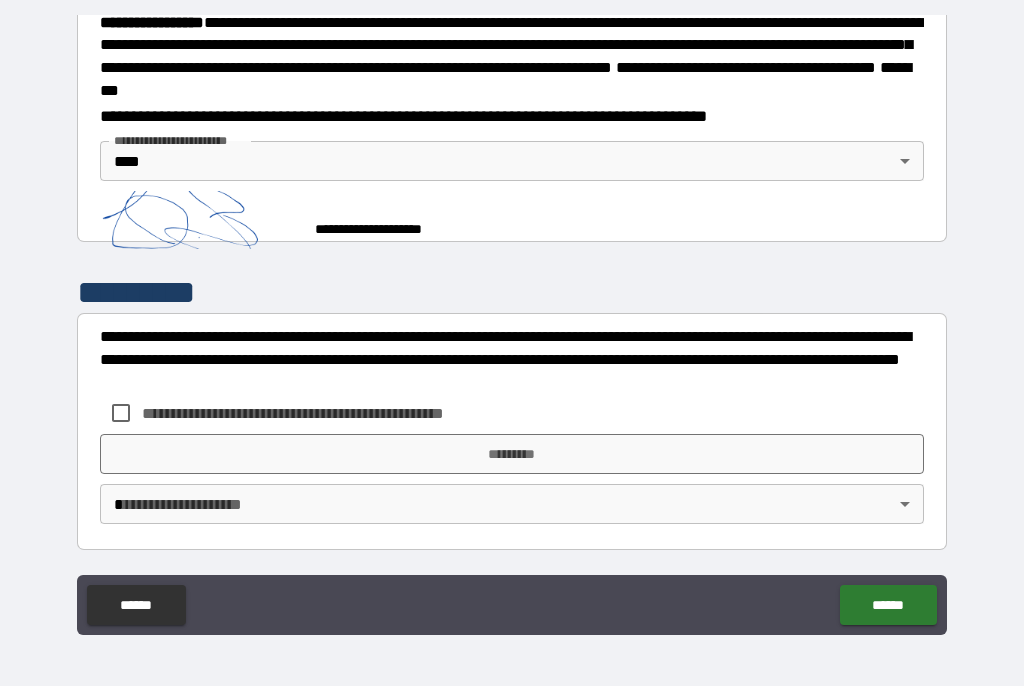 scroll, scrollTop: 2317, scrollLeft: 0, axis: vertical 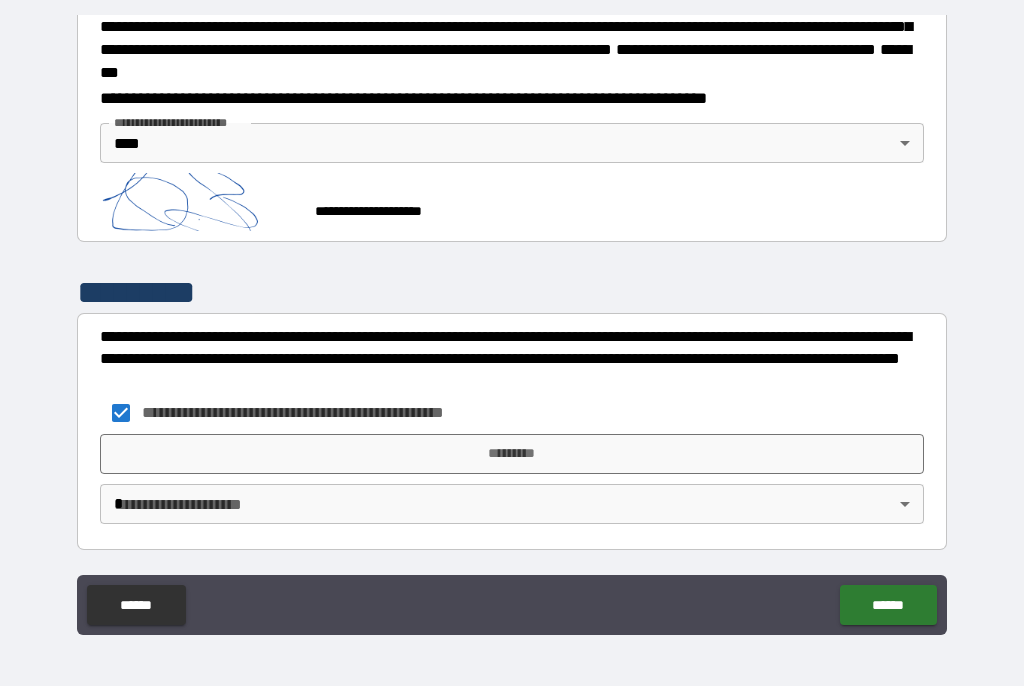 click on "*********" at bounding box center [512, 455] 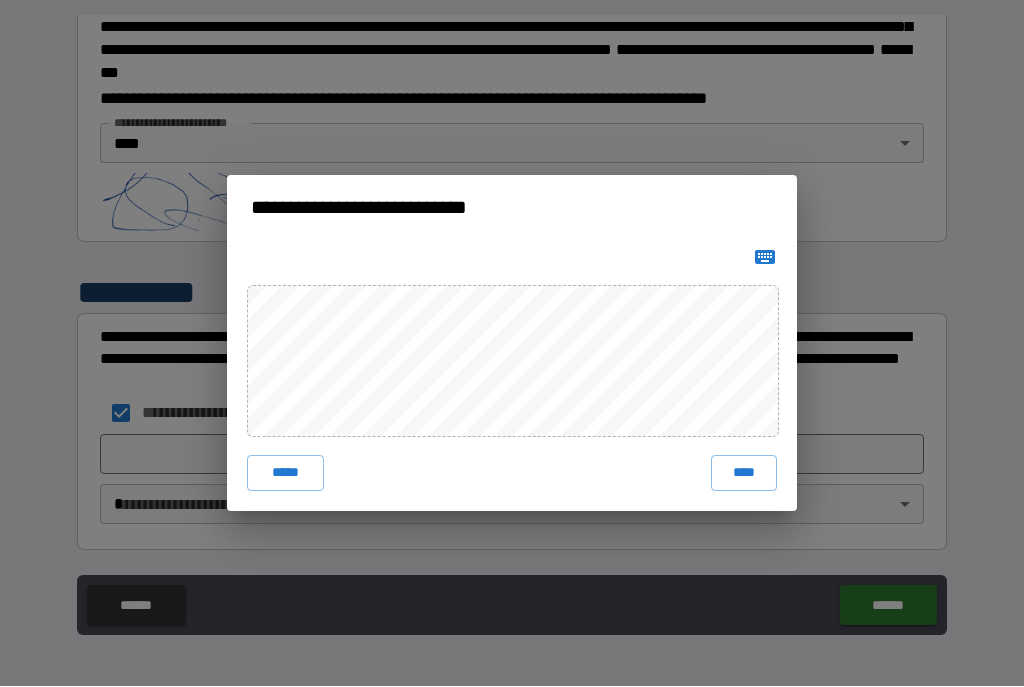 click on "****" at bounding box center (744, 474) 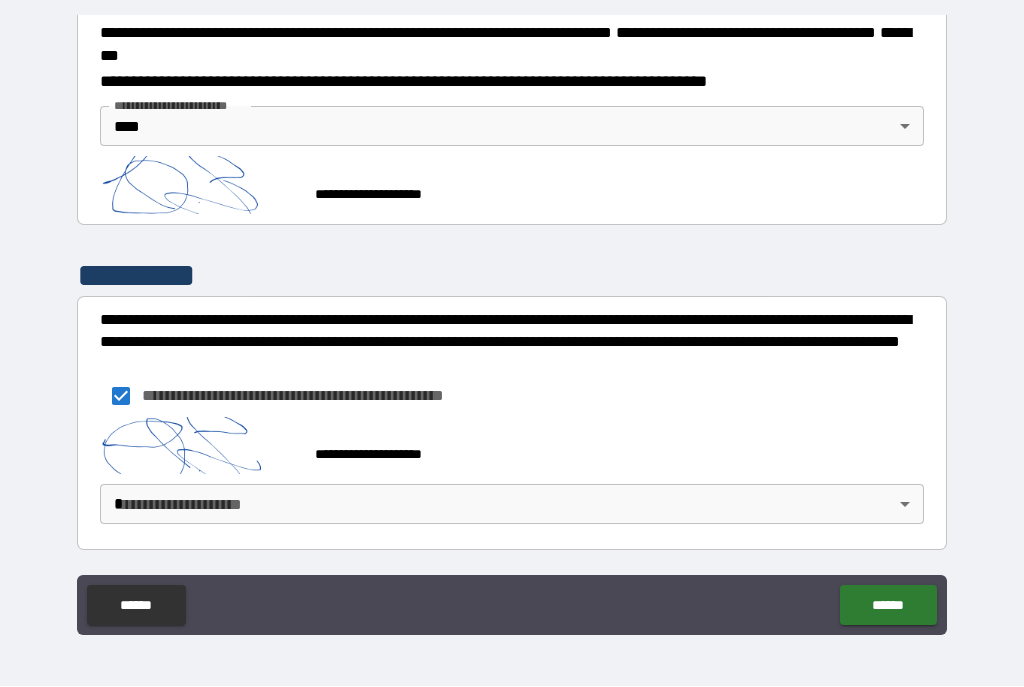 scroll, scrollTop: 2361, scrollLeft: 0, axis: vertical 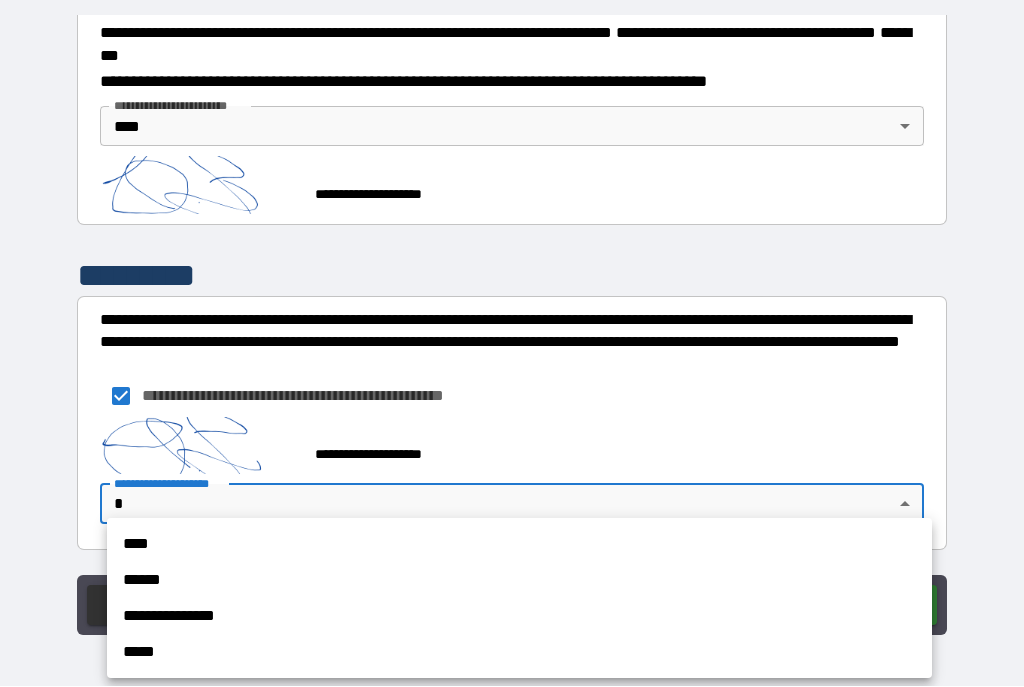 click on "****" at bounding box center (519, 545) 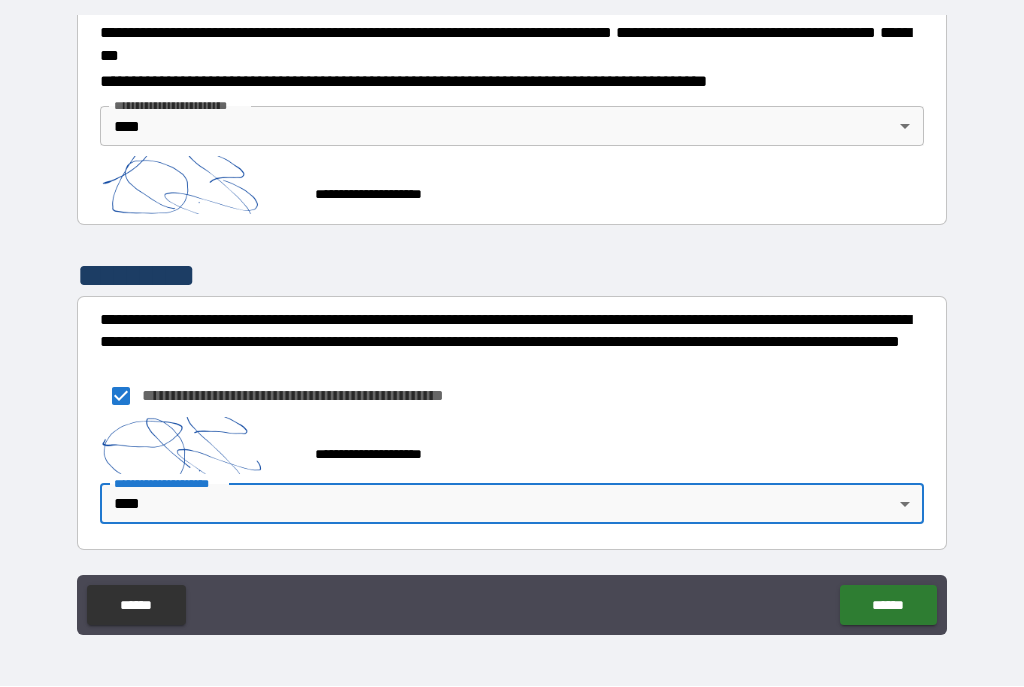 click on "******" at bounding box center [888, 606] 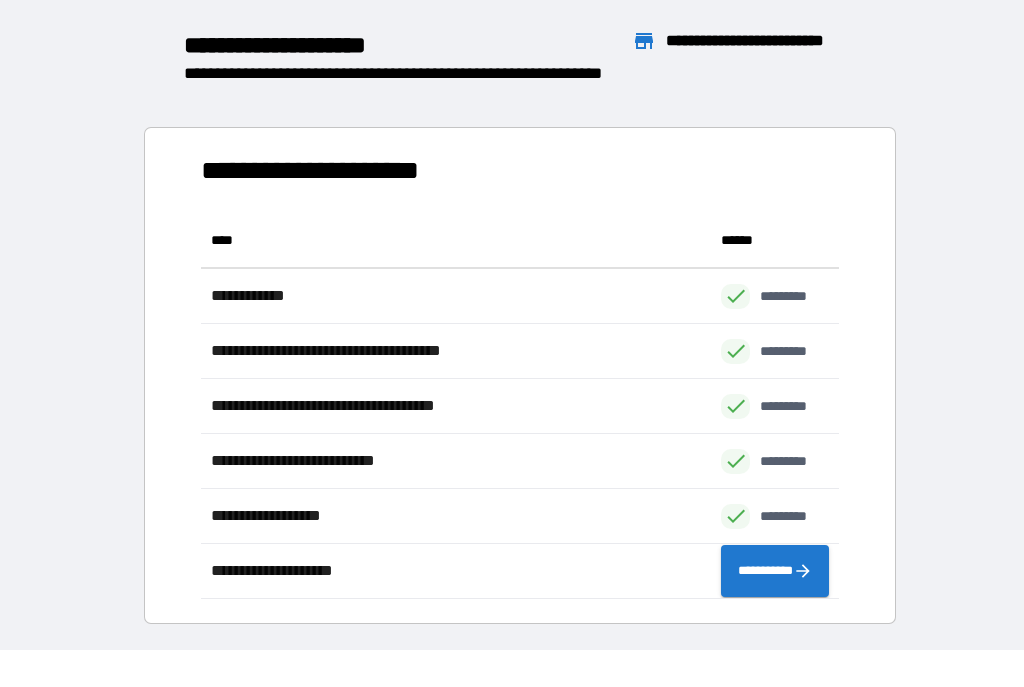 scroll, scrollTop: 386, scrollLeft: 638, axis: both 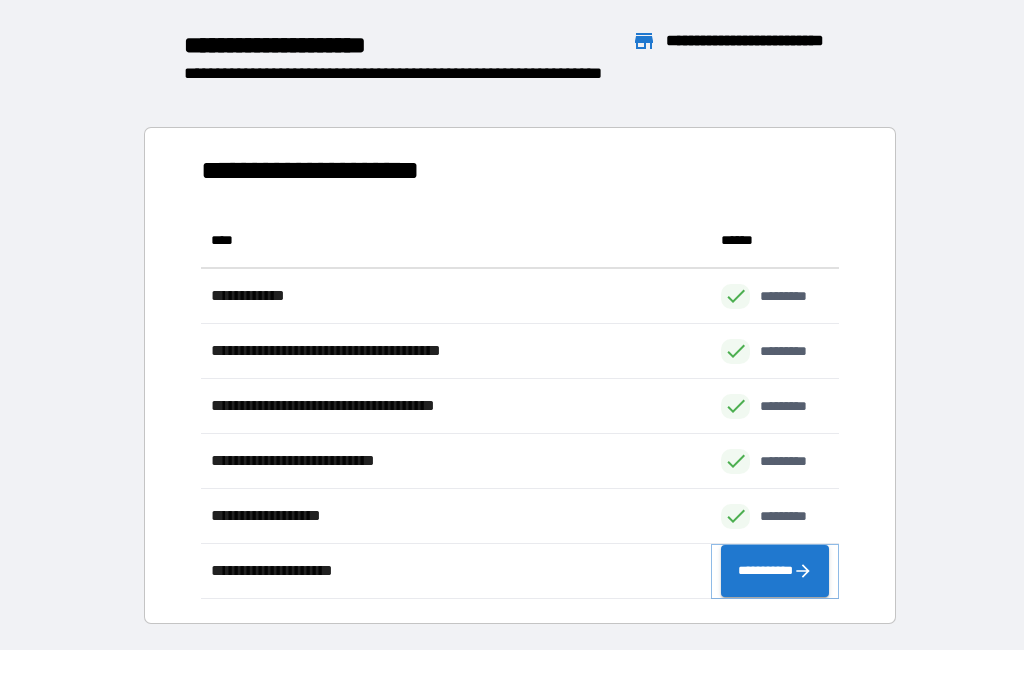 click on "**********" at bounding box center (775, 572) 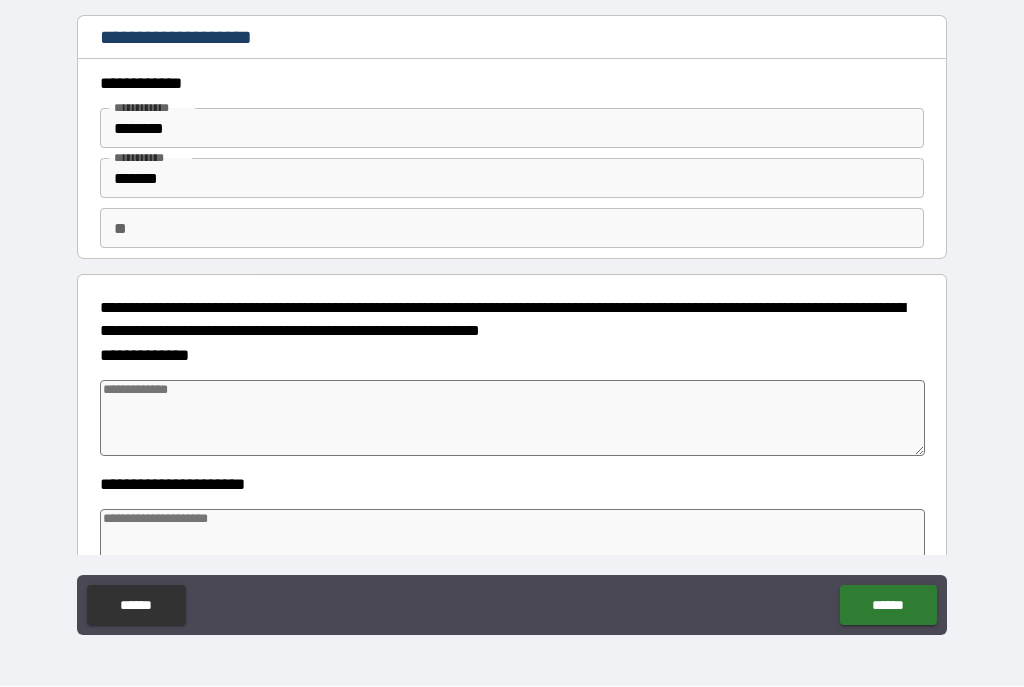 type on "*" 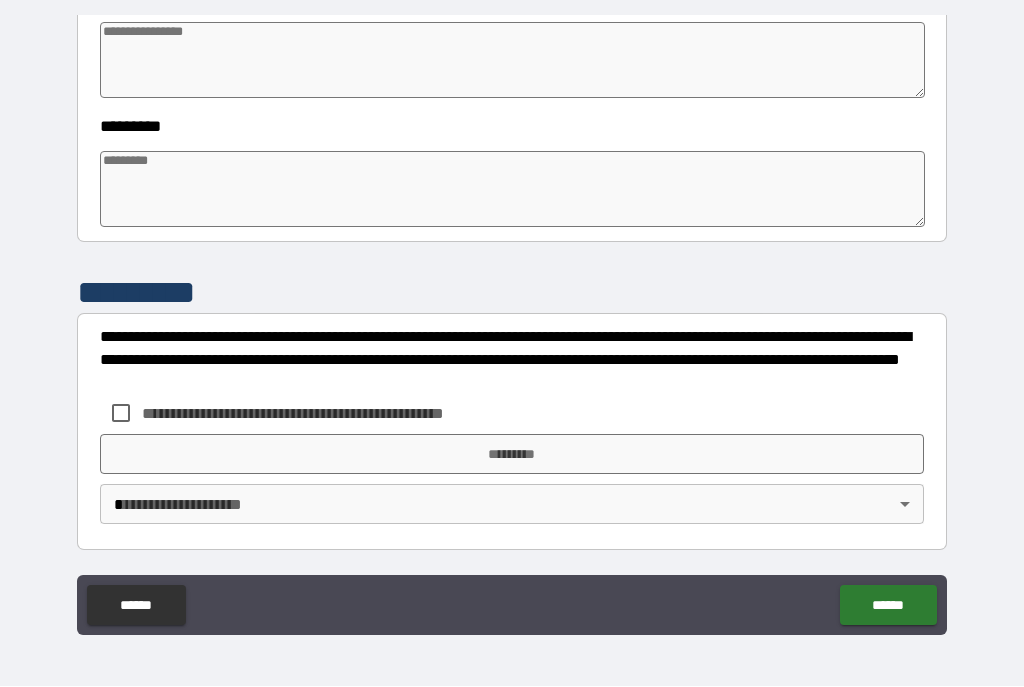 scroll, scrollTop: 616, scrollLeft: 0, axis: vertical 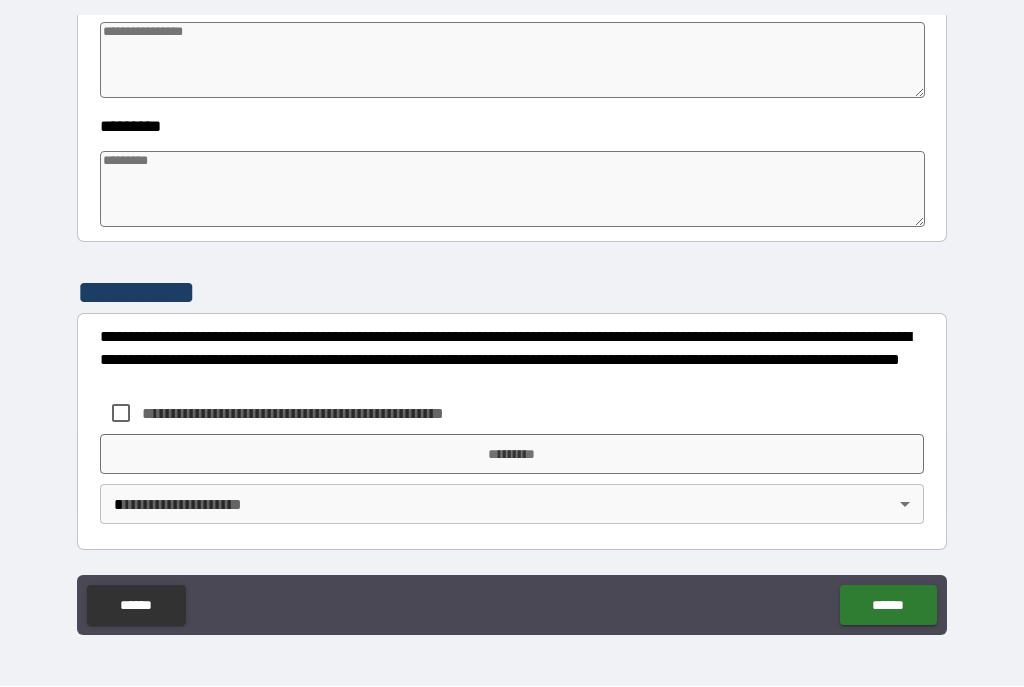 click on "*********" at bounding box center (512, 455) 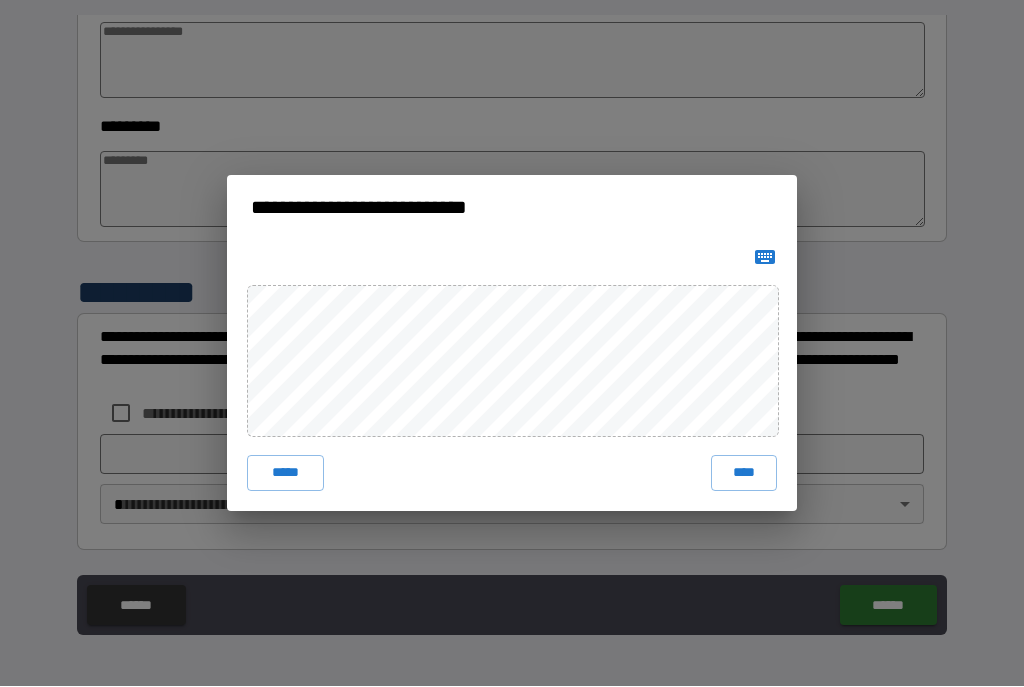 click on "****" at bounding box center (744, 474) 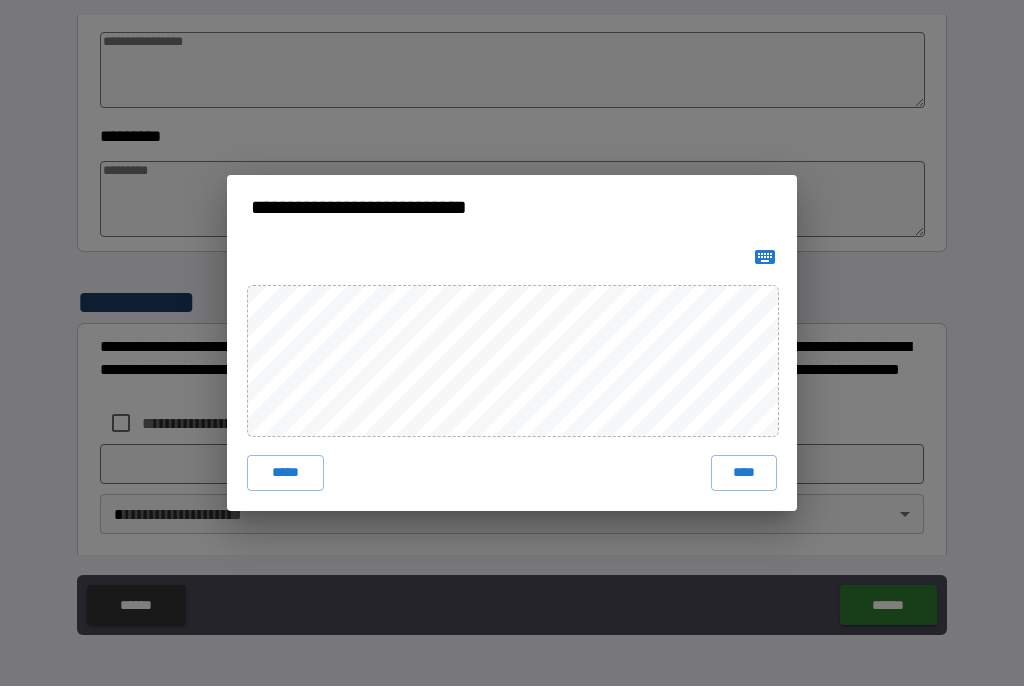 type on "*" 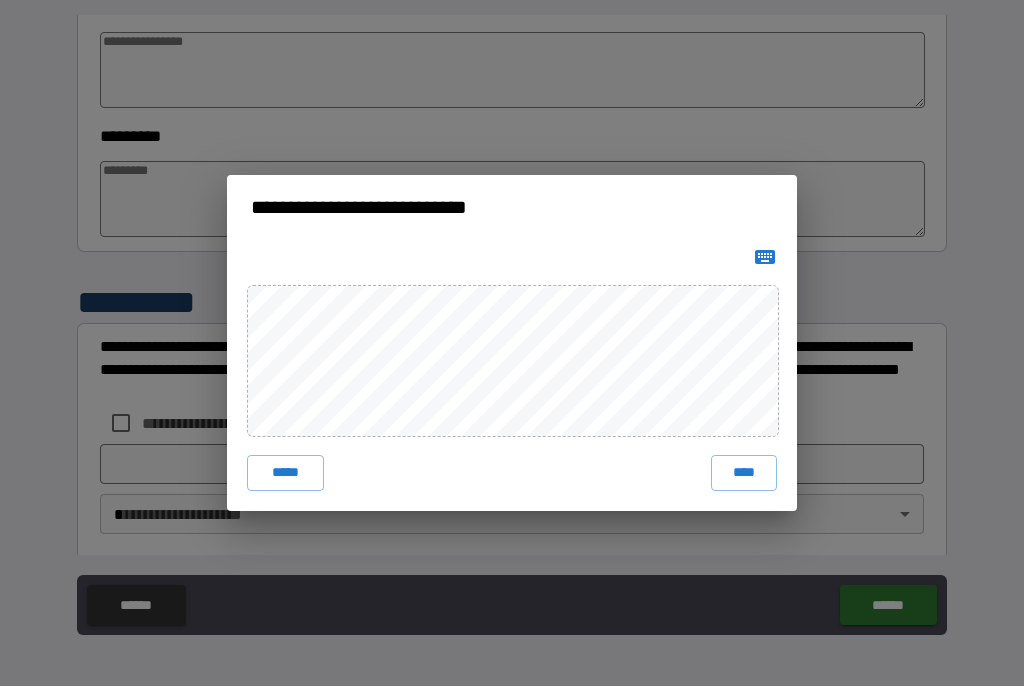 type on "*" 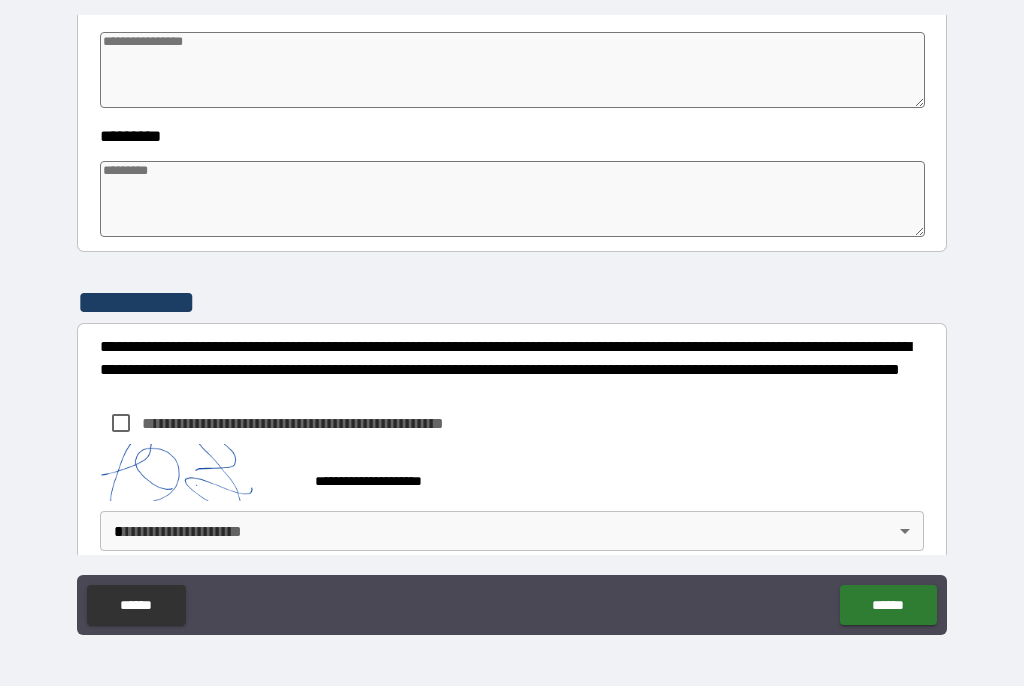 type on "*" 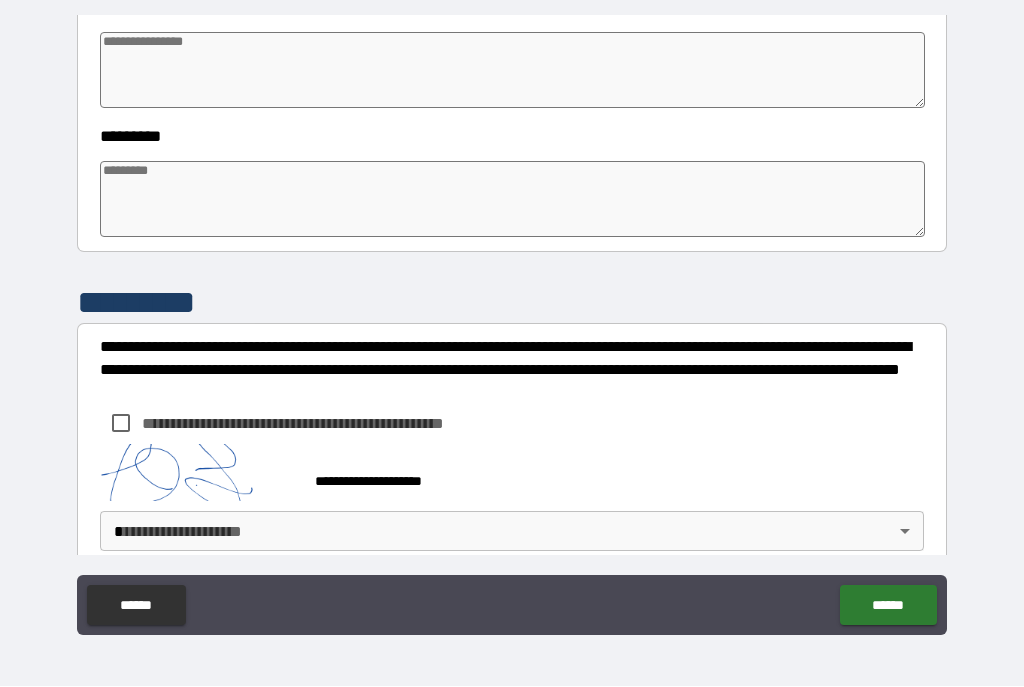 type on "*" 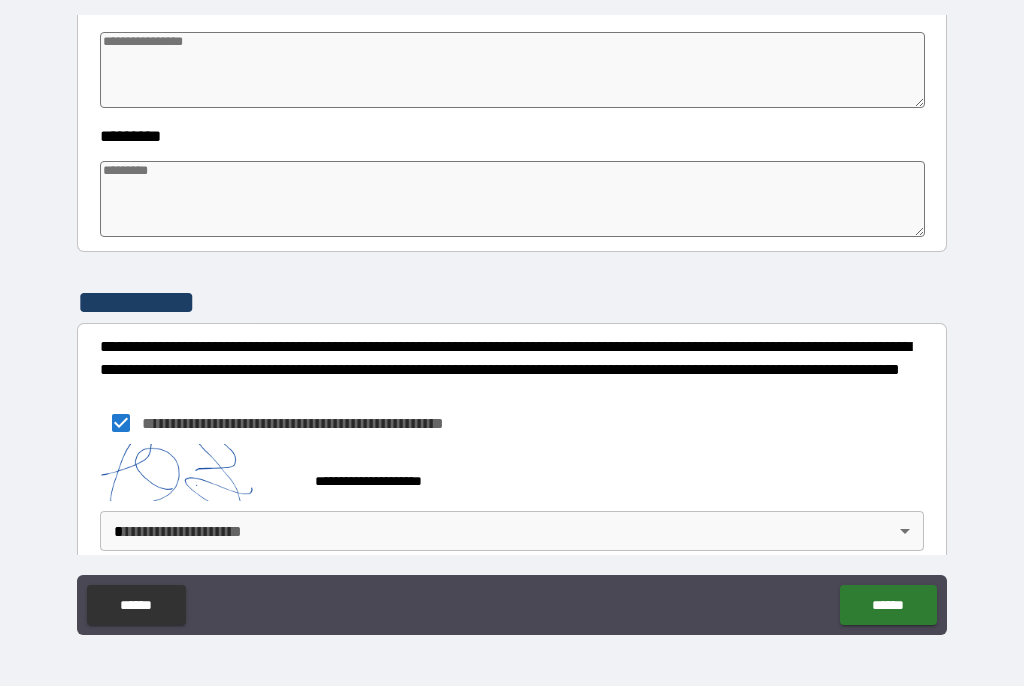 type on "*" 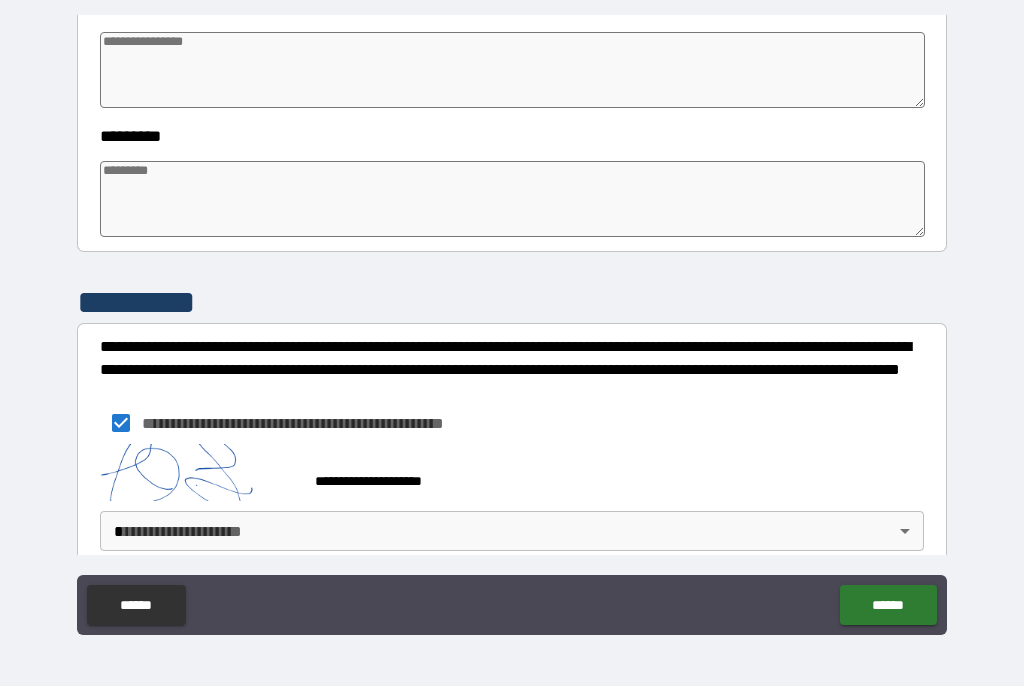 type on "*" 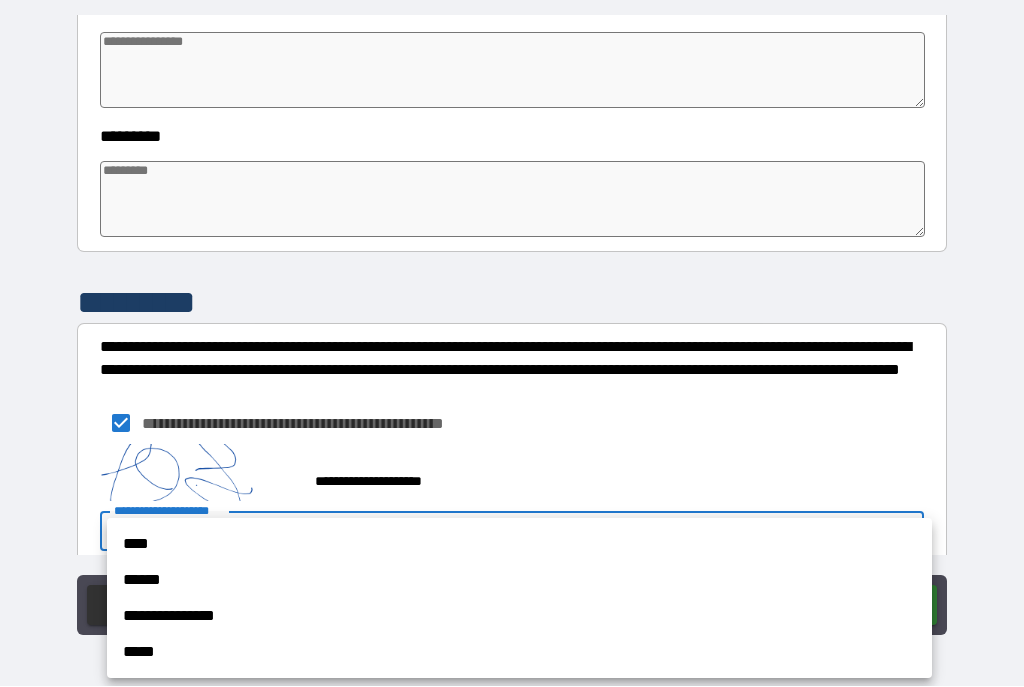 click on "****" at bounding box center [519, 545] 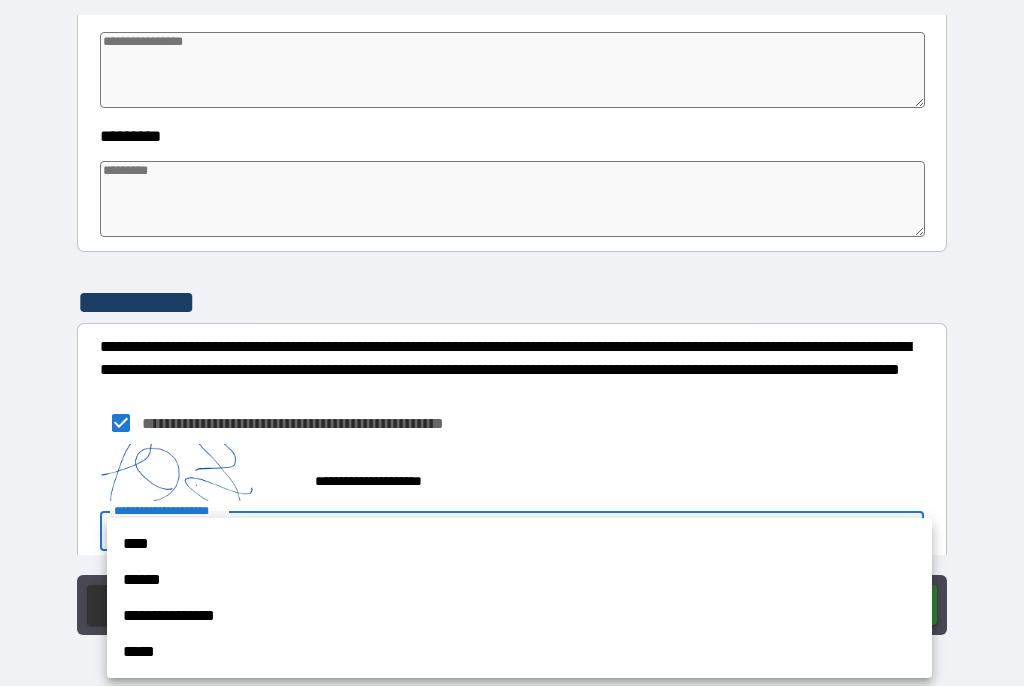 type on "*" 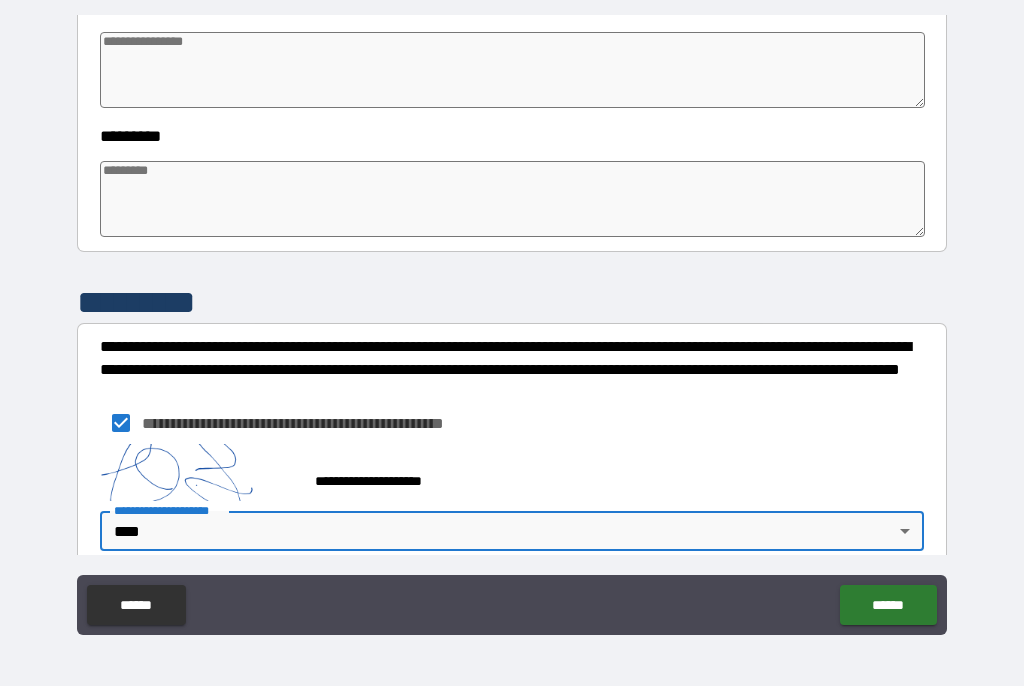type on "*" 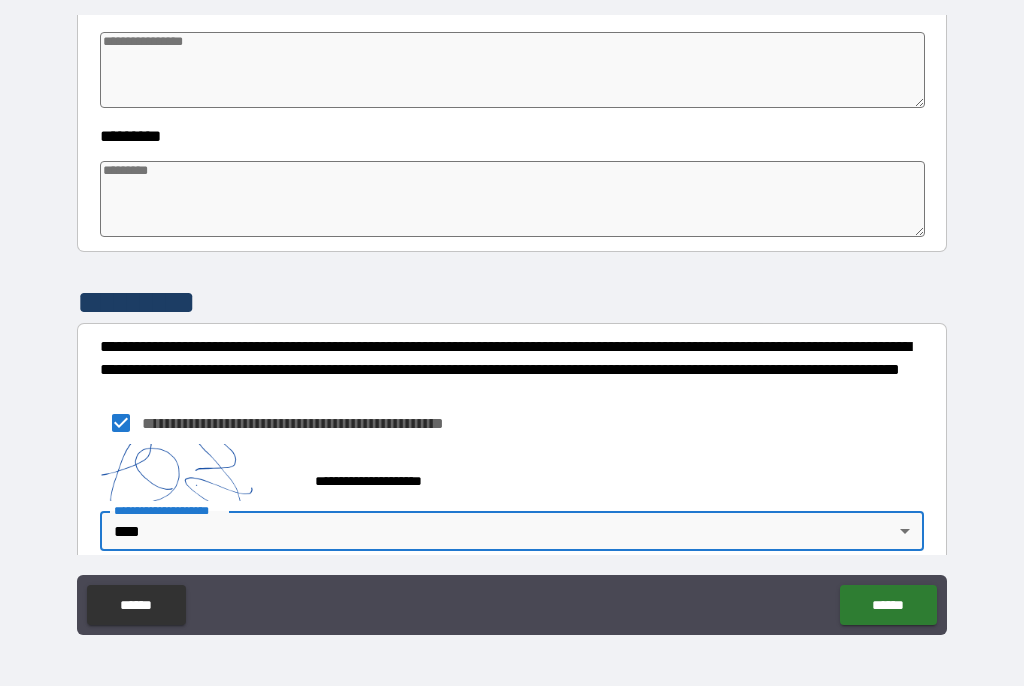 type 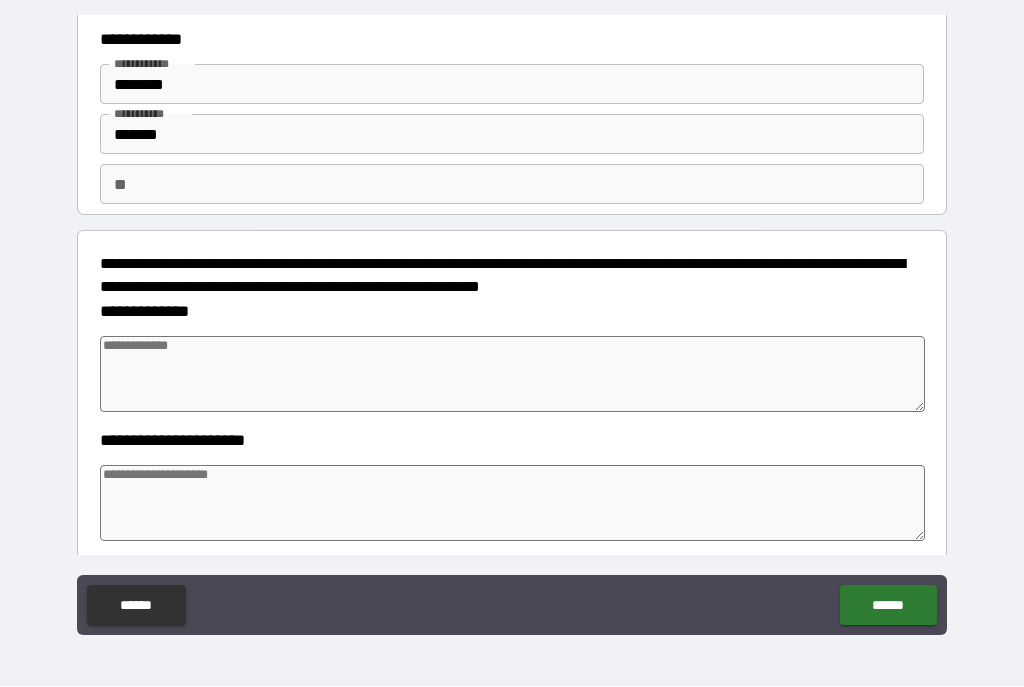 scroll, scrollTop: 44, scrollLeft: 0, axis: vertical 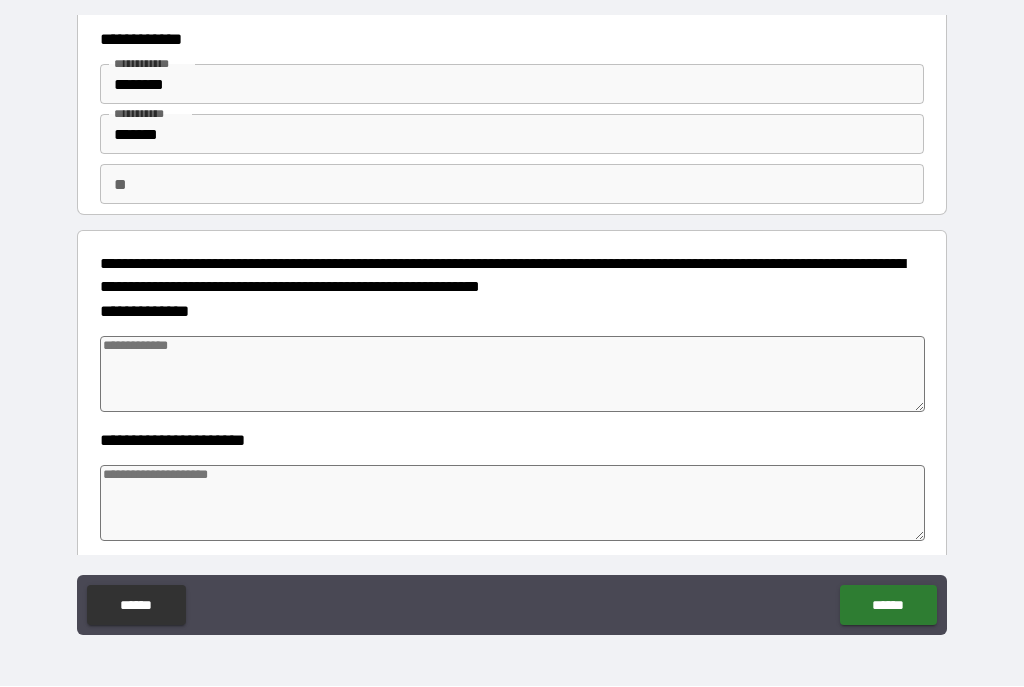 click at bounding box center (513, 375) 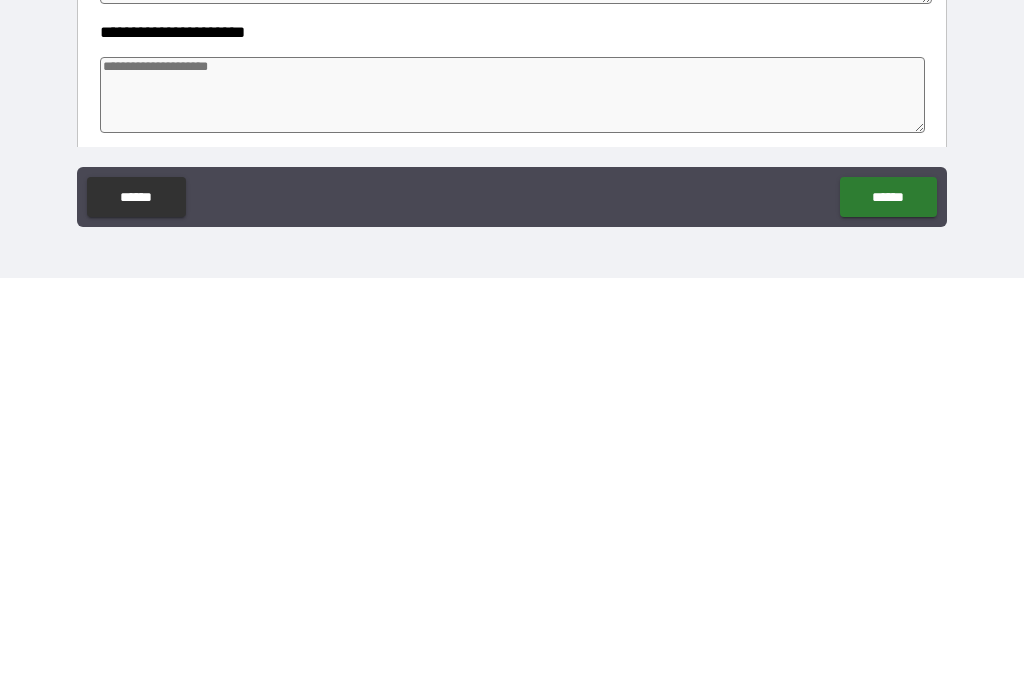 click on "******" at bounding box center (888, 606) 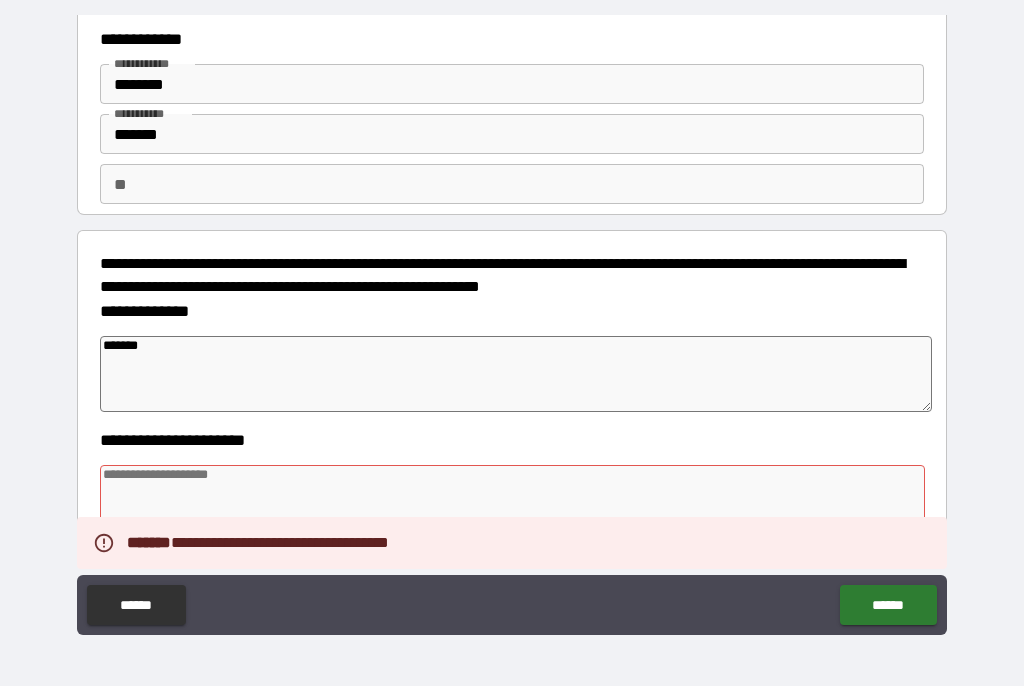 click on "*******" at bounding box center (516, 375) 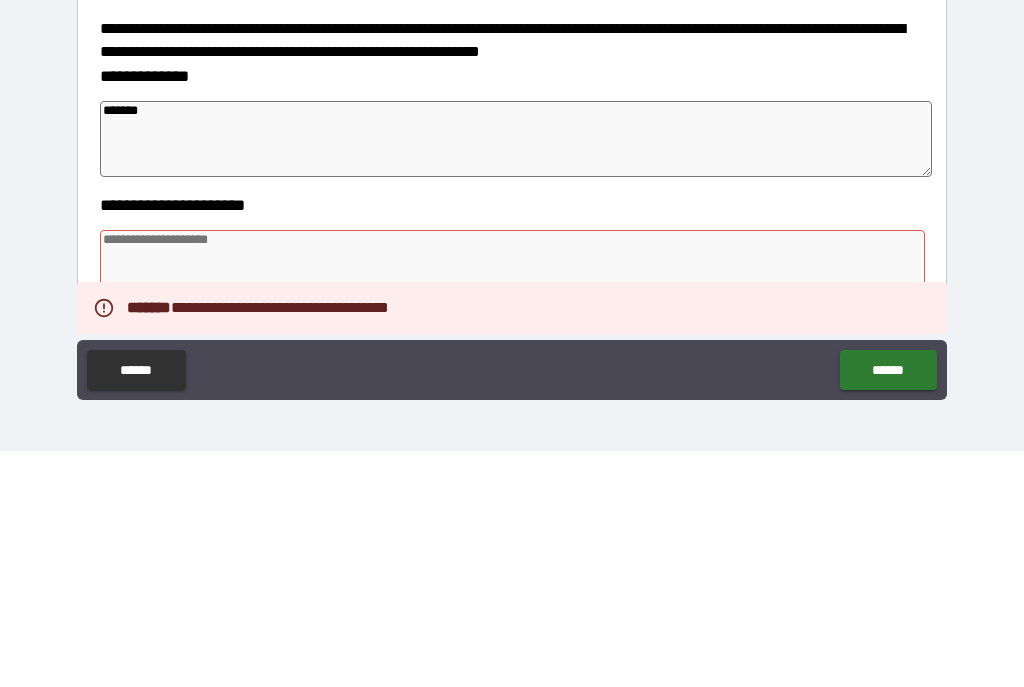 click at bounding box center (513, 504) 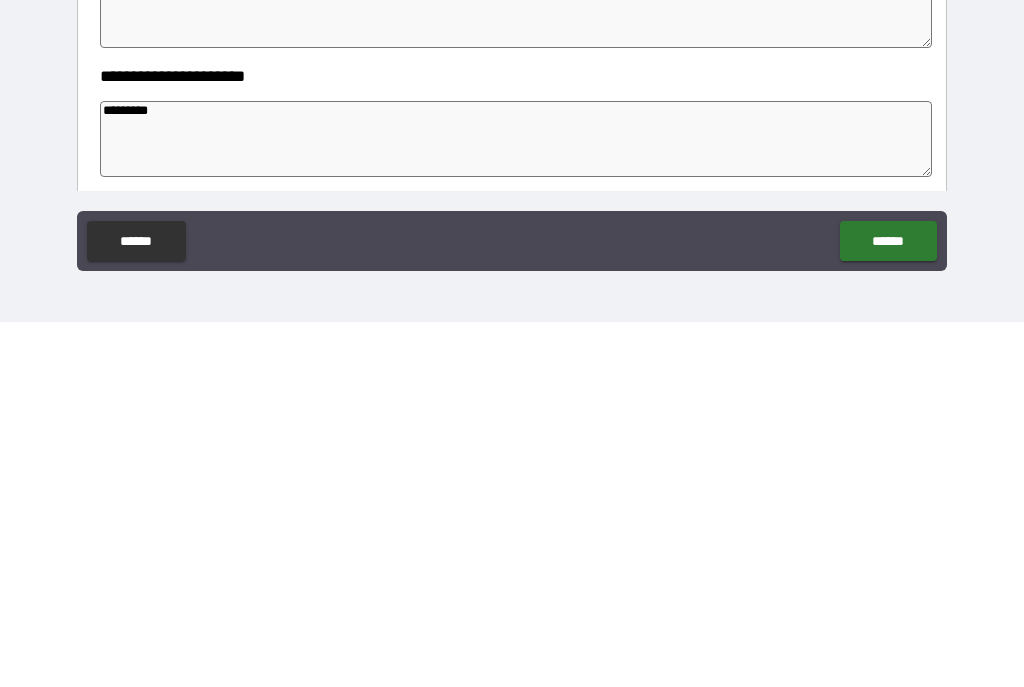 click on "******" at bounding box center [888, 606] 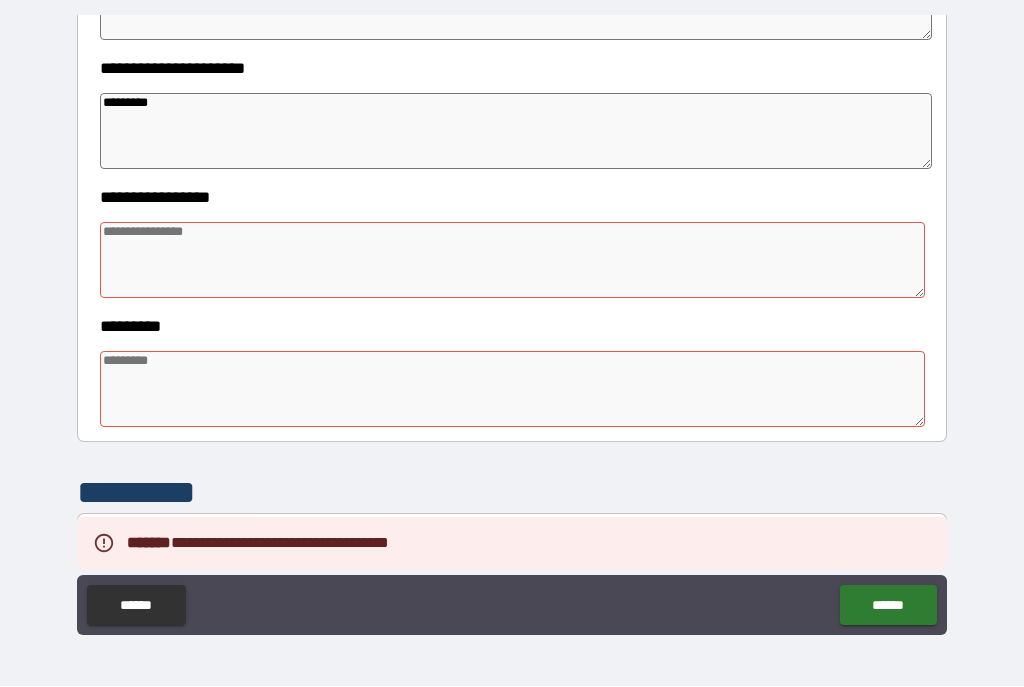 scroll, scrollTop: 417, scrollLeft: 0, axis: vertical 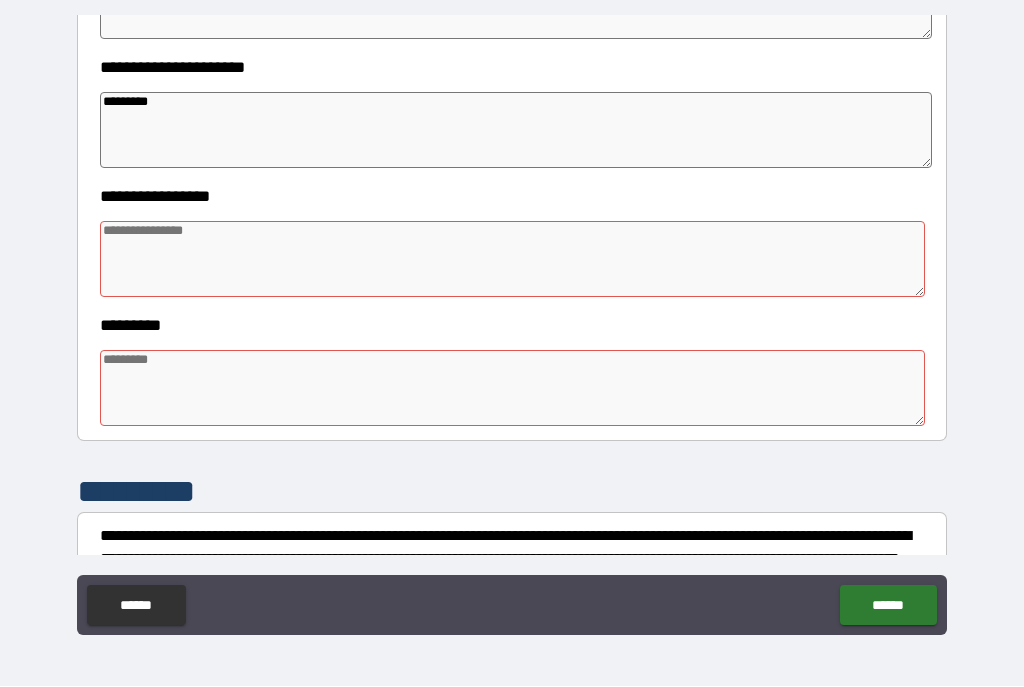 click at bounding box center (513, 389) 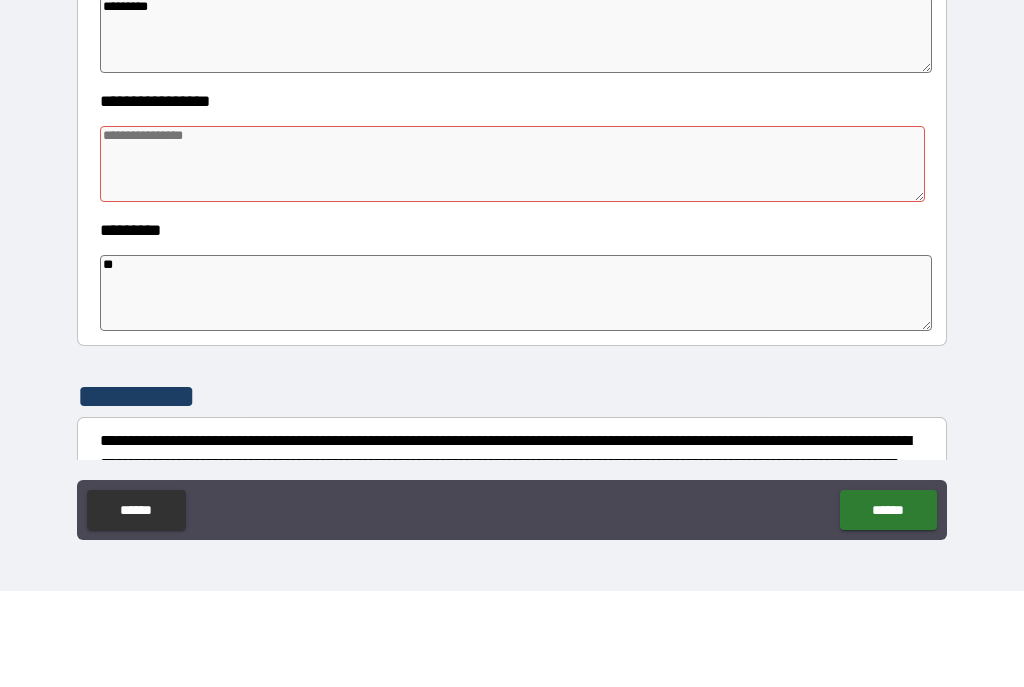 click at bounding box center [513, 260] 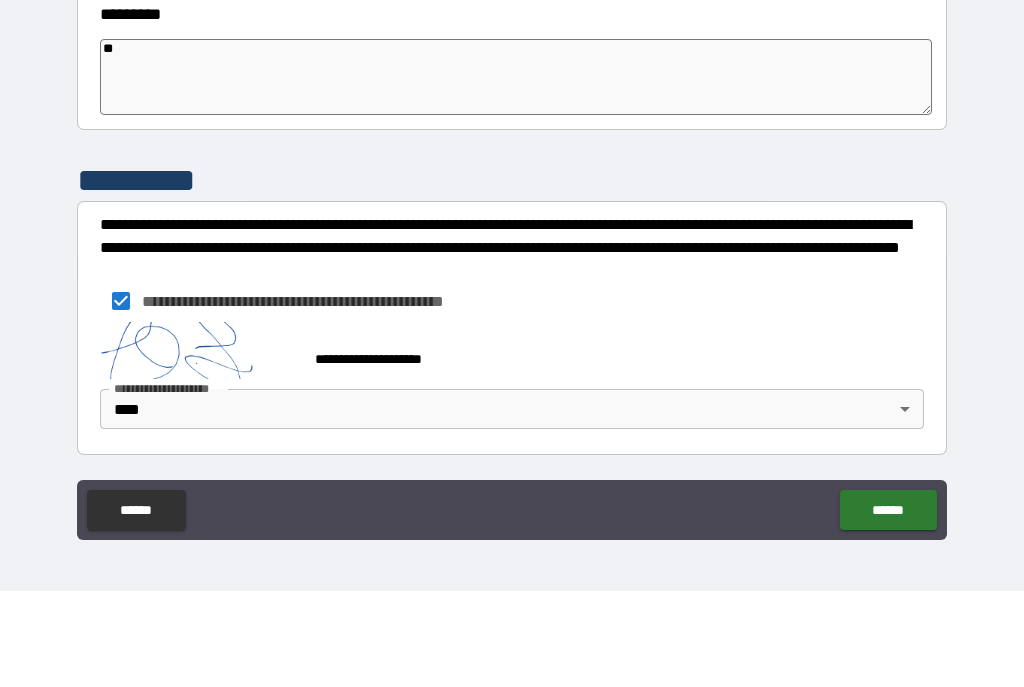 scroll, scrollTop: 633, scrollLeft: 0, axis: vertical 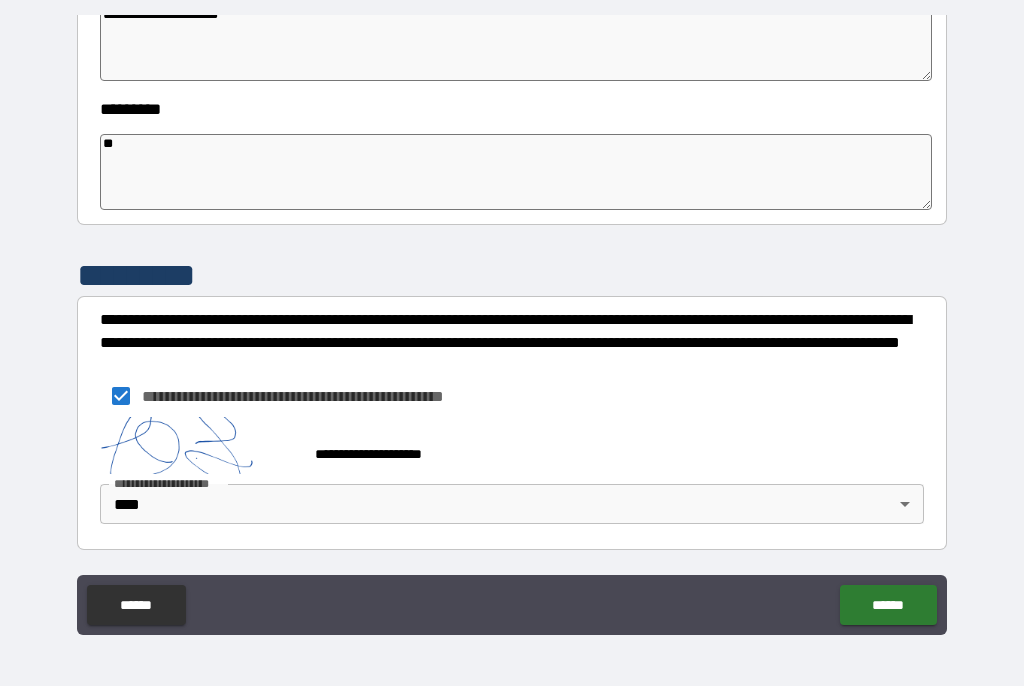click on "******" at bounding box center [888, 606] 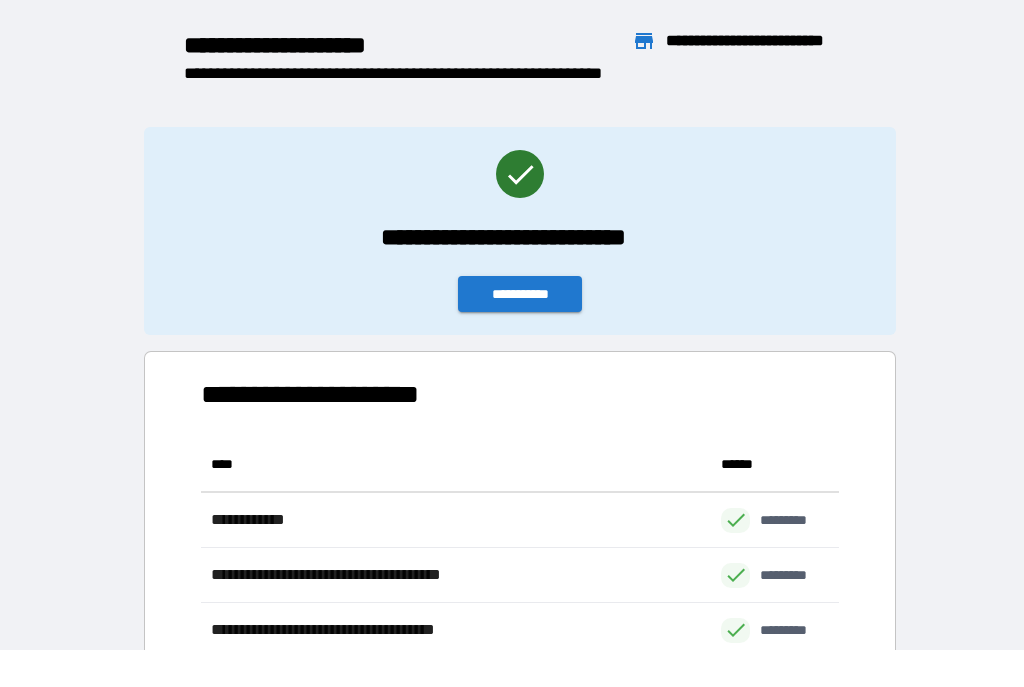 scroll, scrollTop: 386, scrollLeft: 638, axis: both 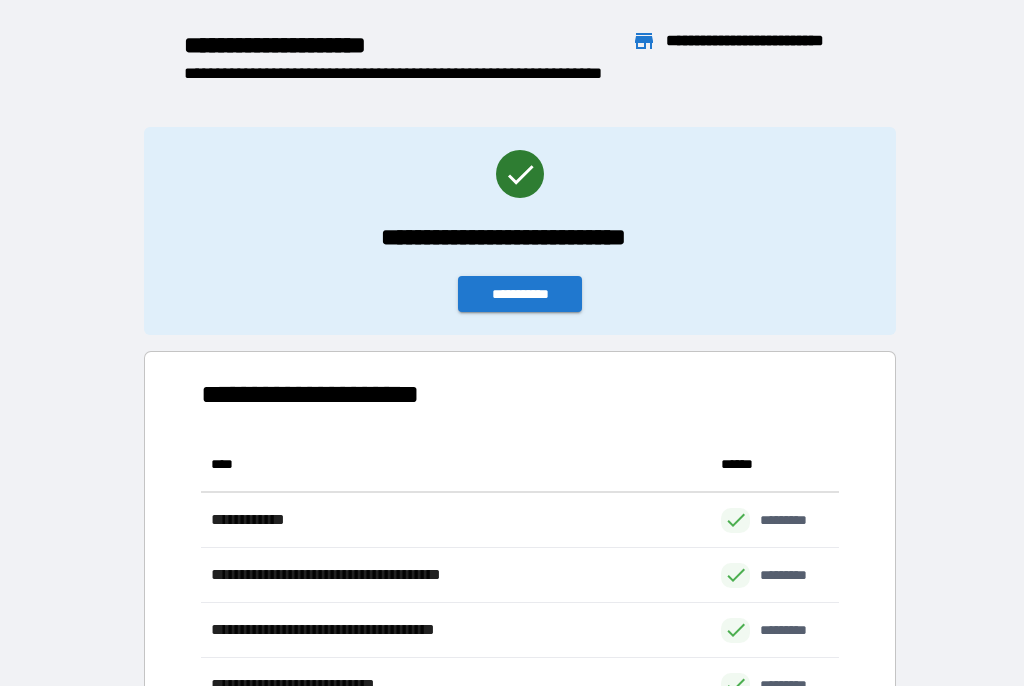 click on "**********" at bounding box center [520, 295] 